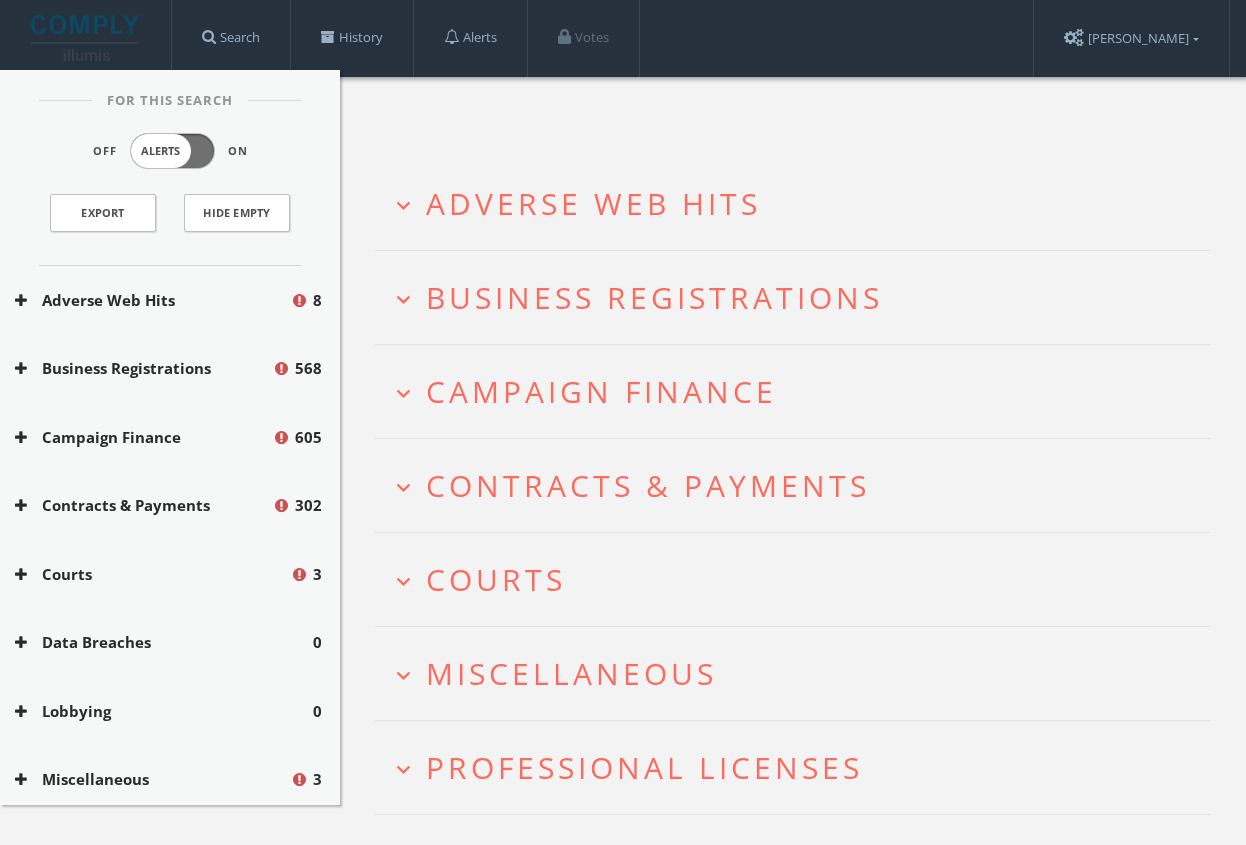 scroll, scrollTop: 132, scrollLeft: 0, axis: vertical 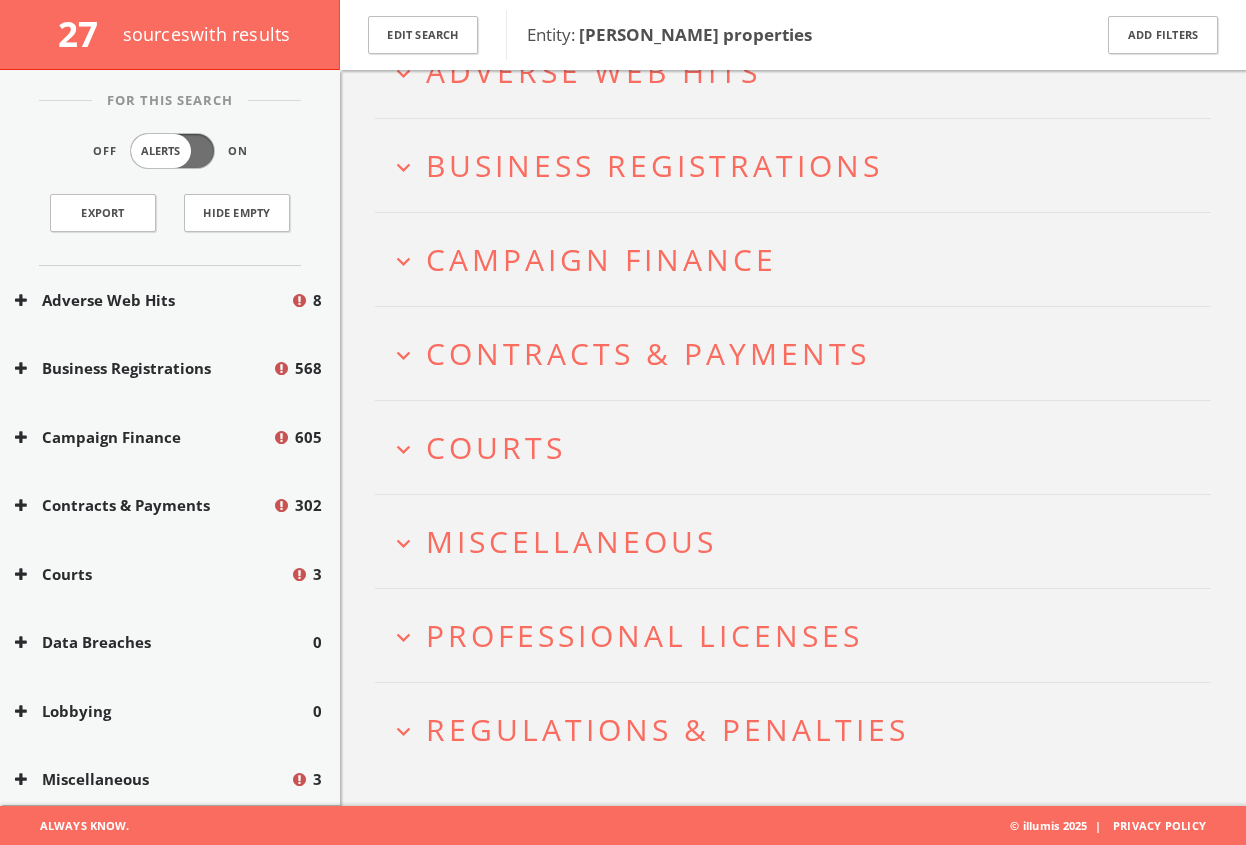click on "Regulations & Penalties" at bounding box center (667, 729) 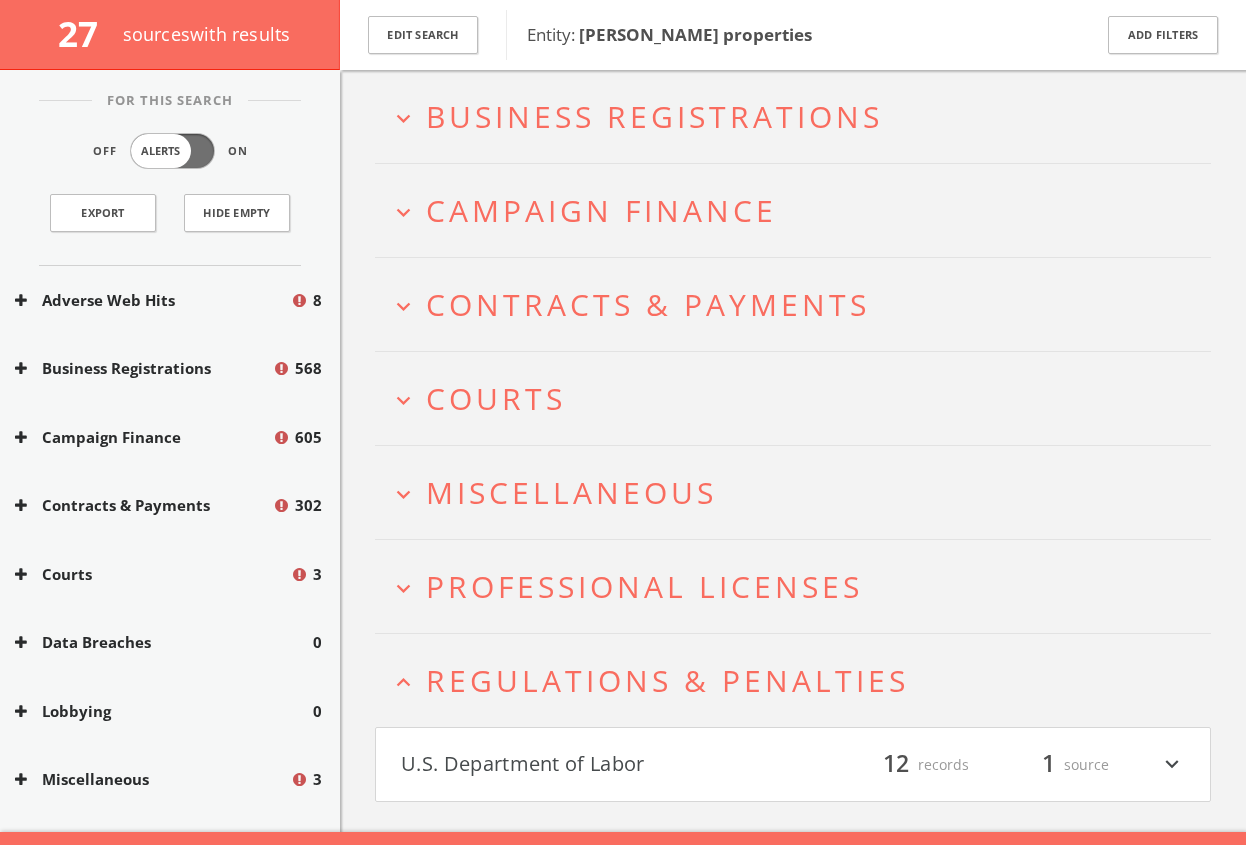 scroll, scrollTop: 208, scrollLeft: 0, axis: vertical 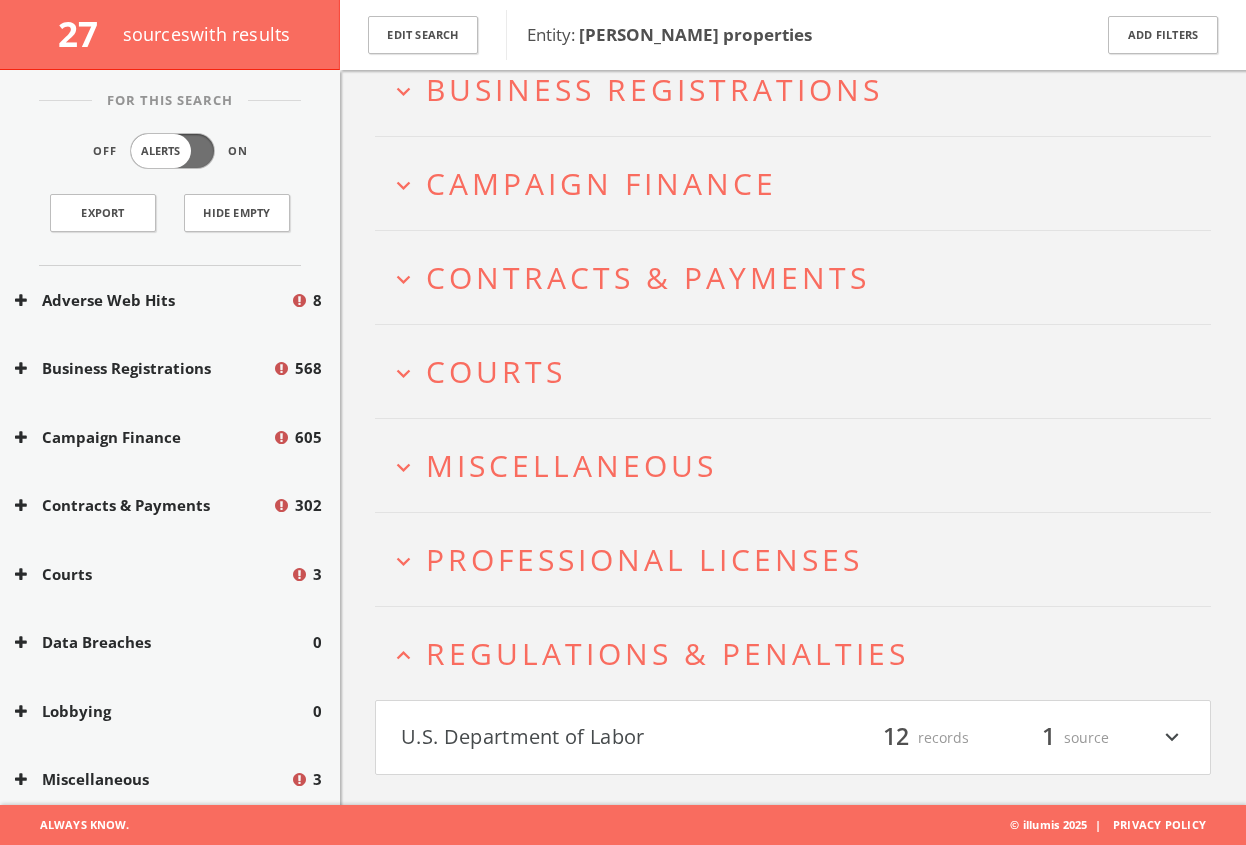 click on "U.S. Department of Labor" at bounding box center (597, 738) 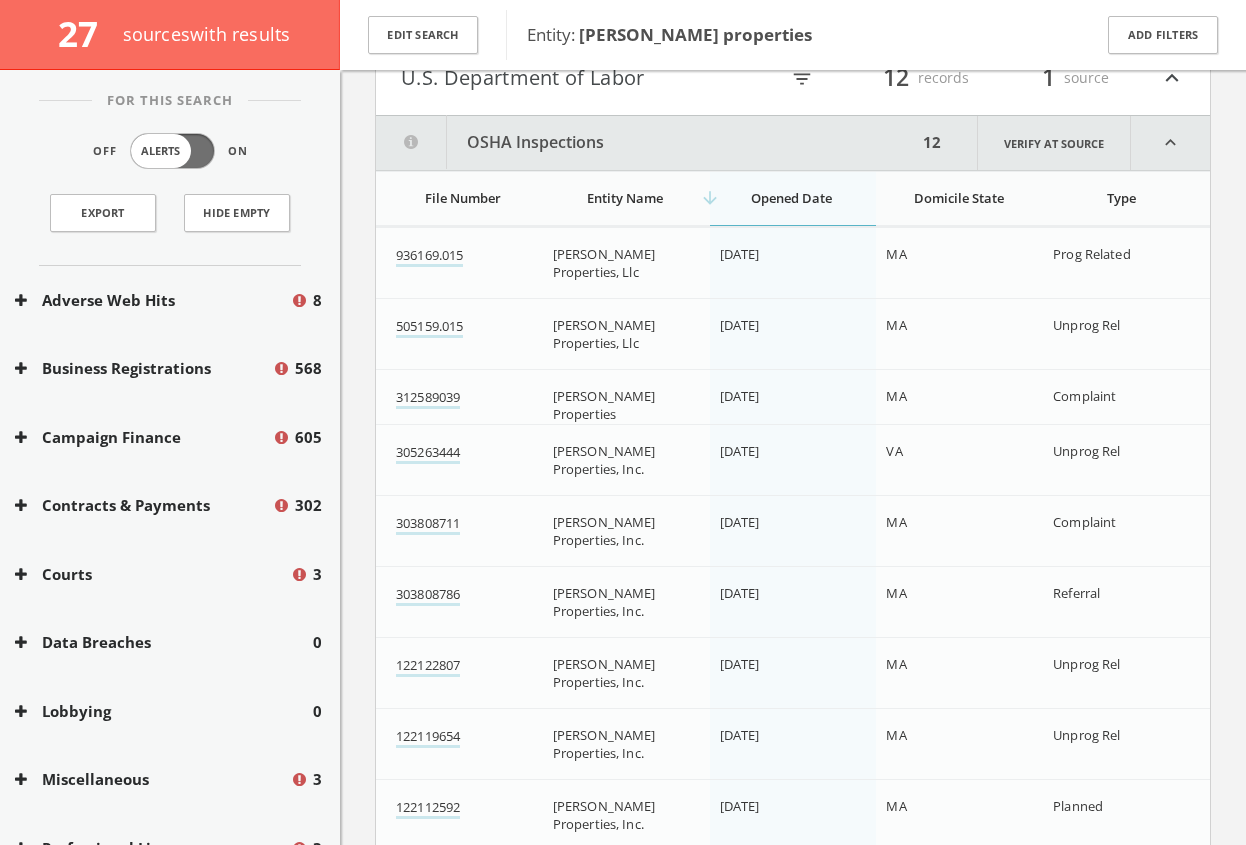scroll, scrollTop: 912, scrollLeft: 0, axis: vertical 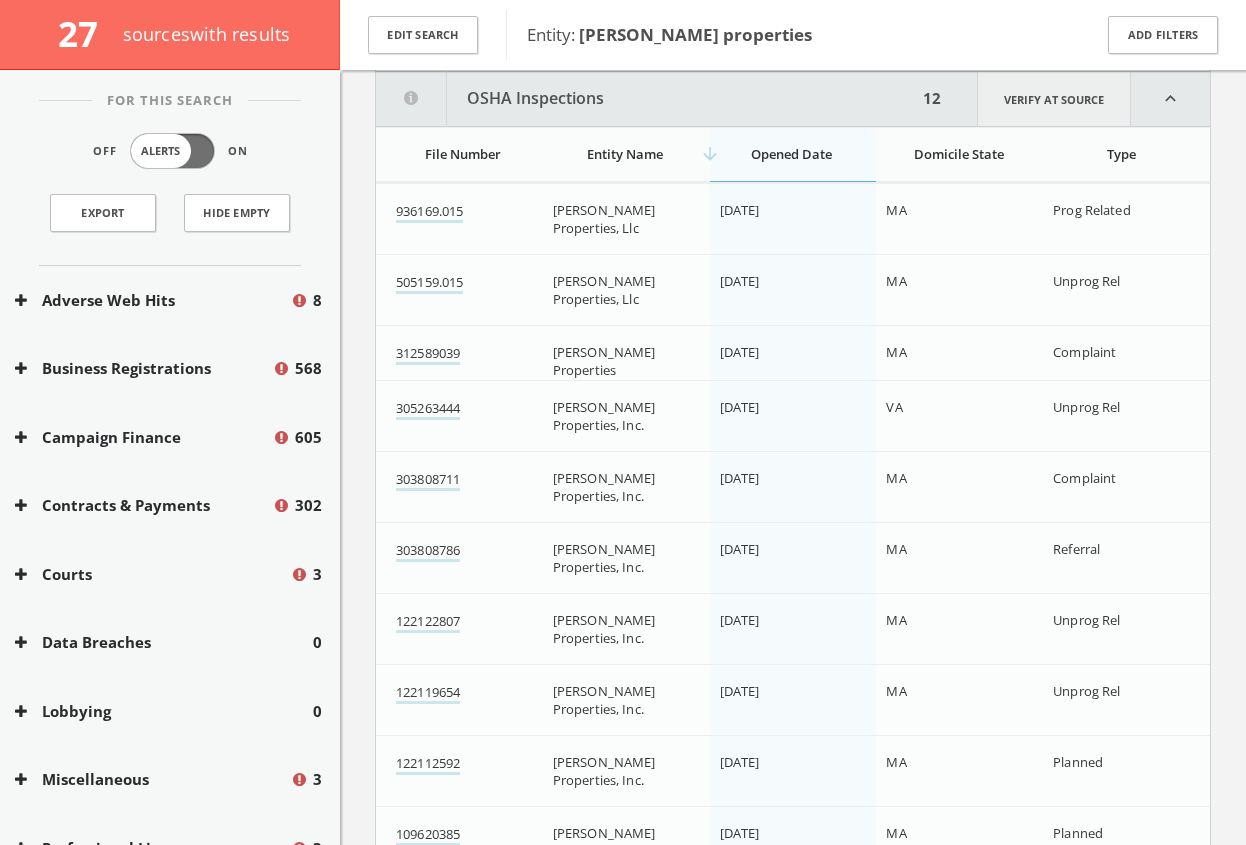 click on "Verify at source" at bounding box center [1054, 99] 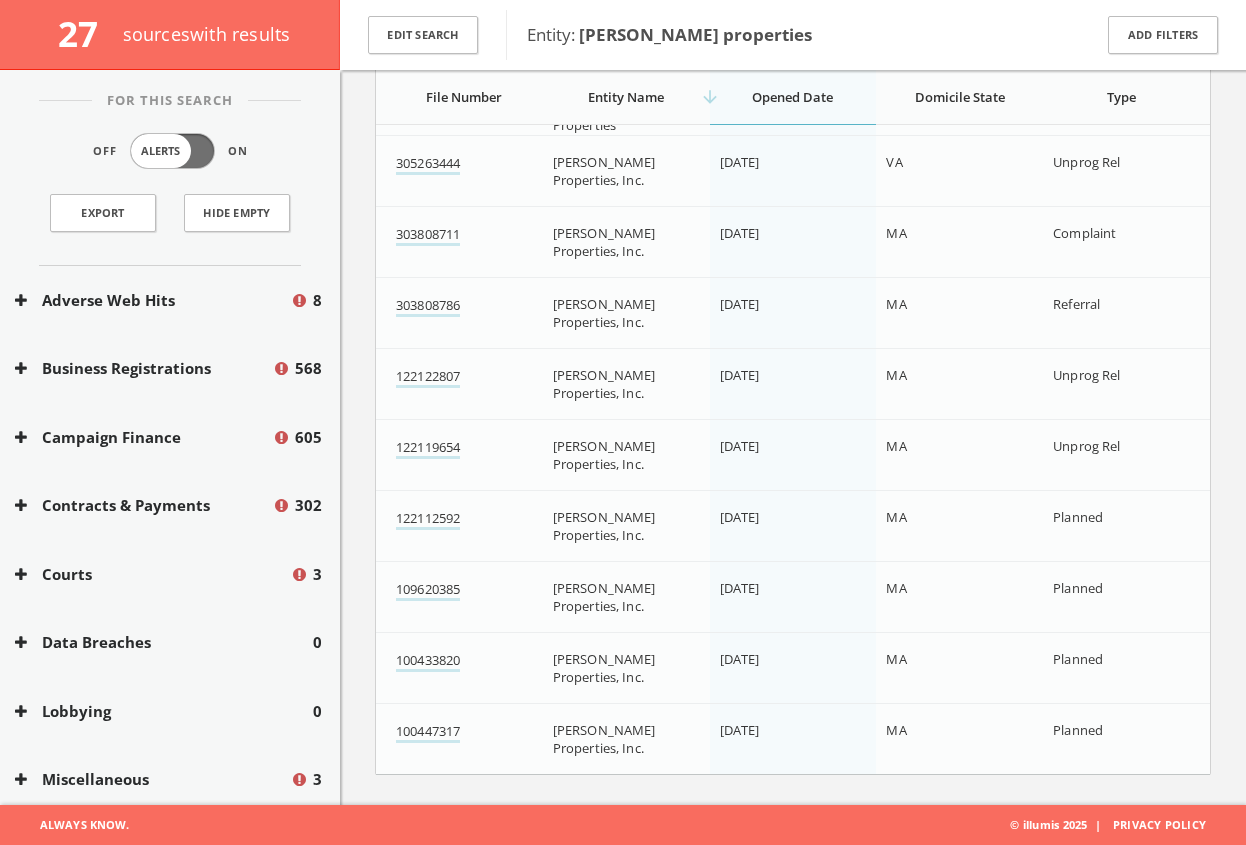 scroll, scrollTop: 453, scrollLeft: 0, axis: vertical 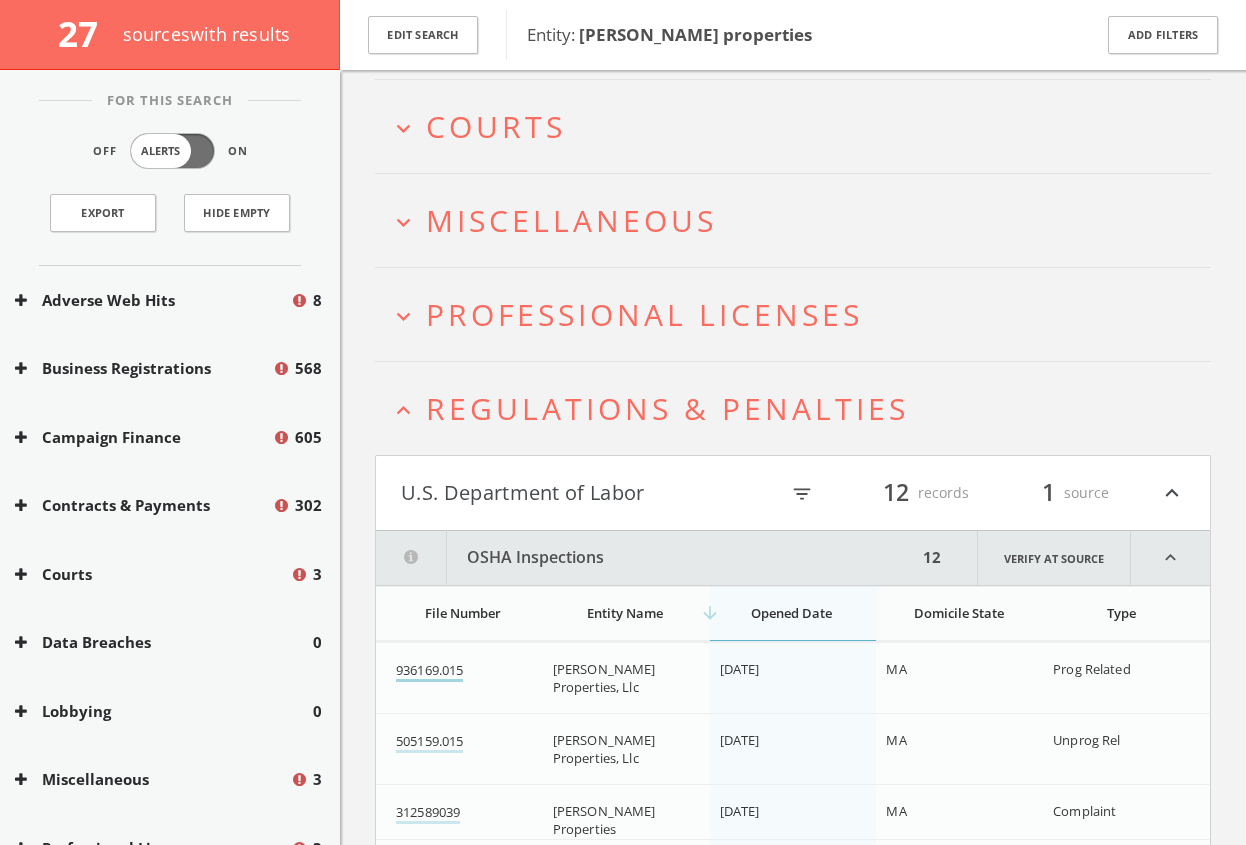 click on "936169.015" at bounding box center [429, 671] 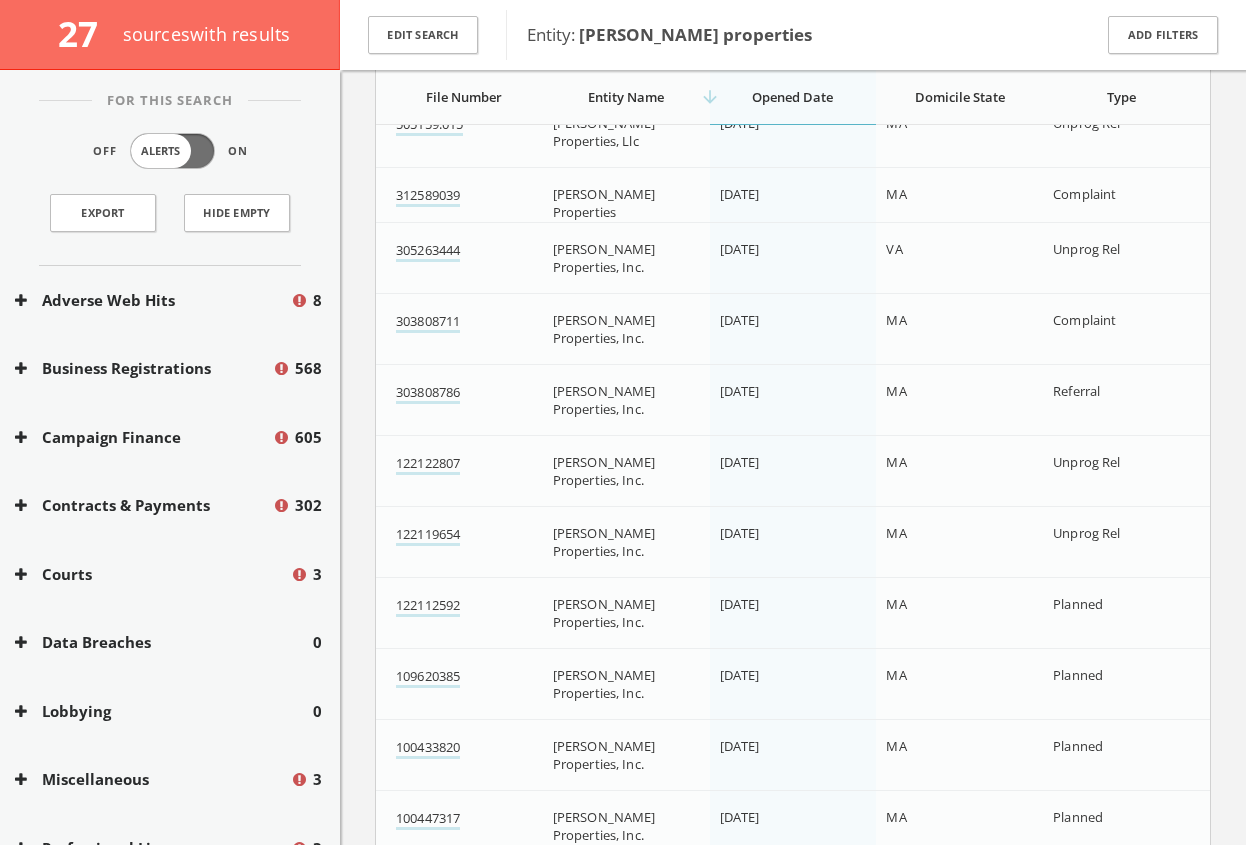 scroll, scrollTop: 1157, scrollLeft: 0, axis: vertical 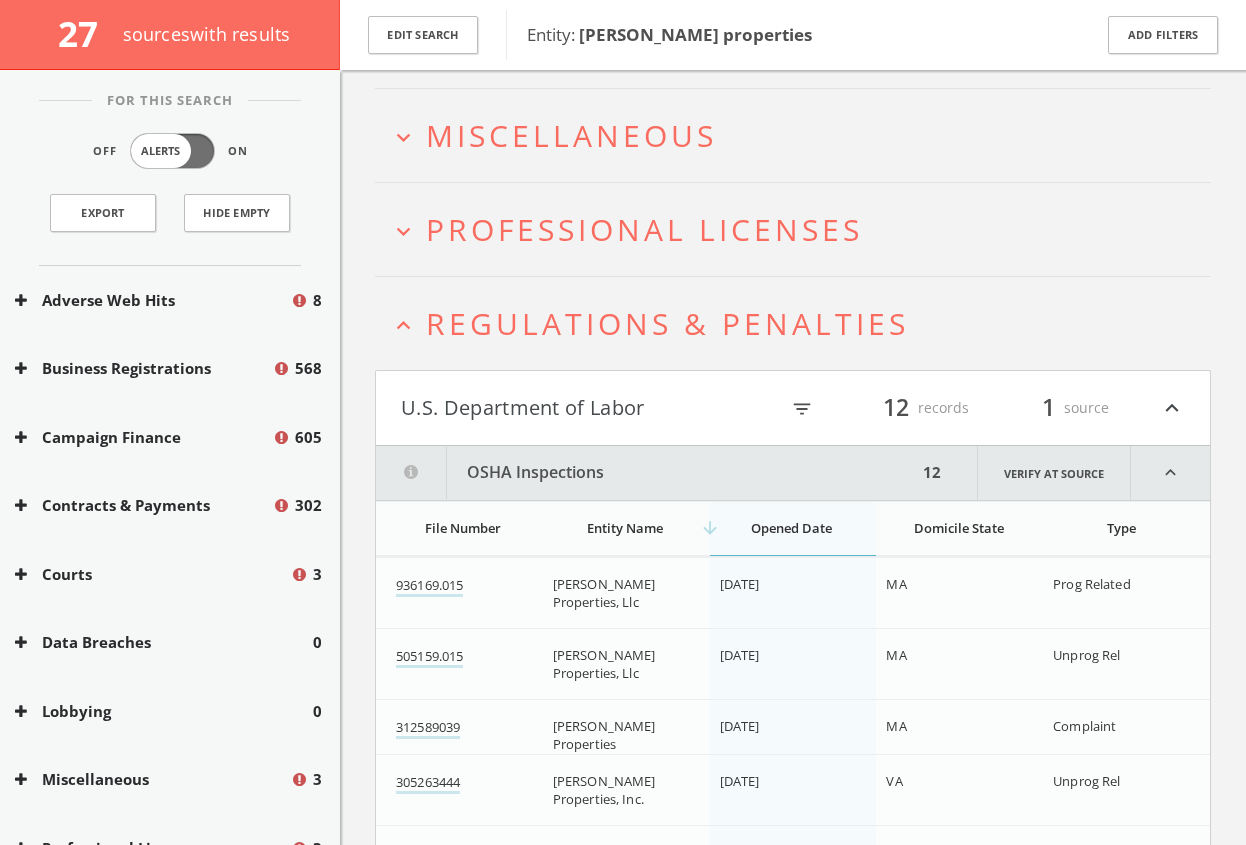click on "U.S. Department of Labor" at bounding box center [589, 408] 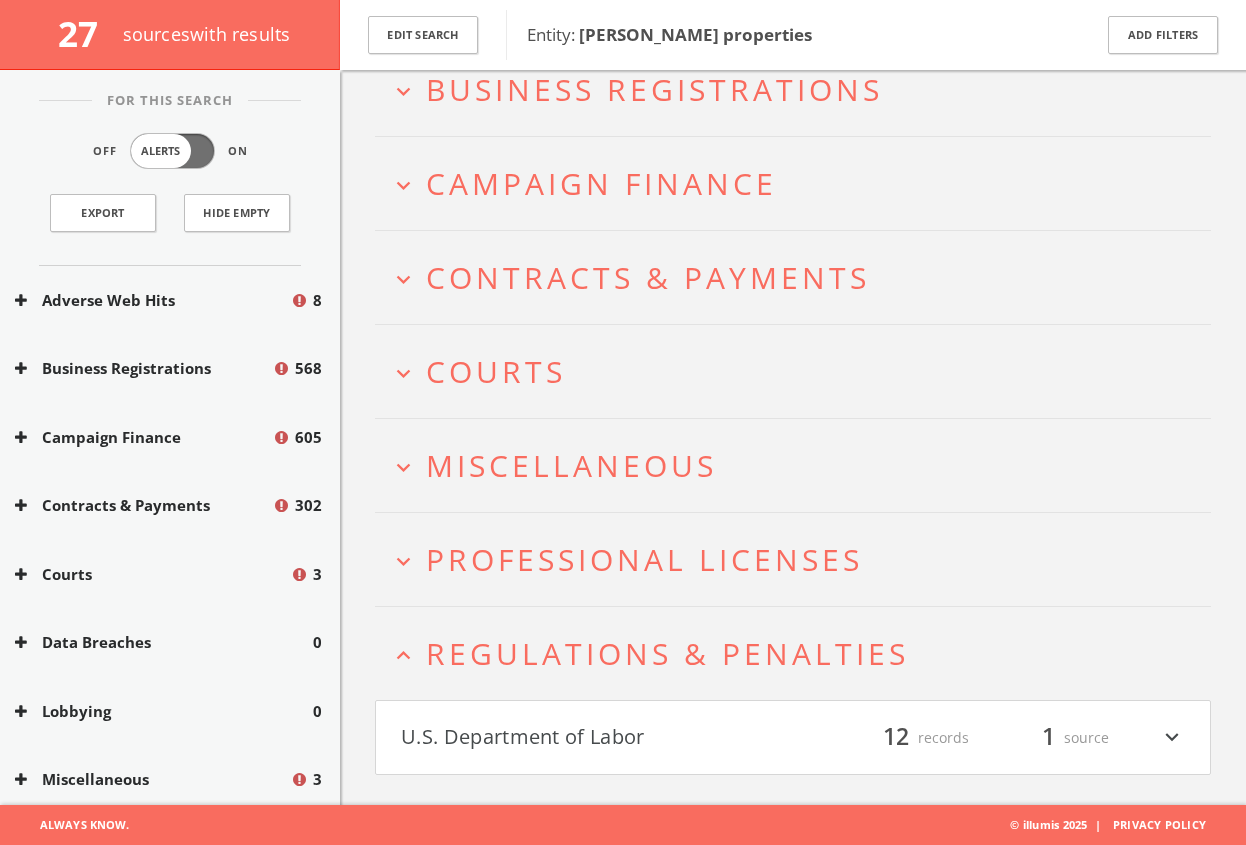 scroll, scrollTop: 208, scrollLeft: 0, axis: vertical 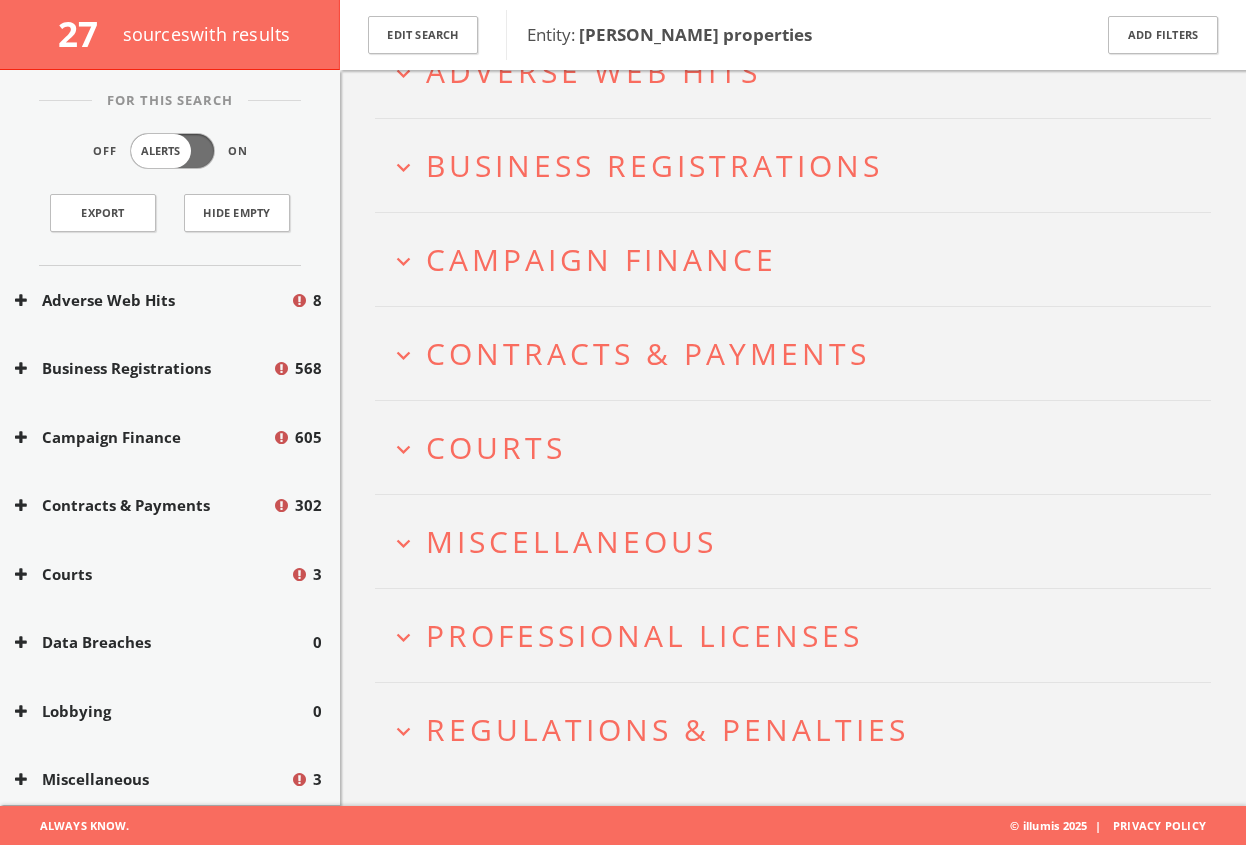 click on "Professional Licenses" at bounding box center [644, 635] 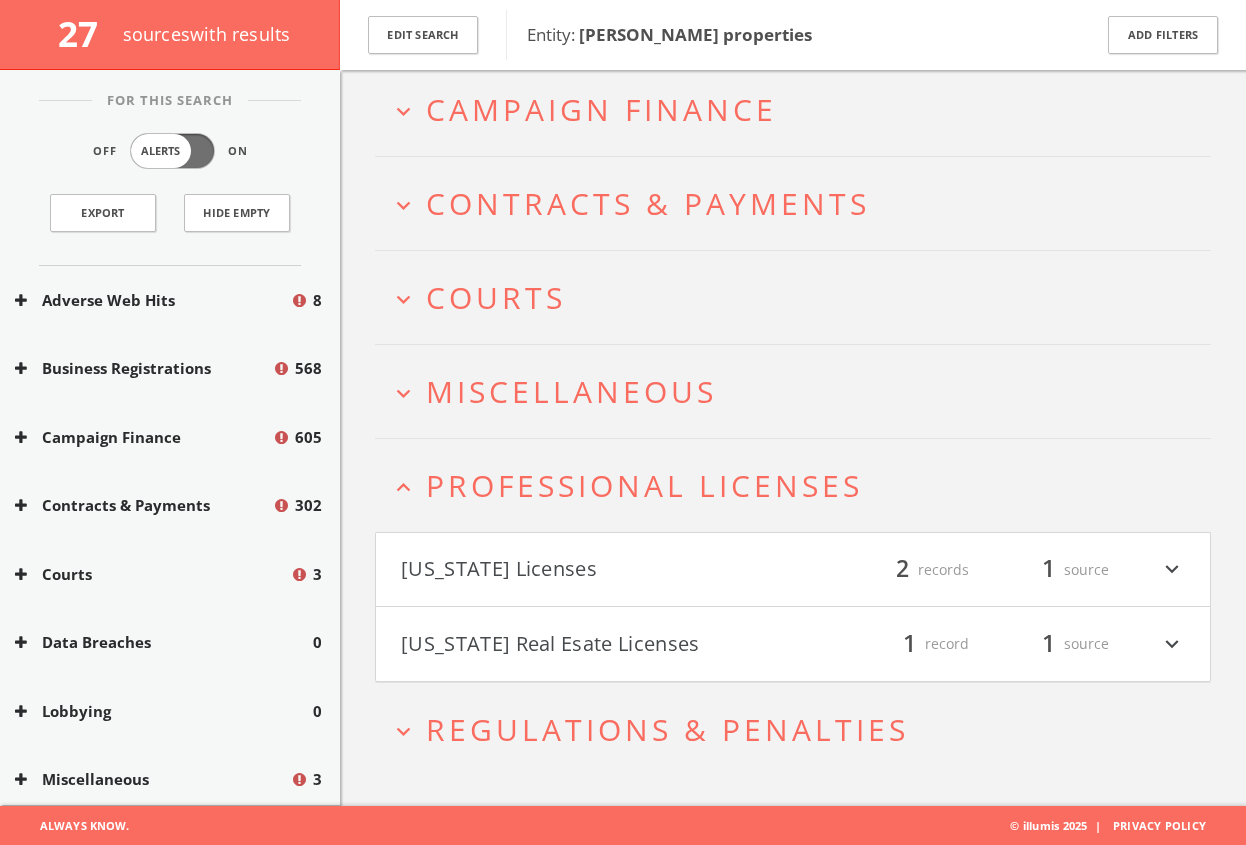click on "[US_STATE] Real Esate Licenses" at bounding box center (597, 644) 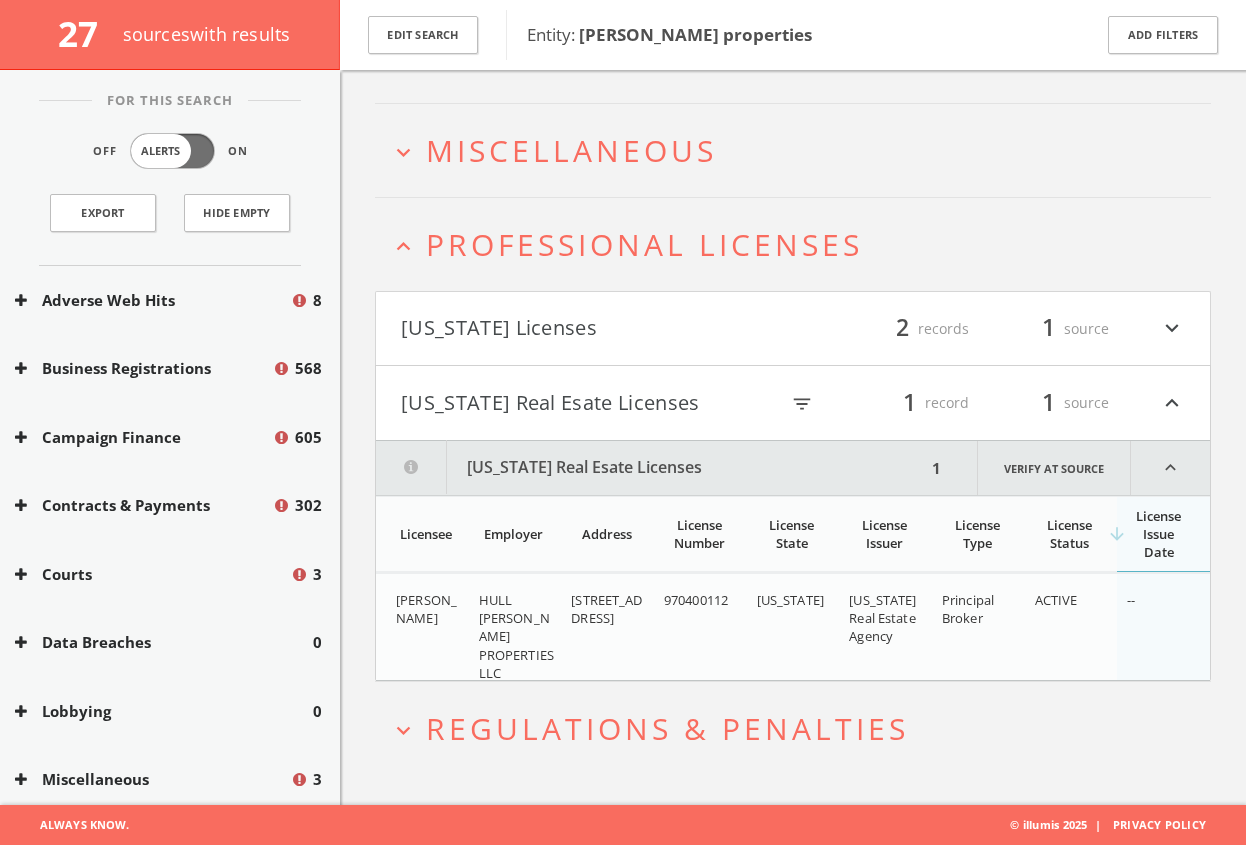 click on "[US_STATE] Licenses" at bounding box center (597, 329) 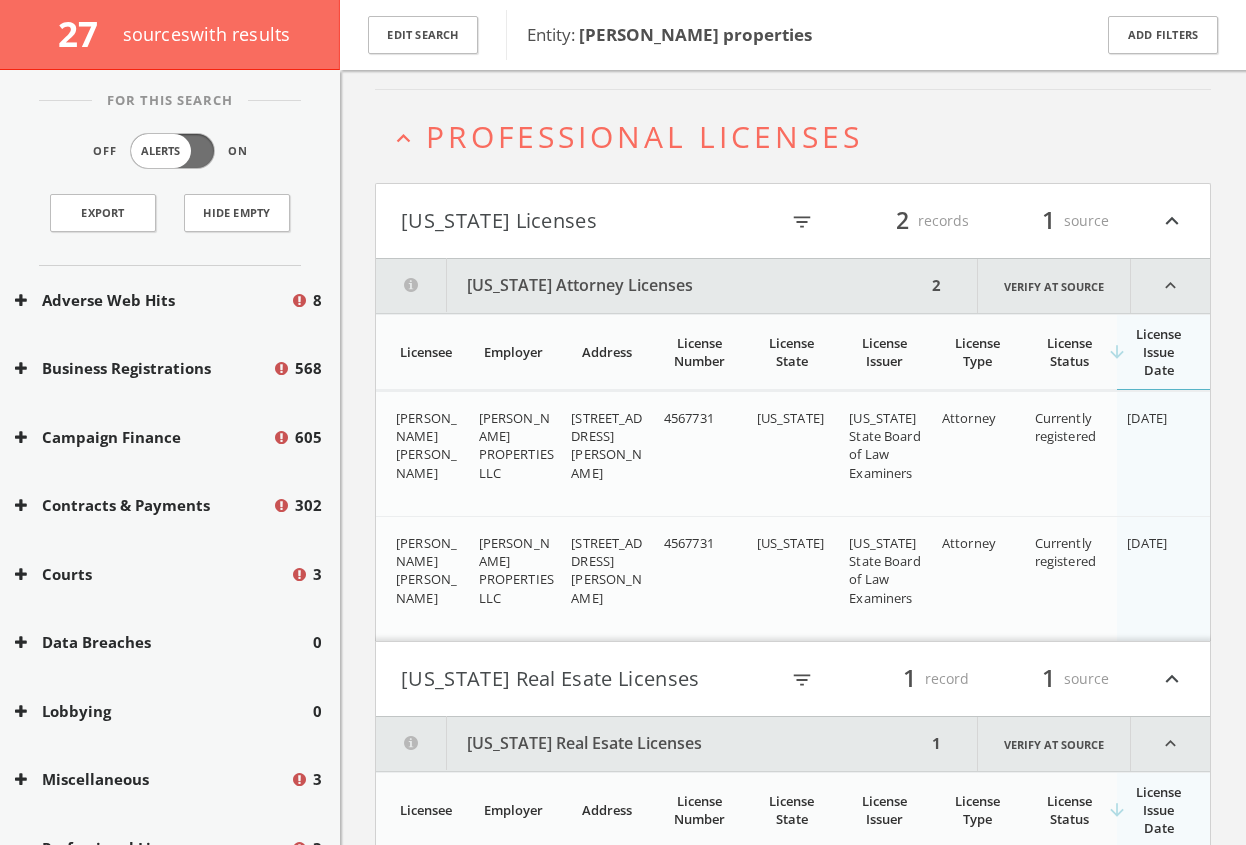 scroll, scrollTop: 599, scrollLeft: 0, axis: vertical 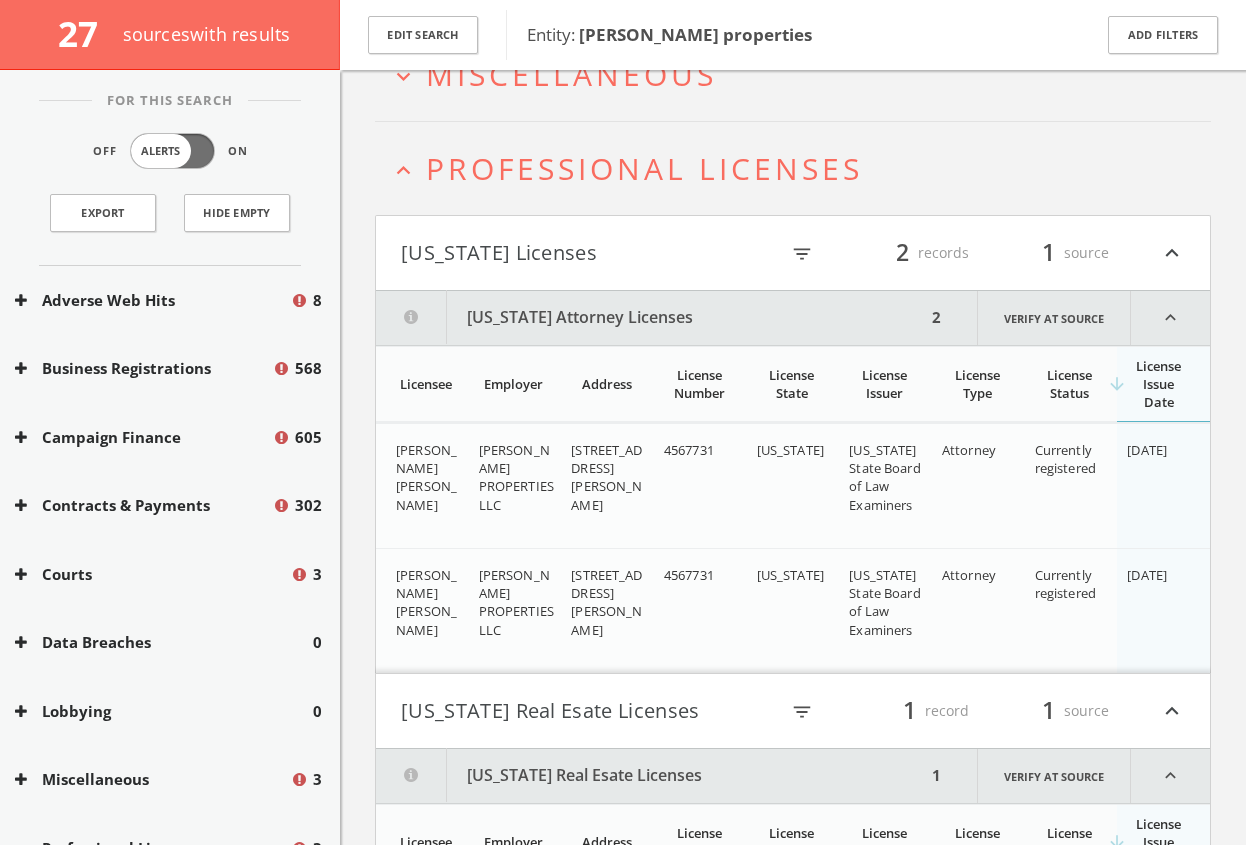 click on "[US_STATE] Licenses" at bounding box center [589, 253] 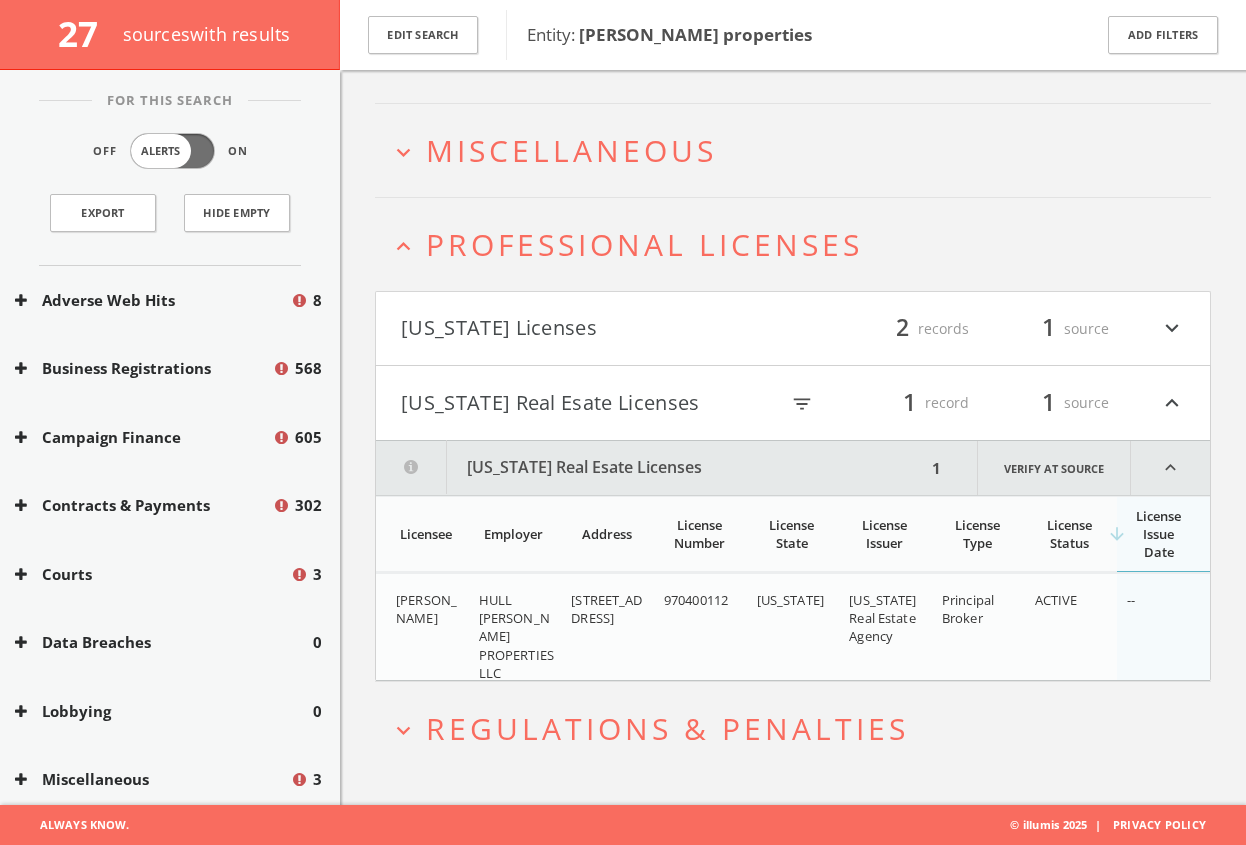 click on "expand_less Professional Licenses" at bounding box center (793, 244) 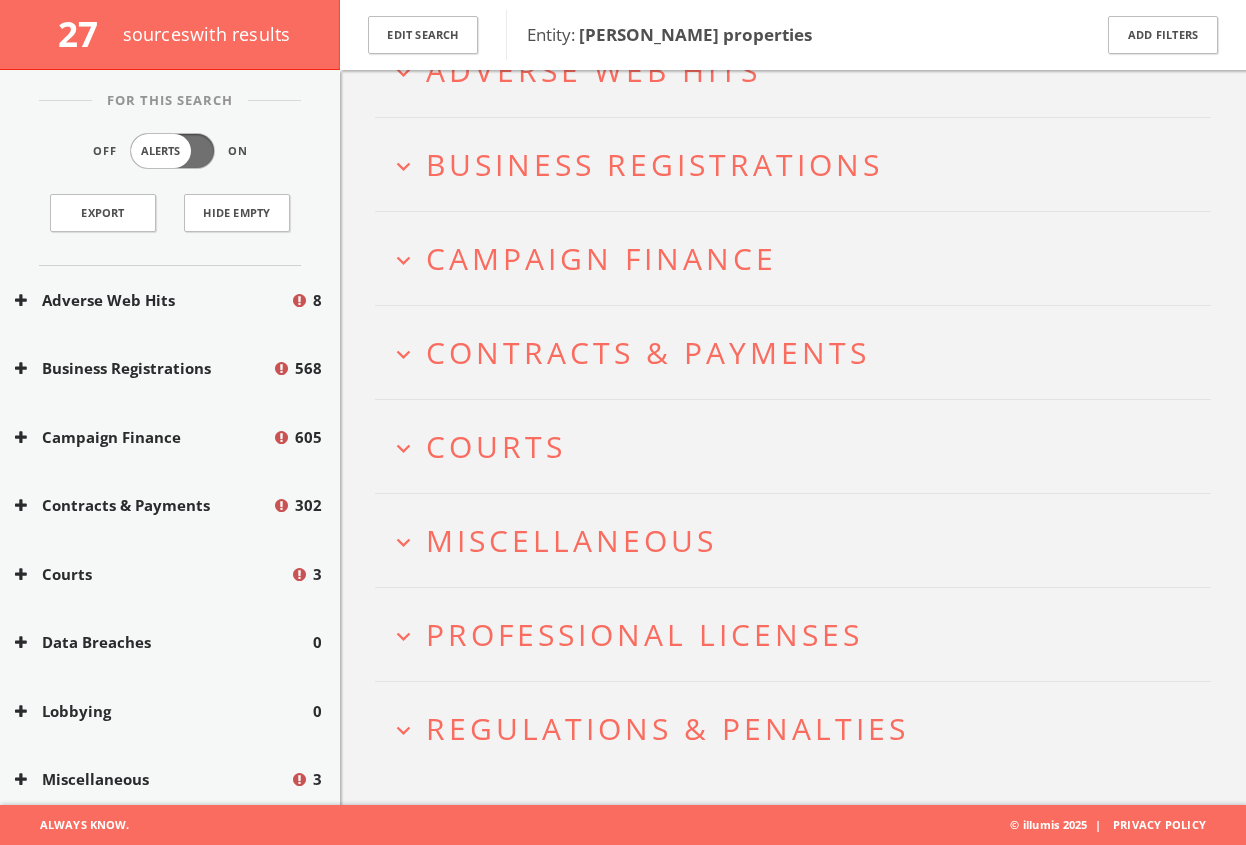 scroll, scrollTop: 132, scrollLeft: 0, axis: vertical 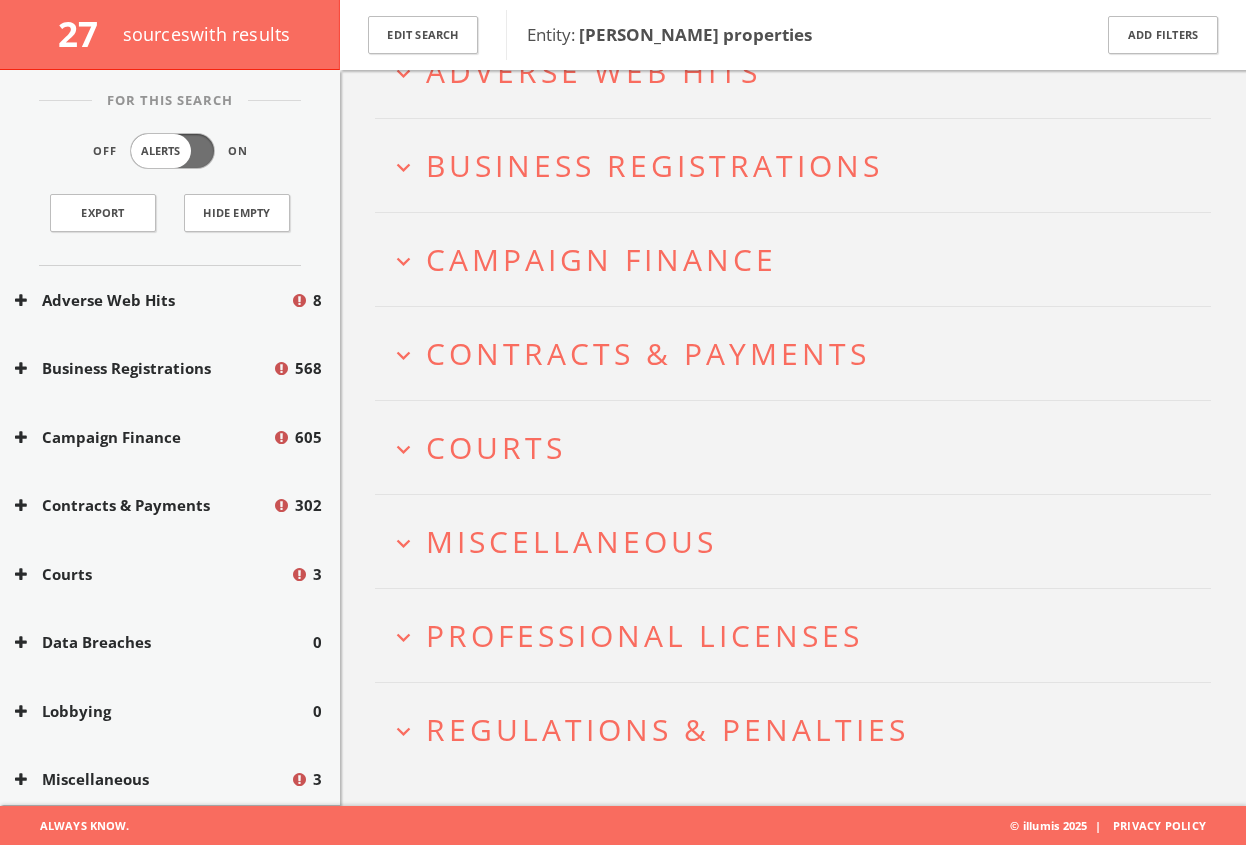 click on "Miscellaneous" at bounding box center [571, 541] 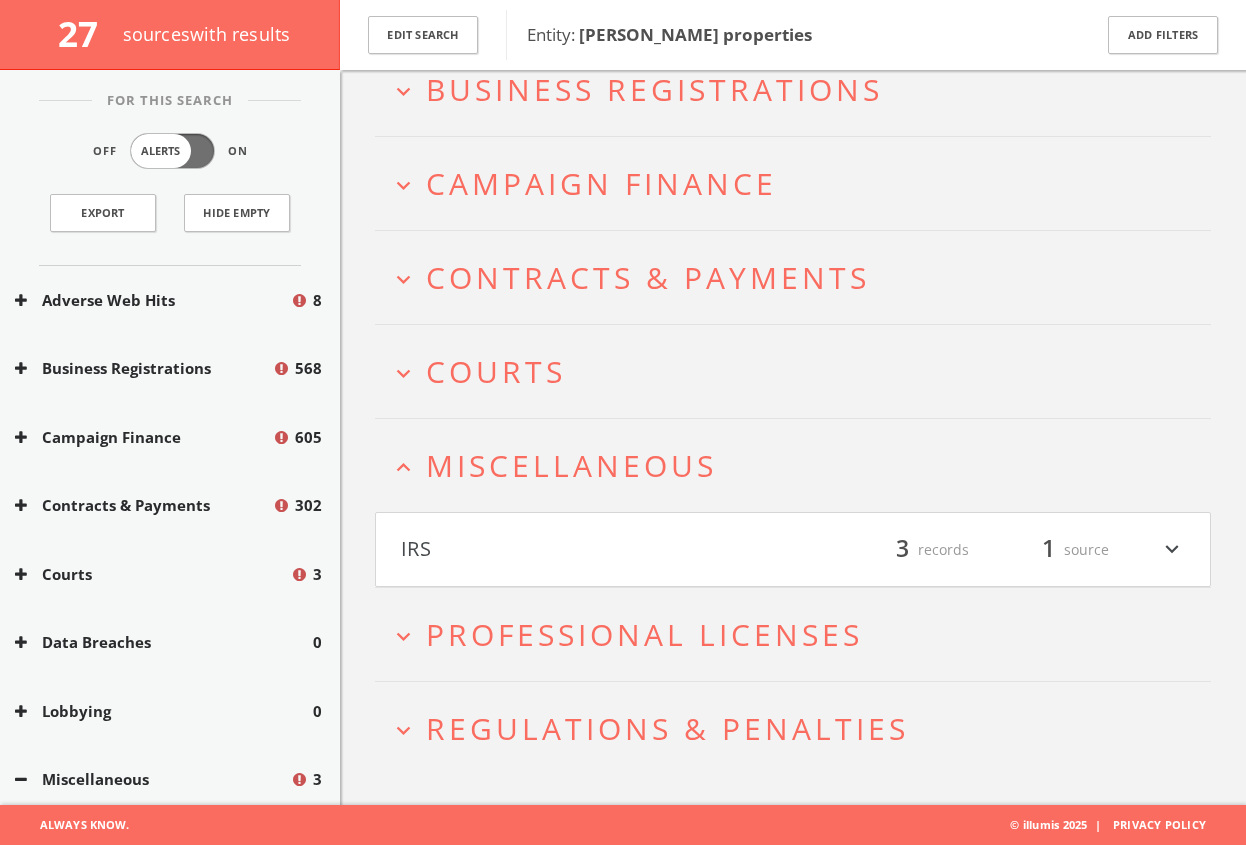 click on "IRS filter_list 3 records 1 source  expand_more" at bounding box center (793, 550) 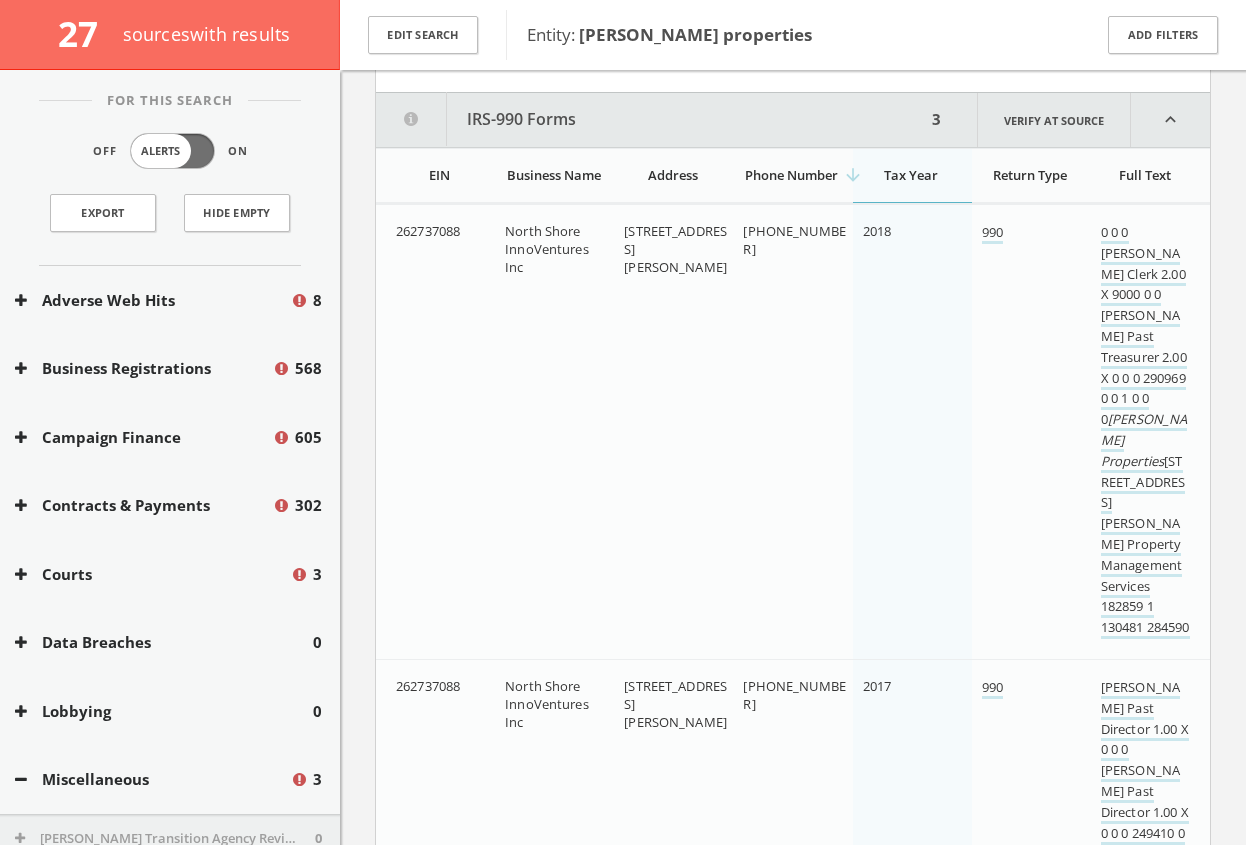 scroll, scrollTop: 724, scrollLeft: 0, axis: vertical 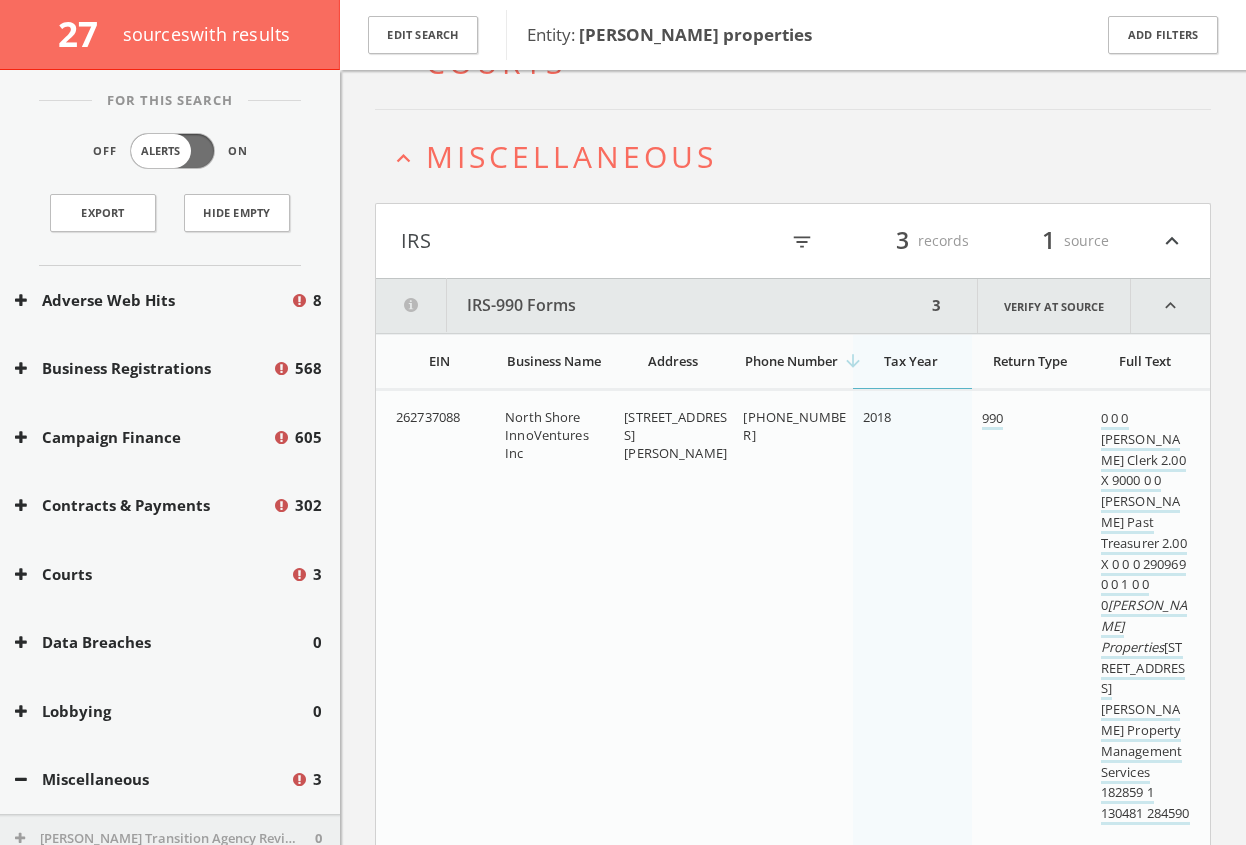 click on "IRS" at bounding box center (589, 241) 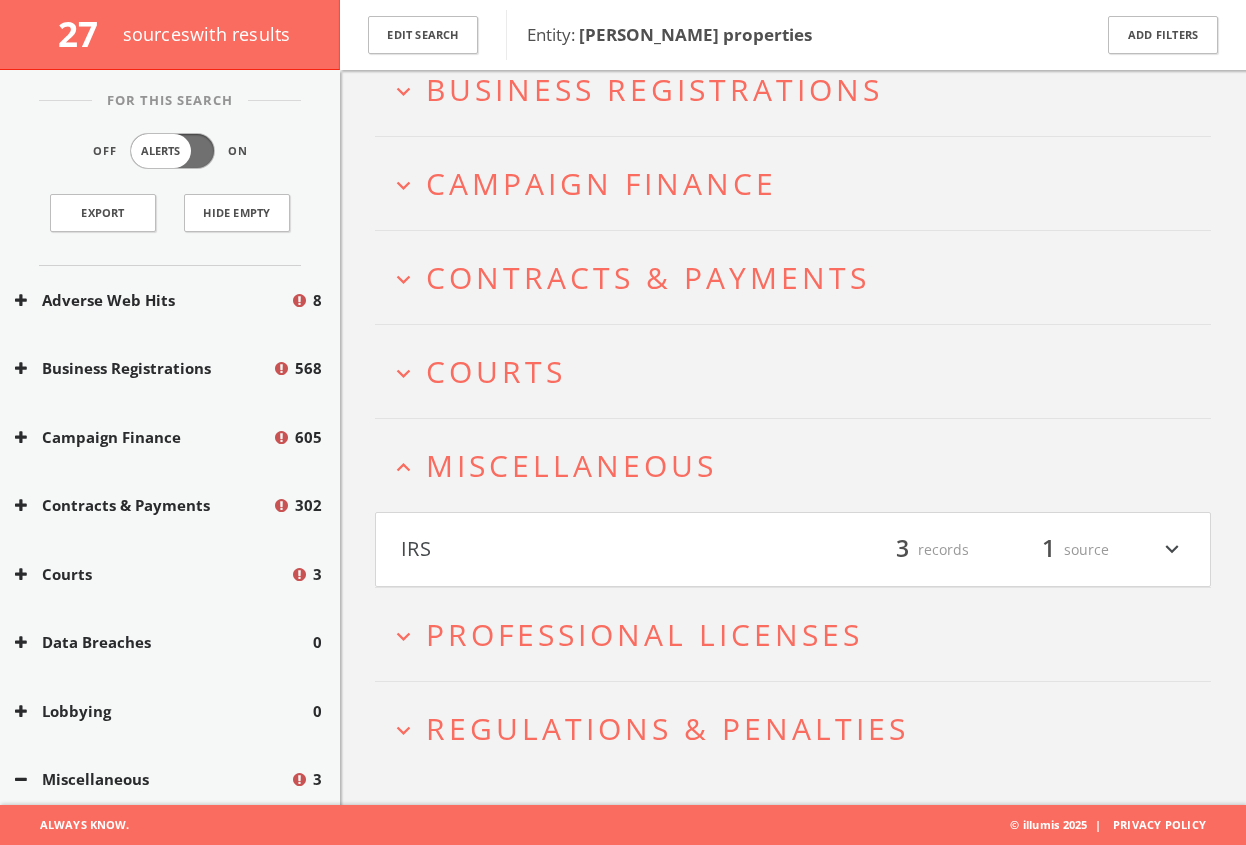 click on "expand_less Miscellaneous" at bounding box center [793, 465] 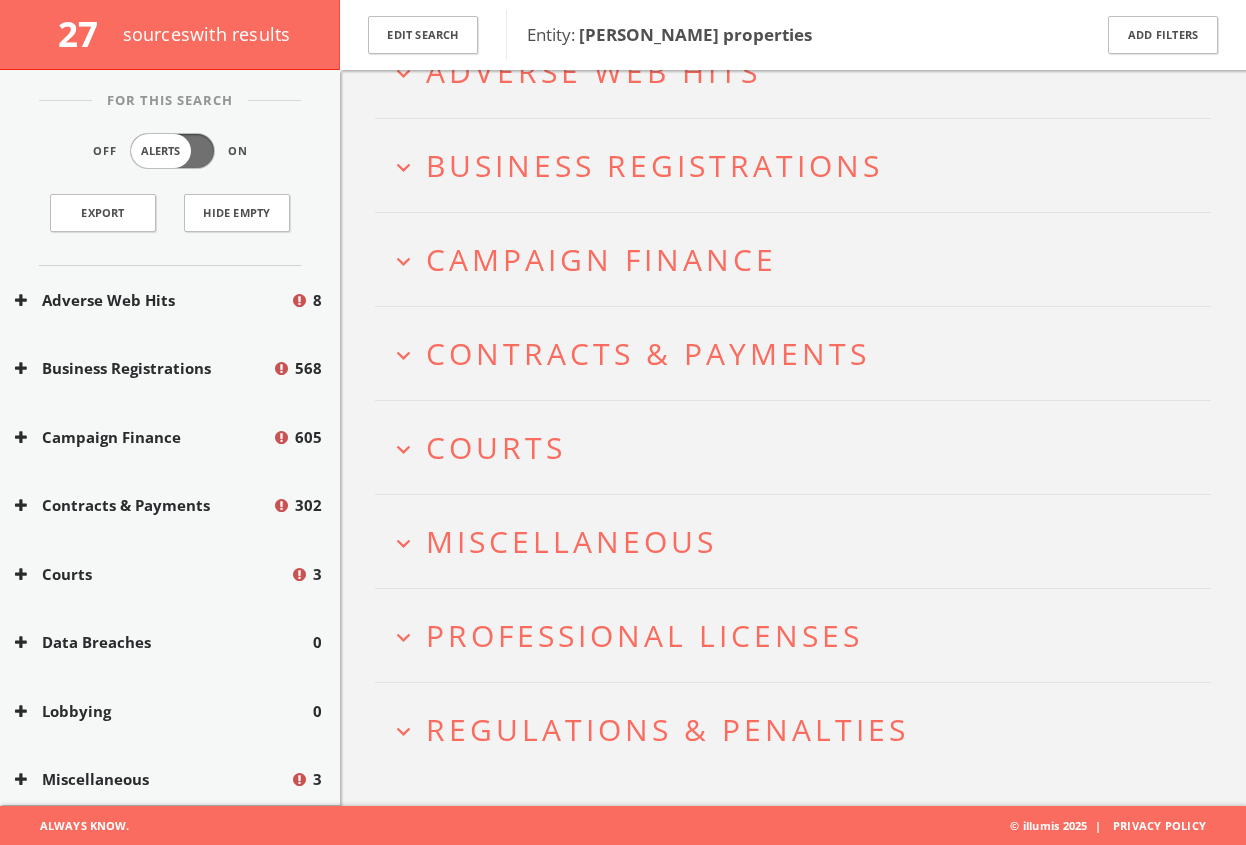 click on "expand_more Courts" at bounding box center (800, 447) 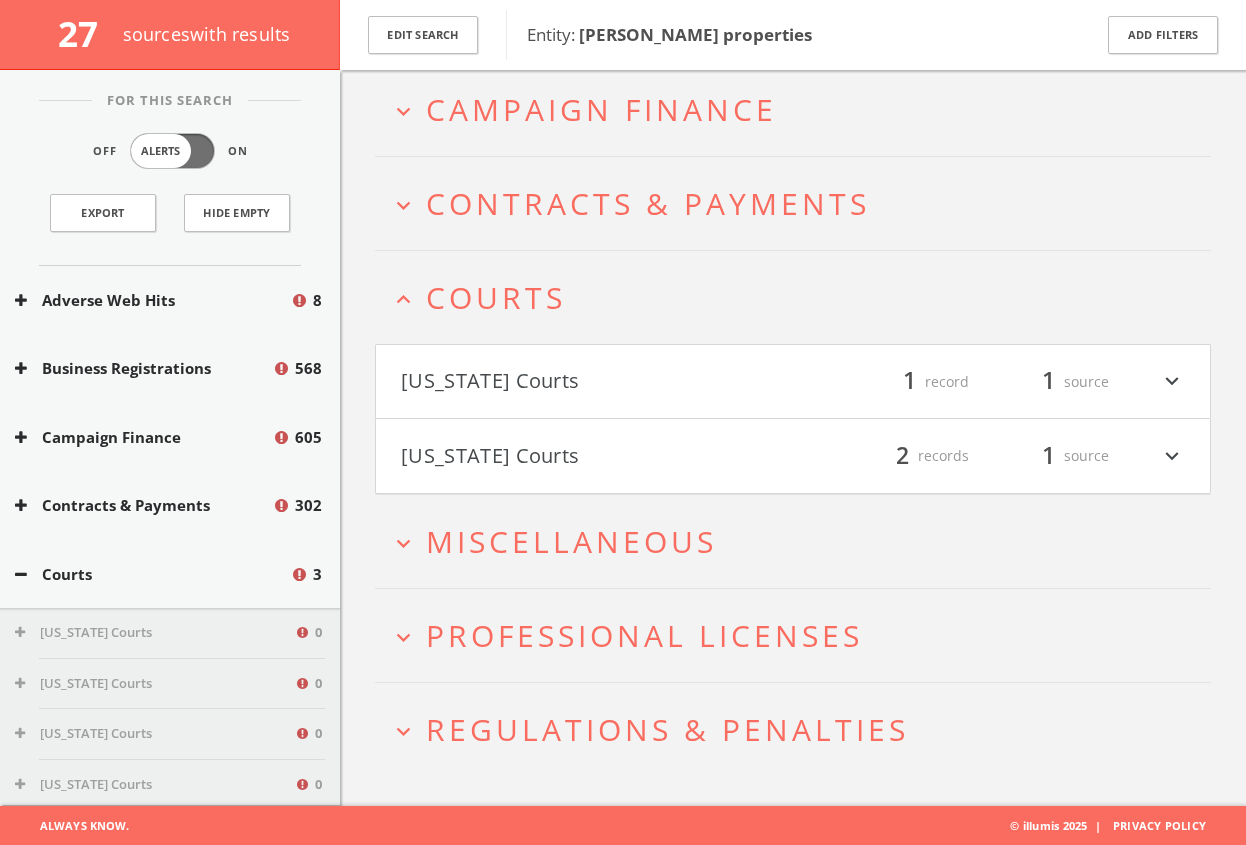 click on "[US_STATE] Courts" at bounding box center [597, 456] 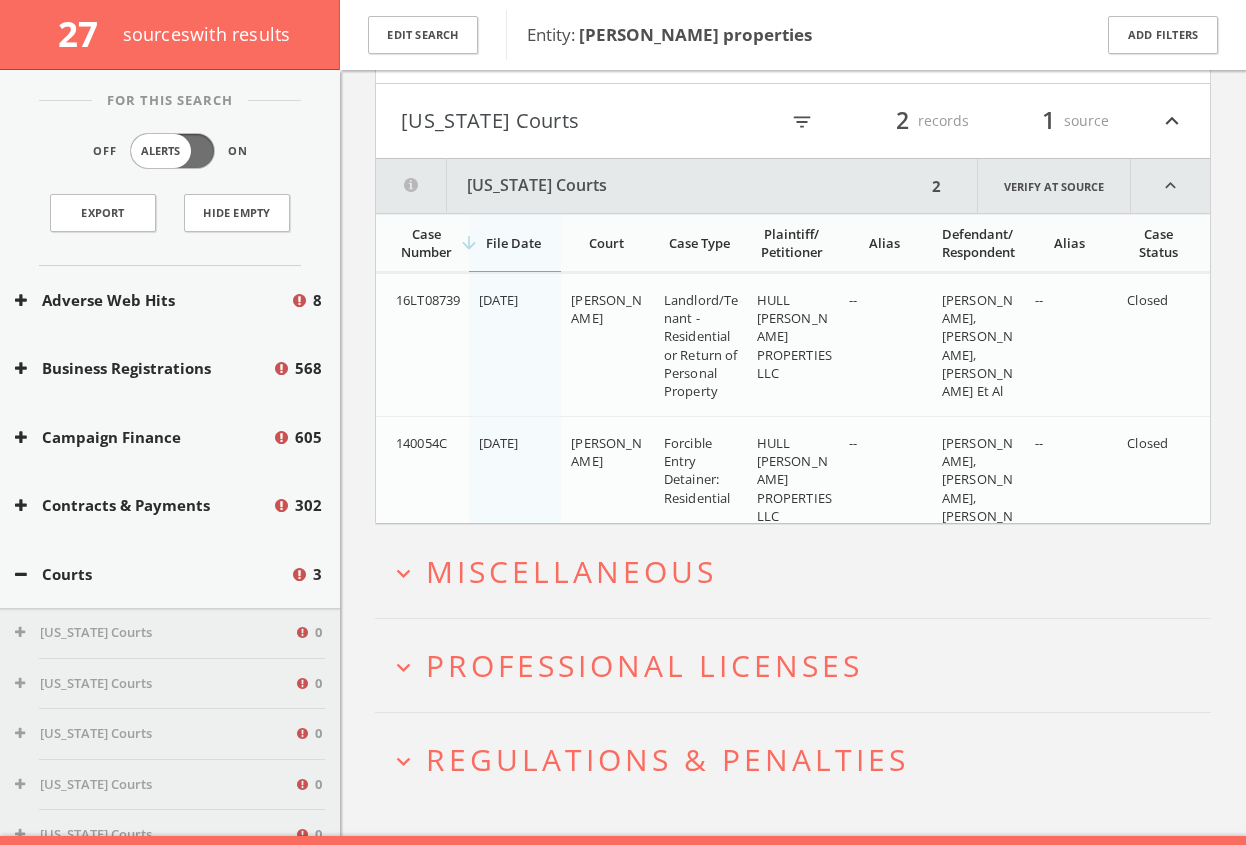 scroll, scrollTop: 648, scrollLeft: 0, axis: vertical 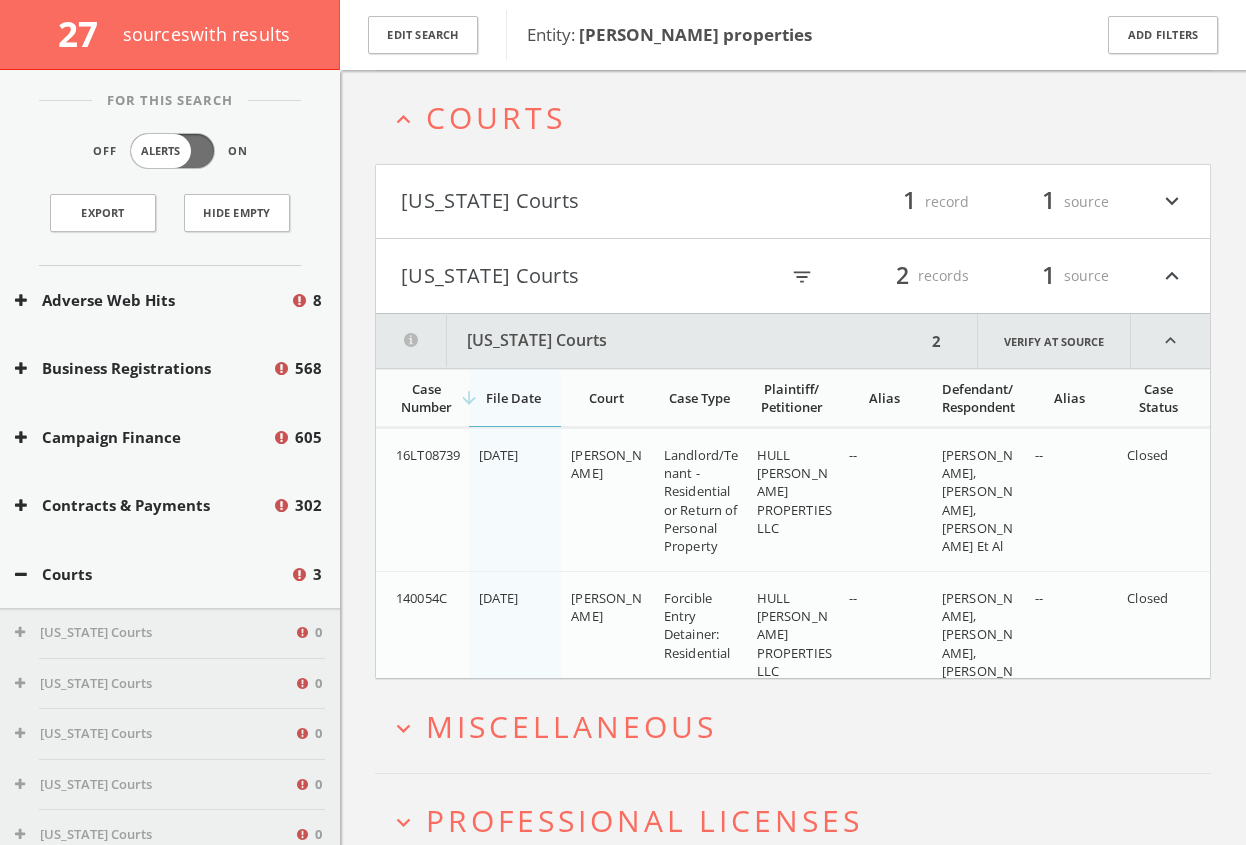 click on "[US_STATE] Courts" at bounding box center (589, 276) 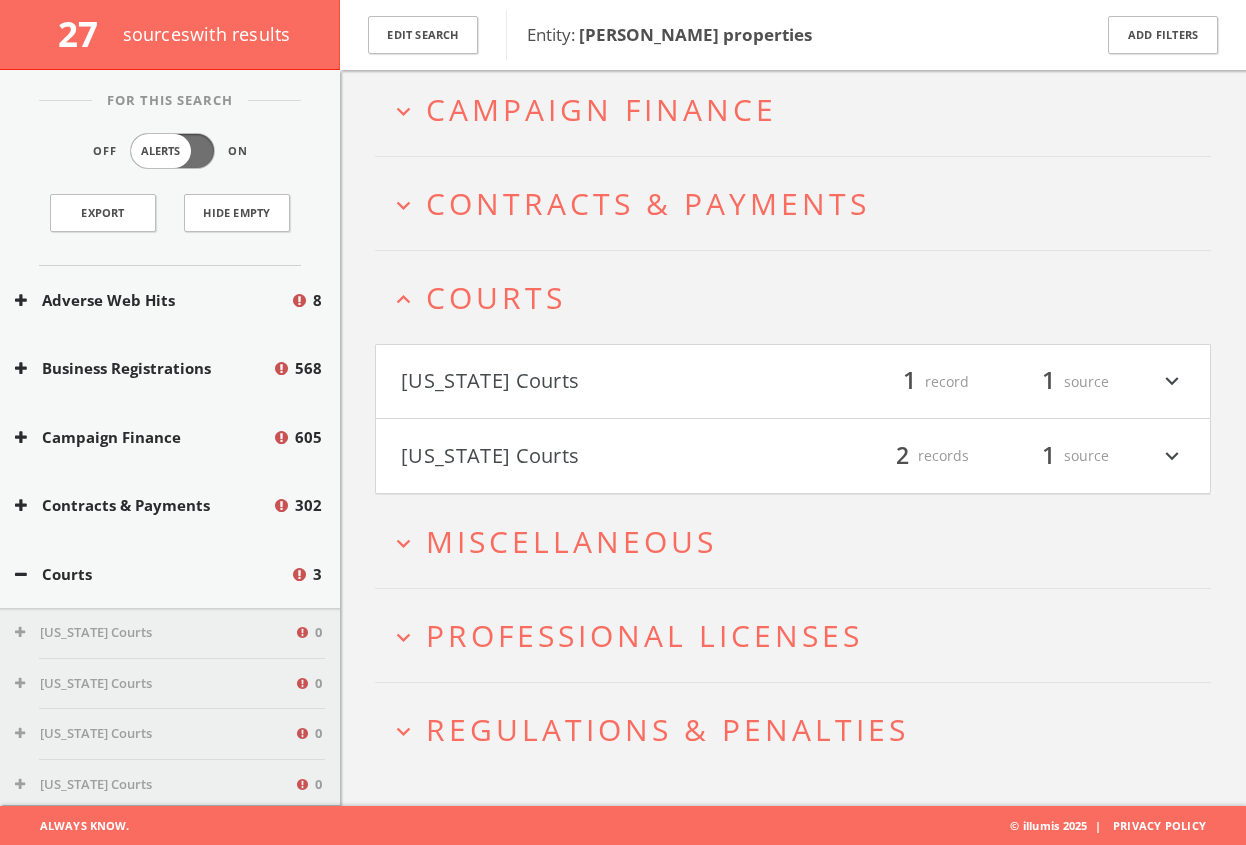 click on "Contracts & Payments" at bounding box center (648, 203) 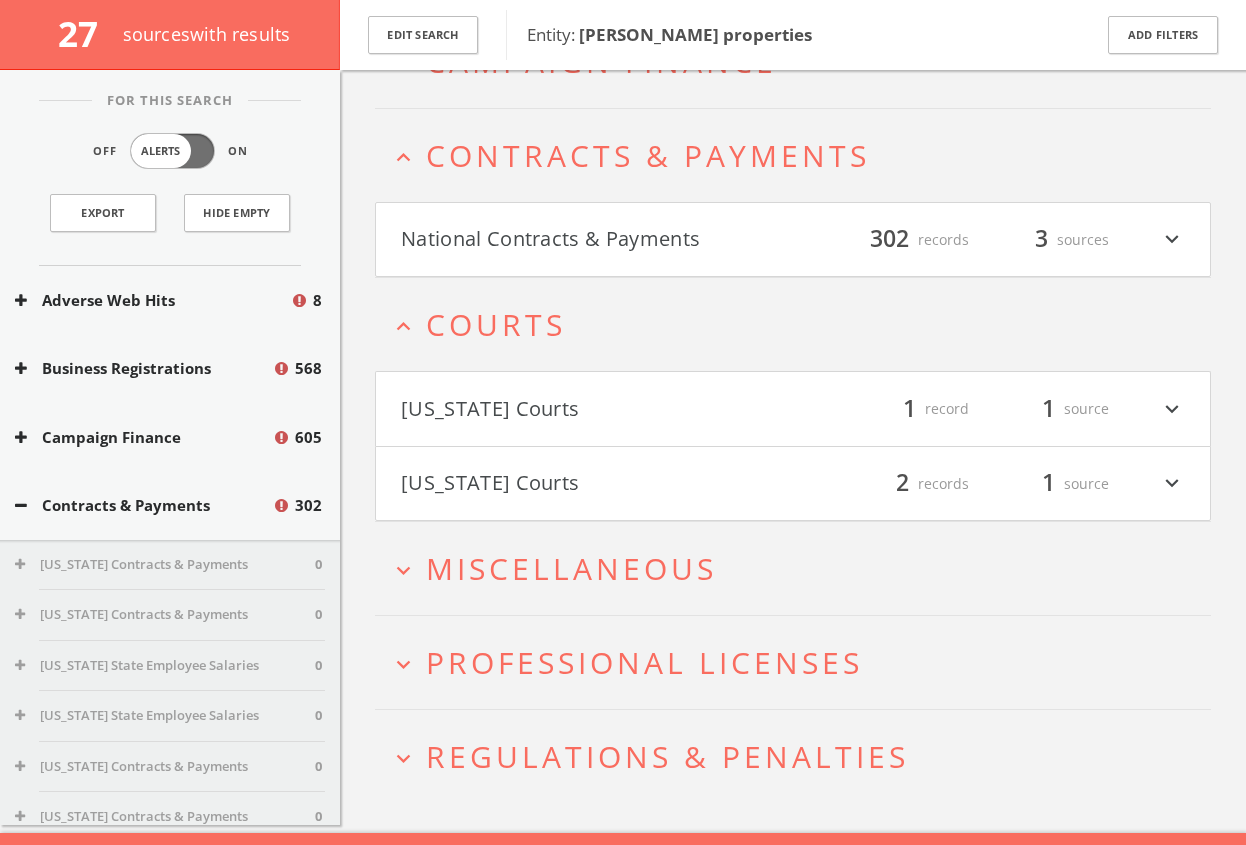 click on "expand_less Contracts & Payments" at bounding box center (793, 155) 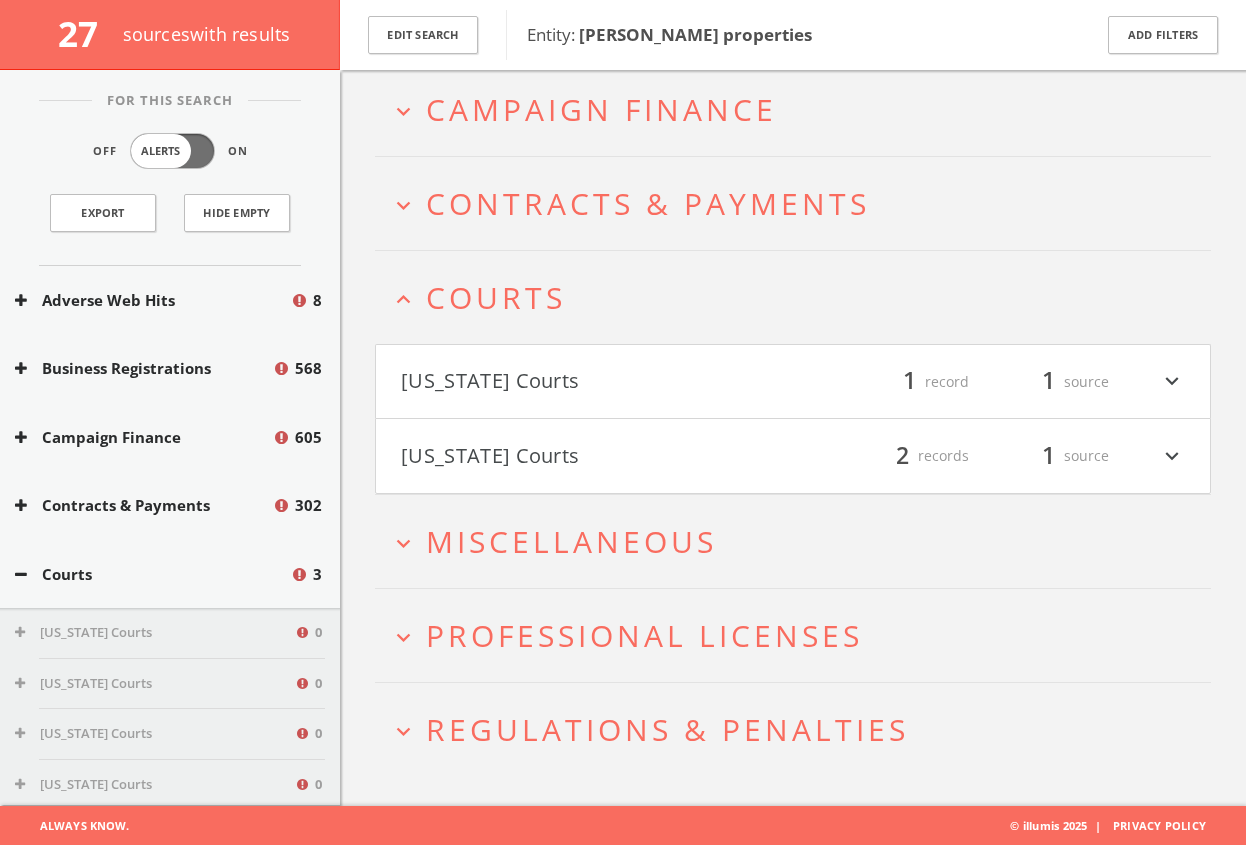 click on "[US_STATE] Courts" at bounding box center [597, 382] 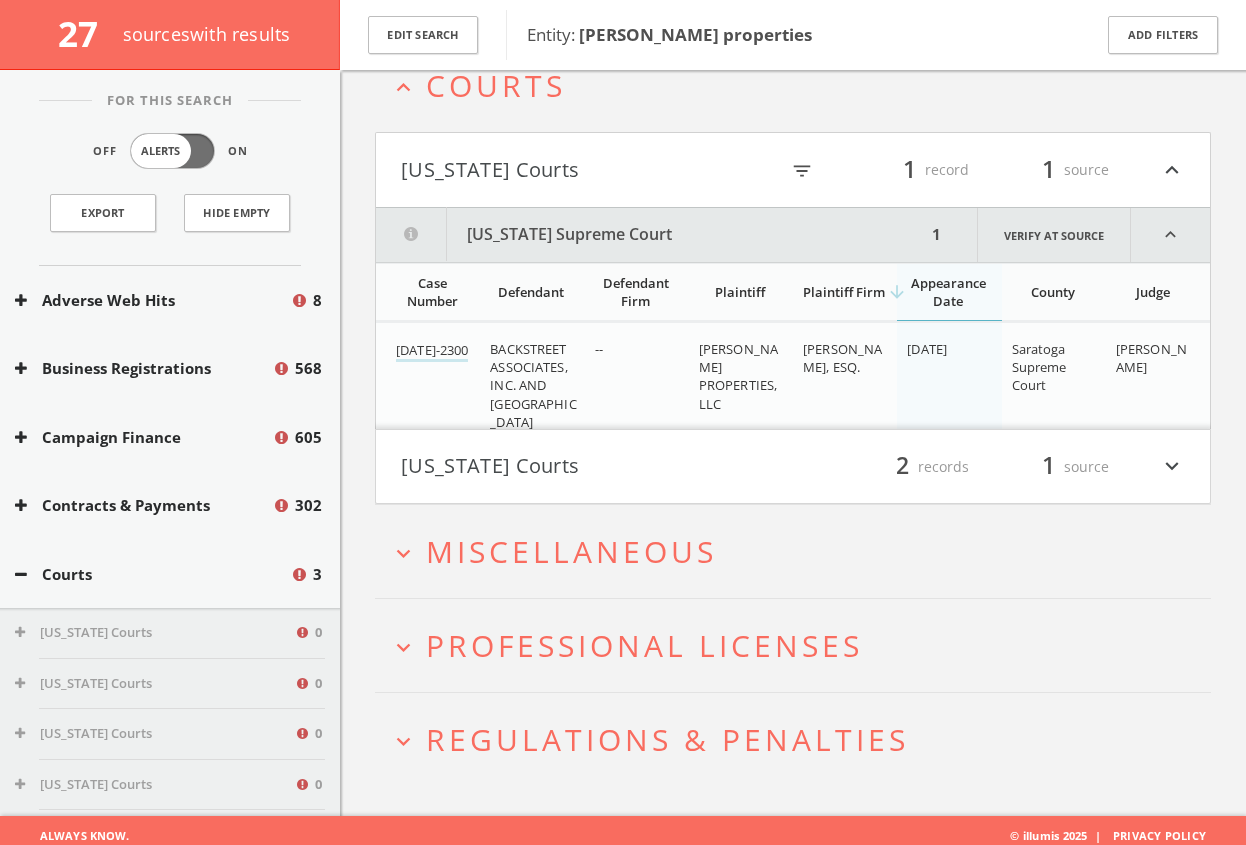 scroll, scrollTop: 373, scrollLeft: 0, axis: vertical 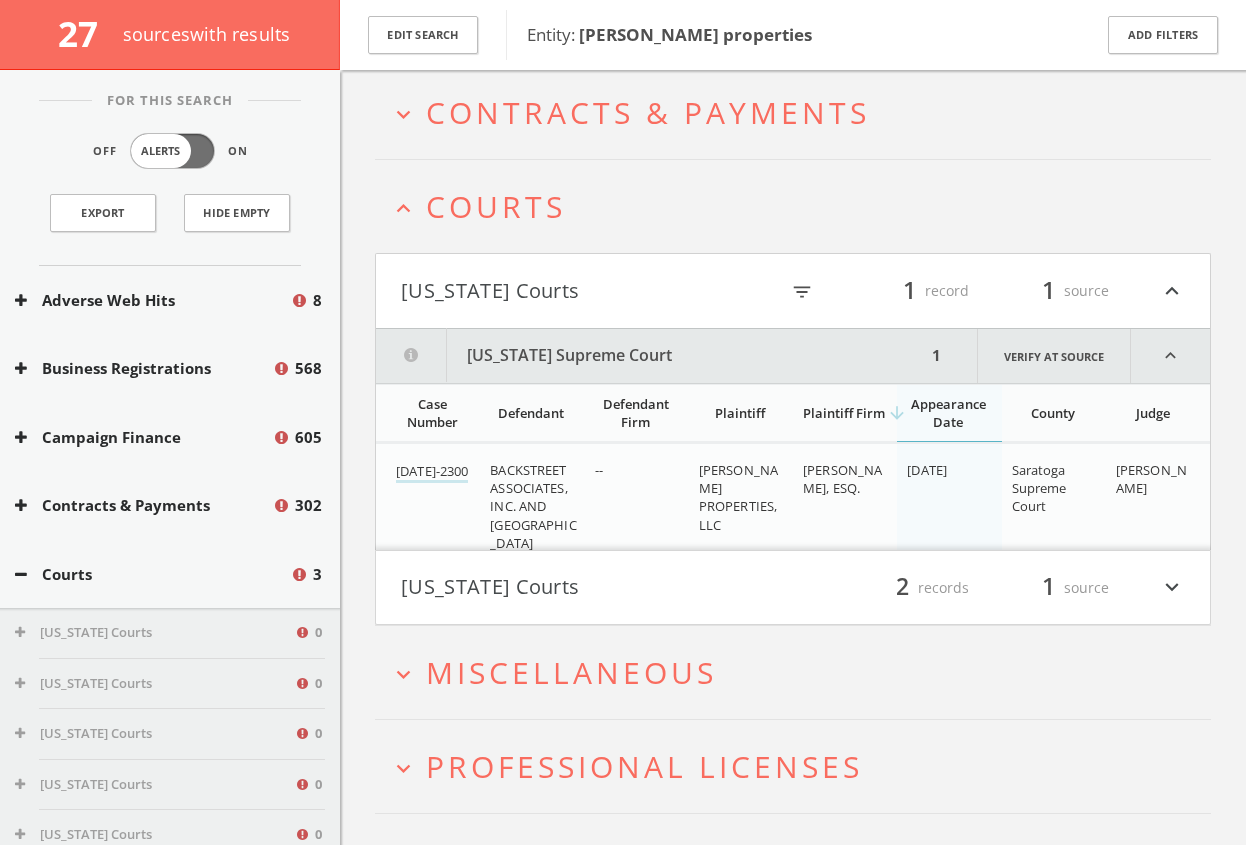 click on "[US_STATE] Courts filter_list 1 record  1 source  expand_less" at bounding box center [793, 291] 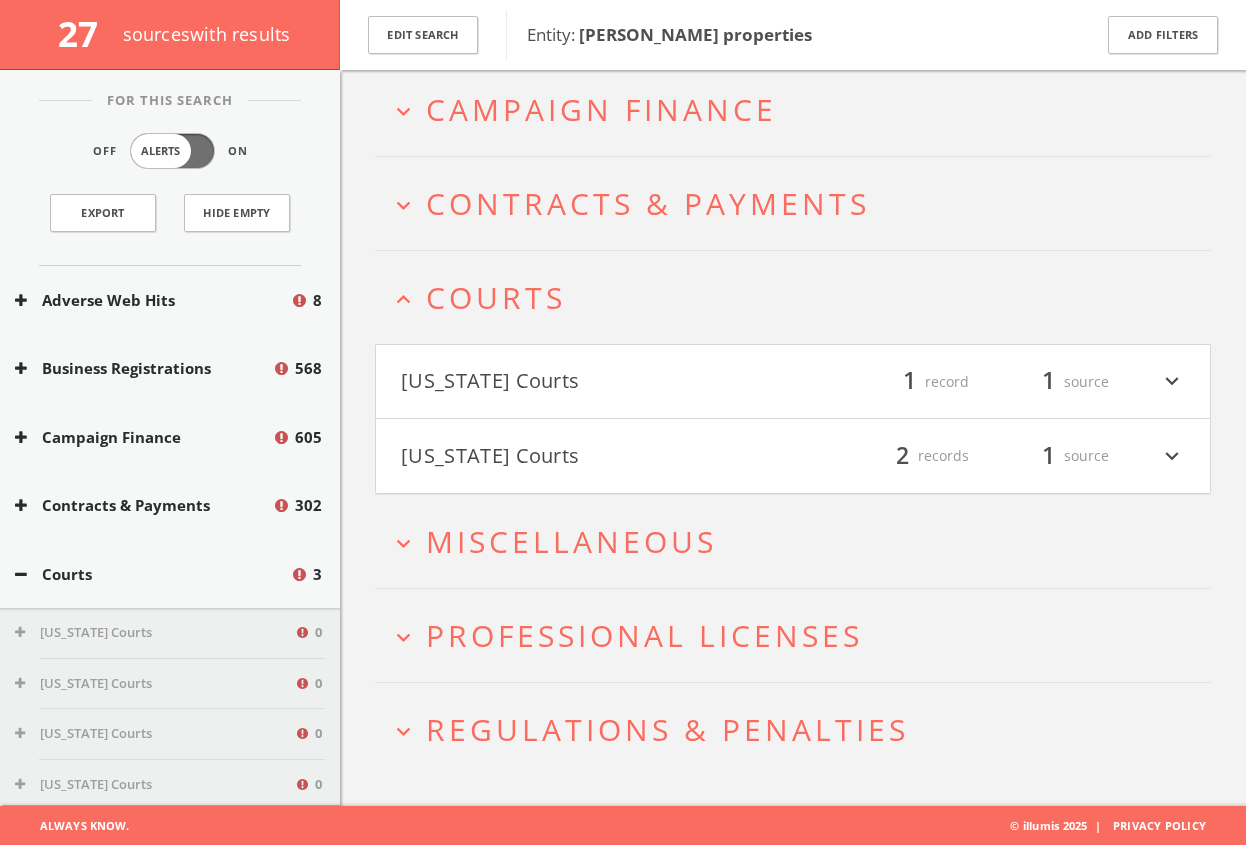 click on "Courts" at bounding box center (496, 297) 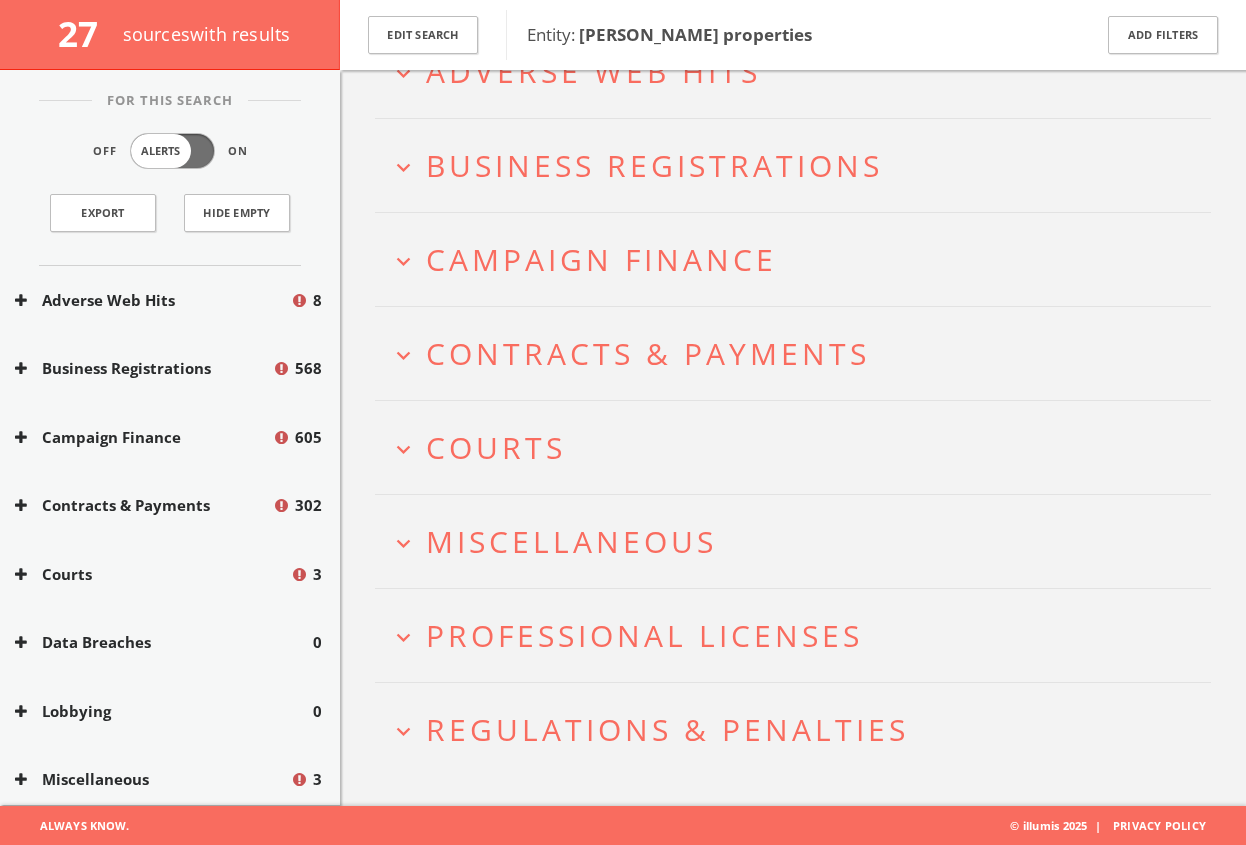 click on "Contracts & Payments" at bounding box center (648, 353) 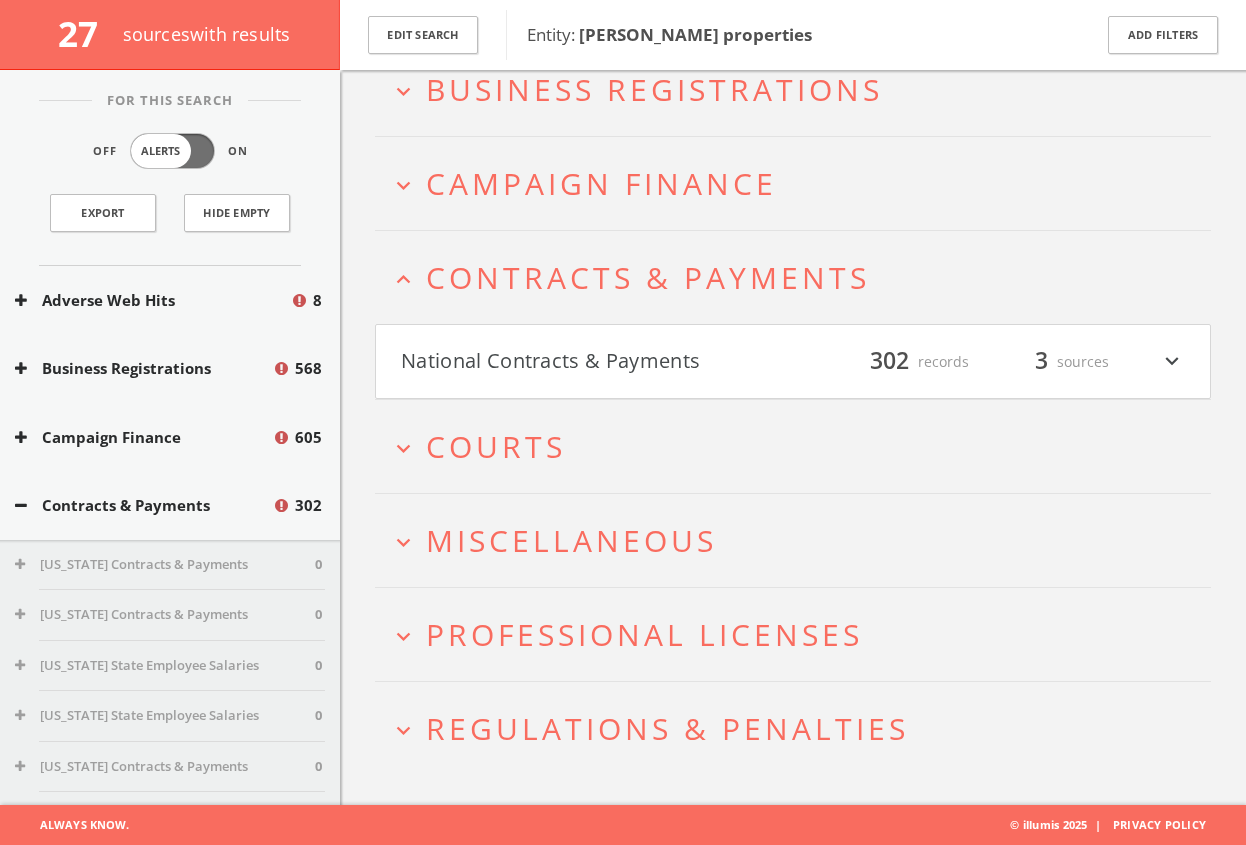 click on "National Contracts & Payments" at bounding box center [597, 362] 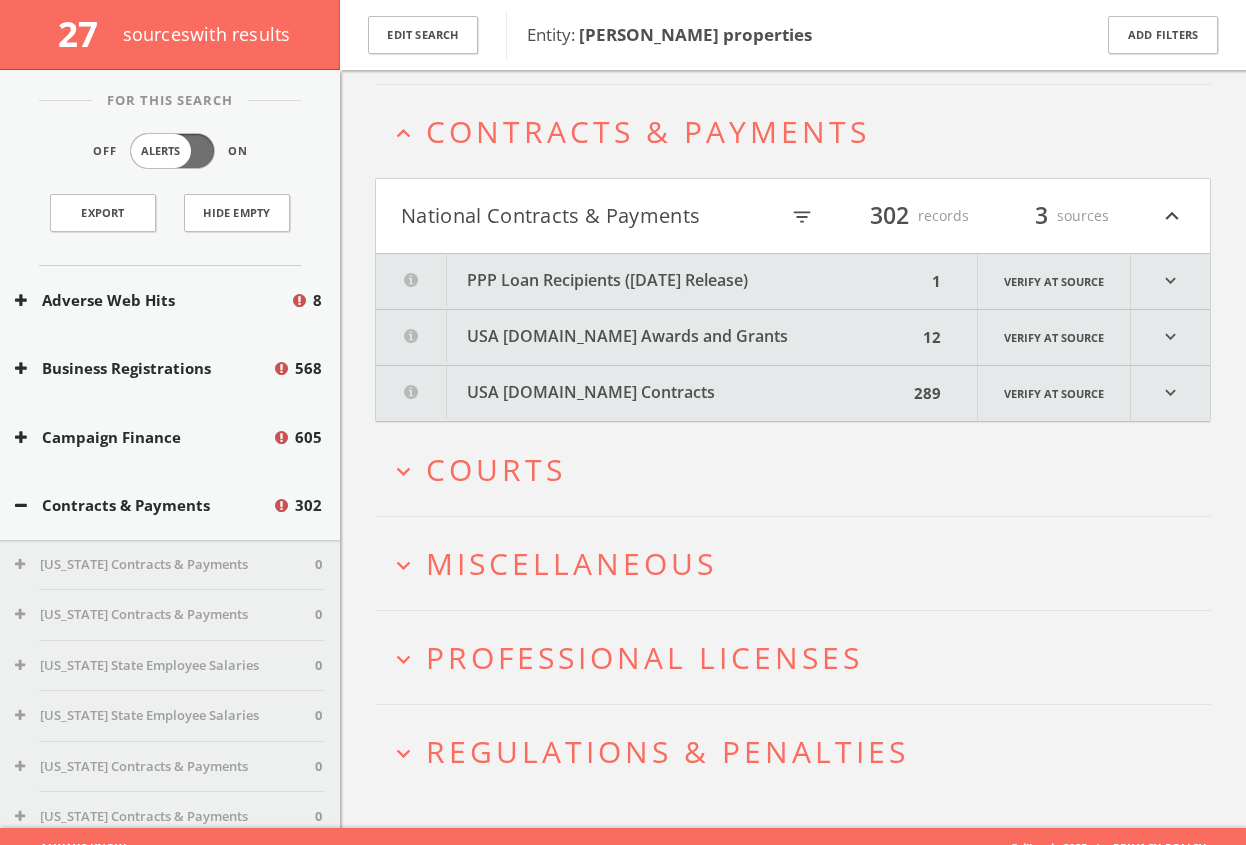 scroll, scrollTop: 376, scrollLeft: 0, axis: vertical 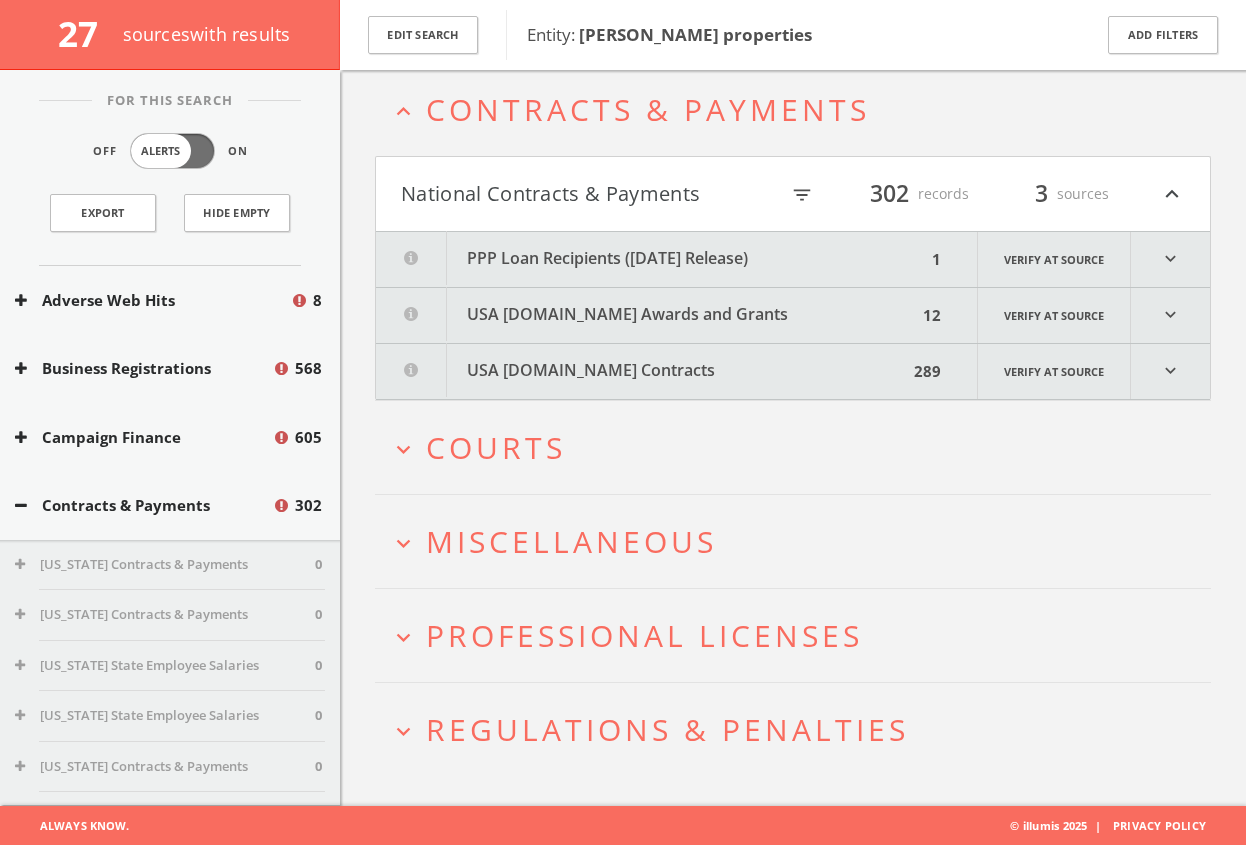 click on "USA [DOMAIN_NAME] Contracts" at bounding box center [642, 371] 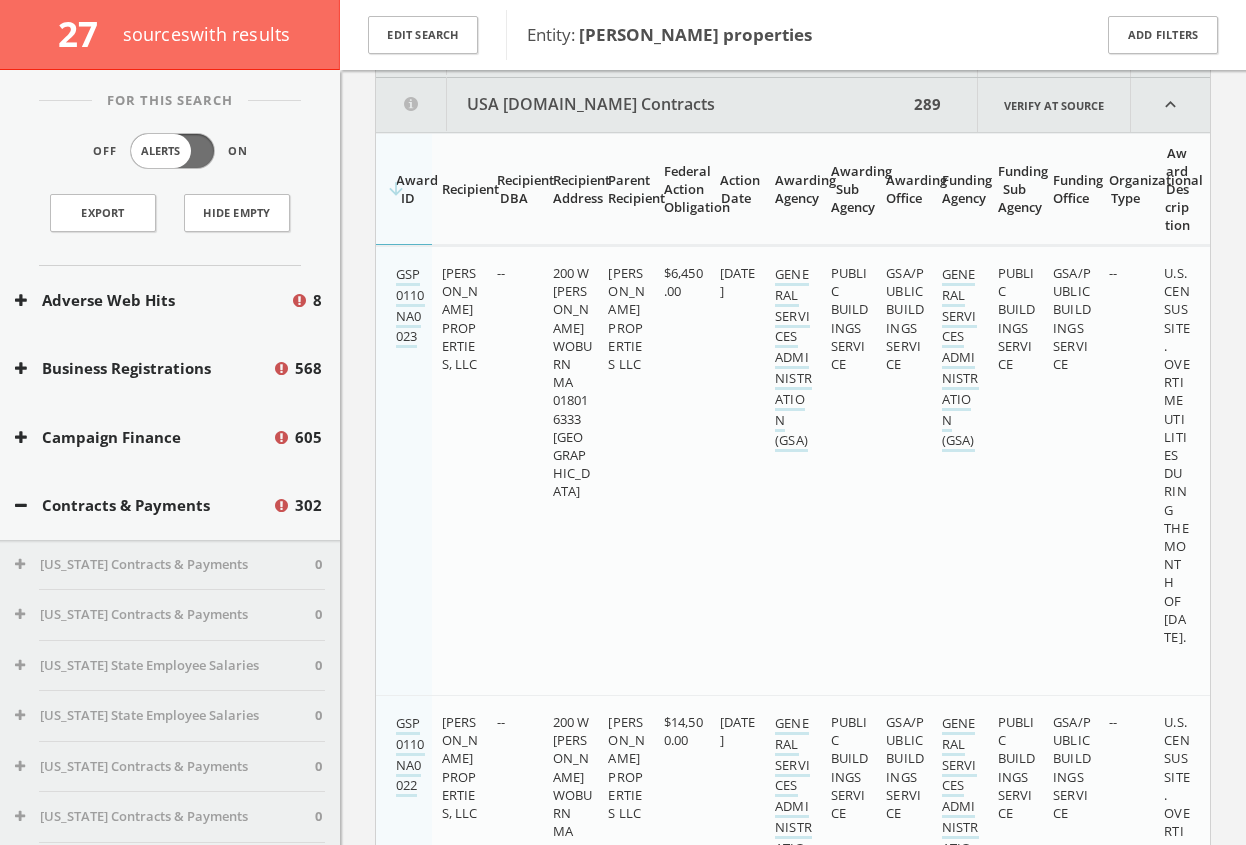 scroll, scrollTop: 648, scrollLeft: 0, axis: vertical 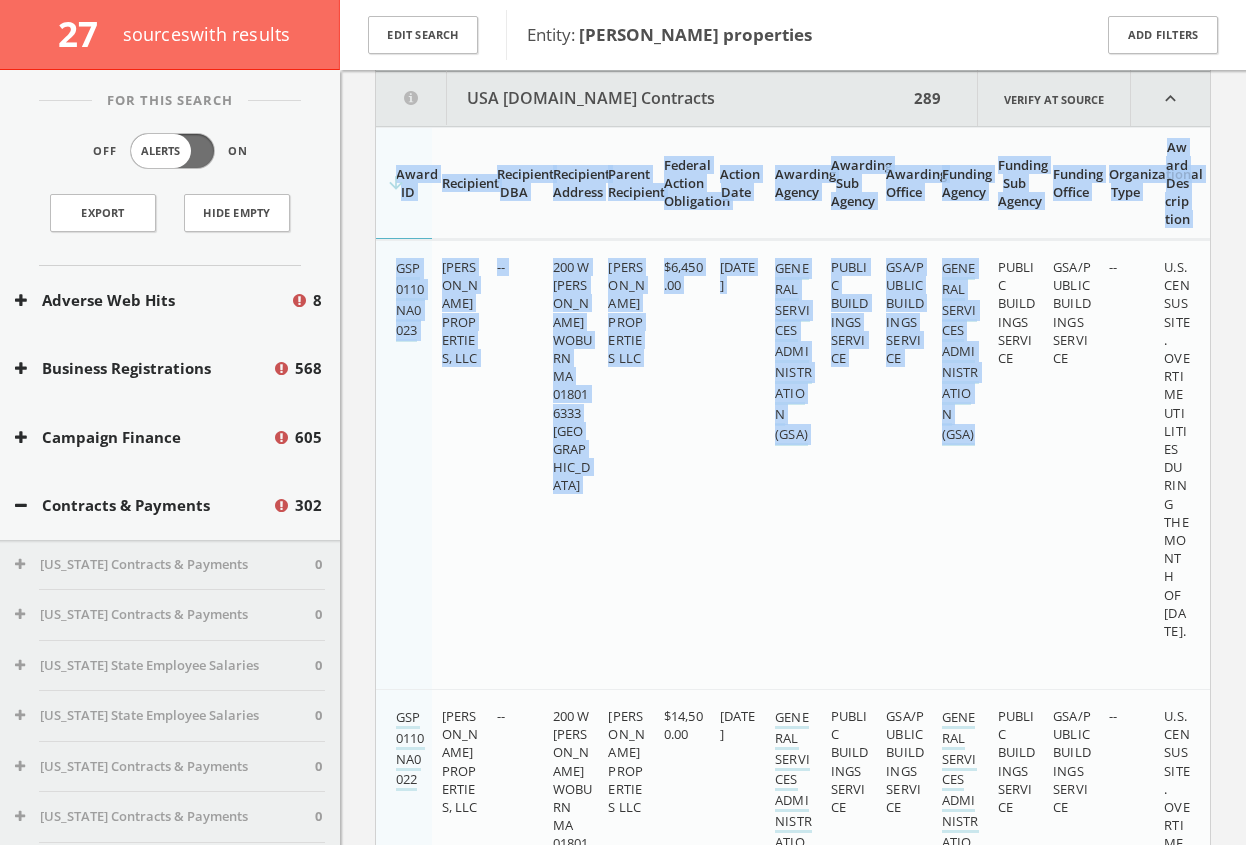drag, startPoint x: 946, startPoint y: 592, endPoint x: 1296, endPoint y: 578, distance: 350.27988 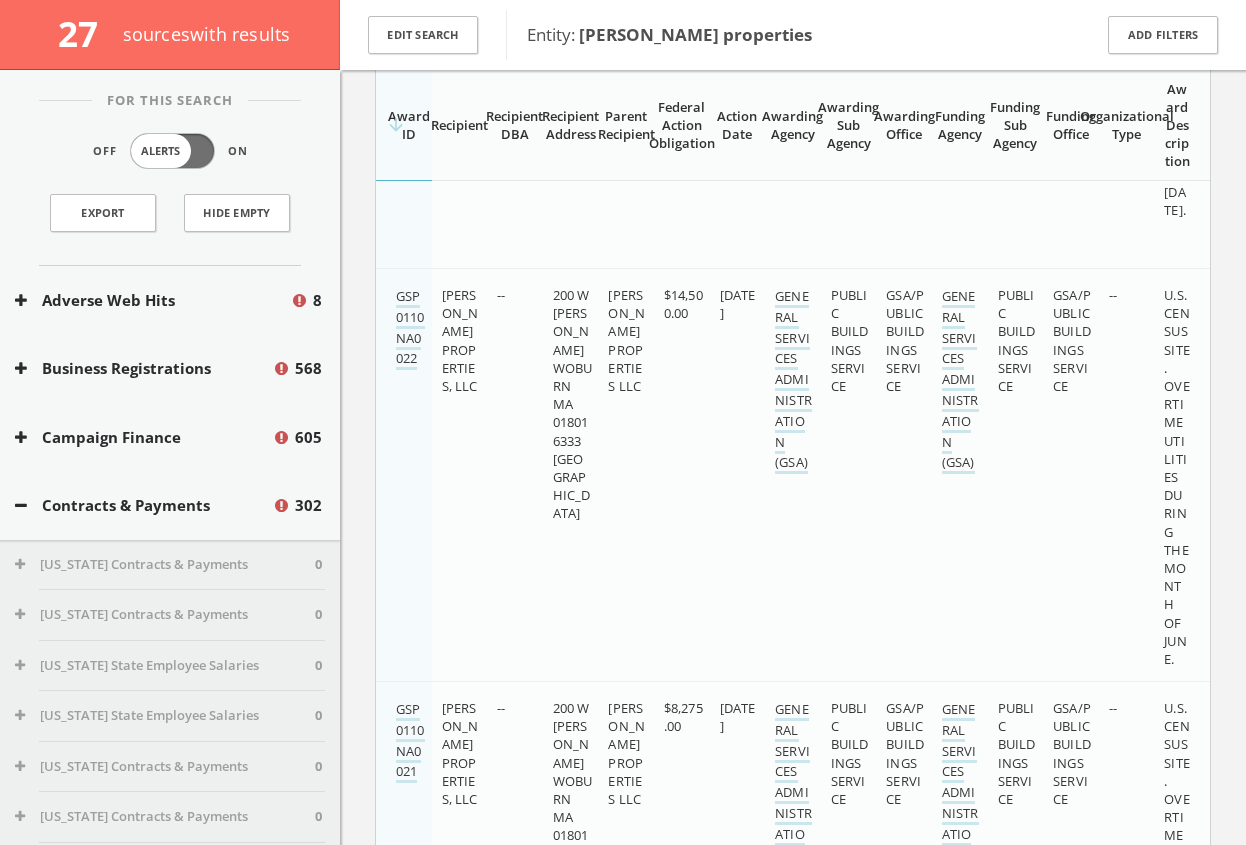 scroll, scrollTop: 357, scrollLeft: 0, axis: vertical 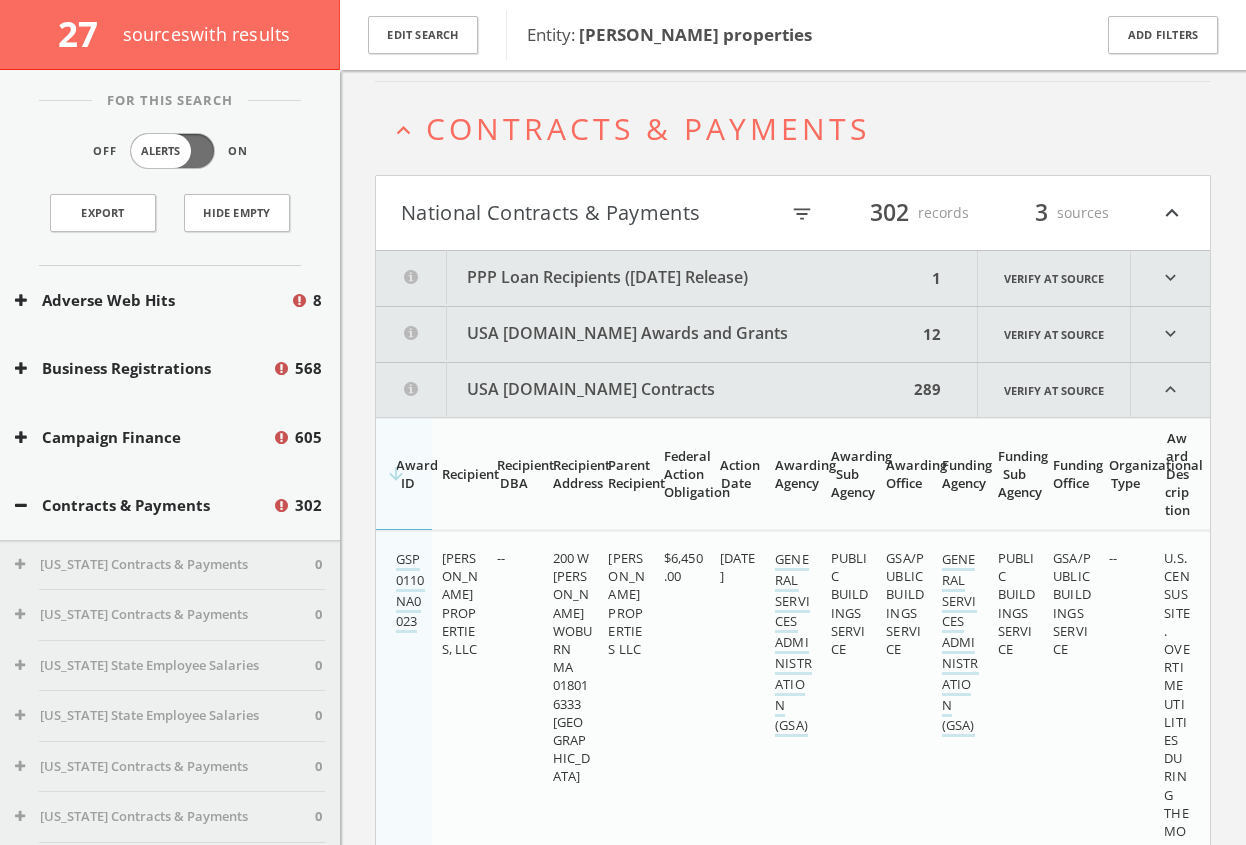 click on "USA [DOMAIN_NAME] Contracts" at bounding box center [642, 390] 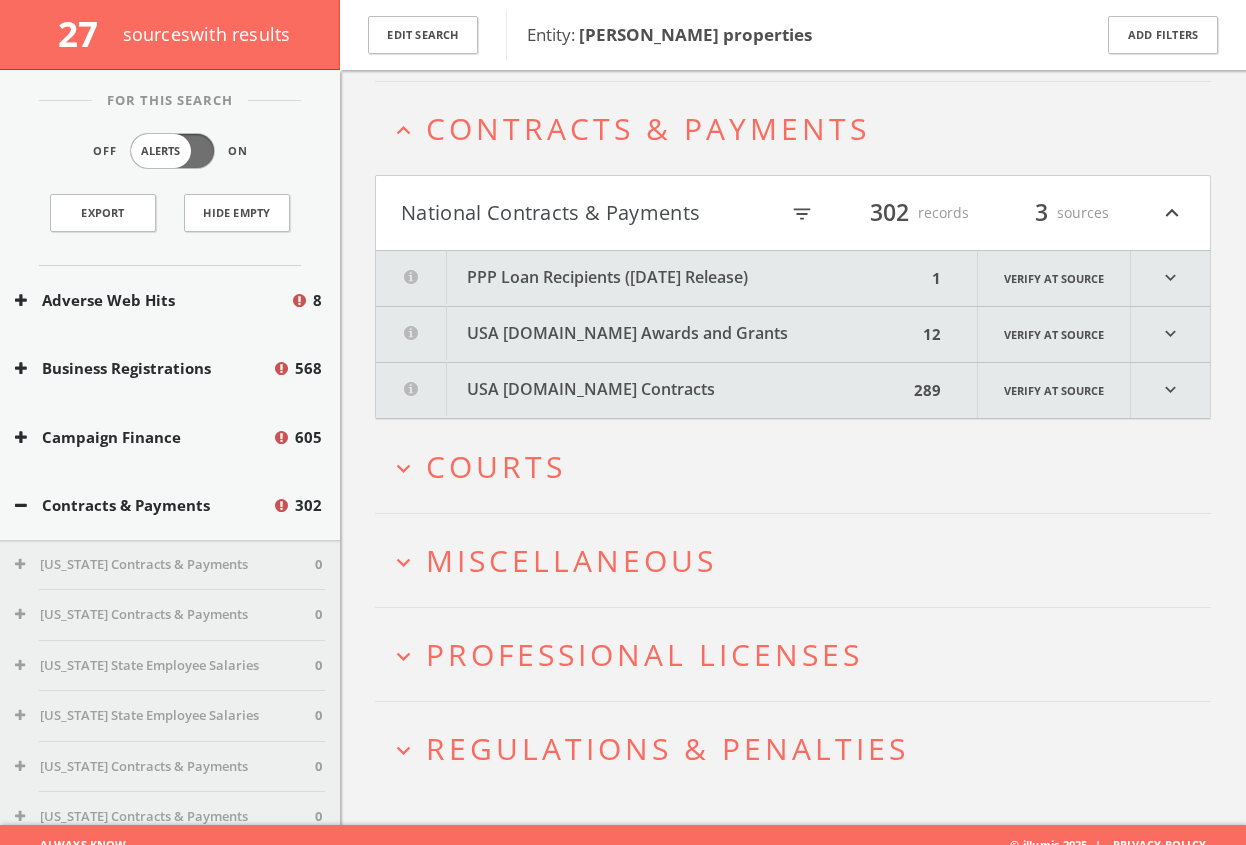 click on "USA [DOMAIN_NAME] Awards and Grants" at bounding box center [646, 334] 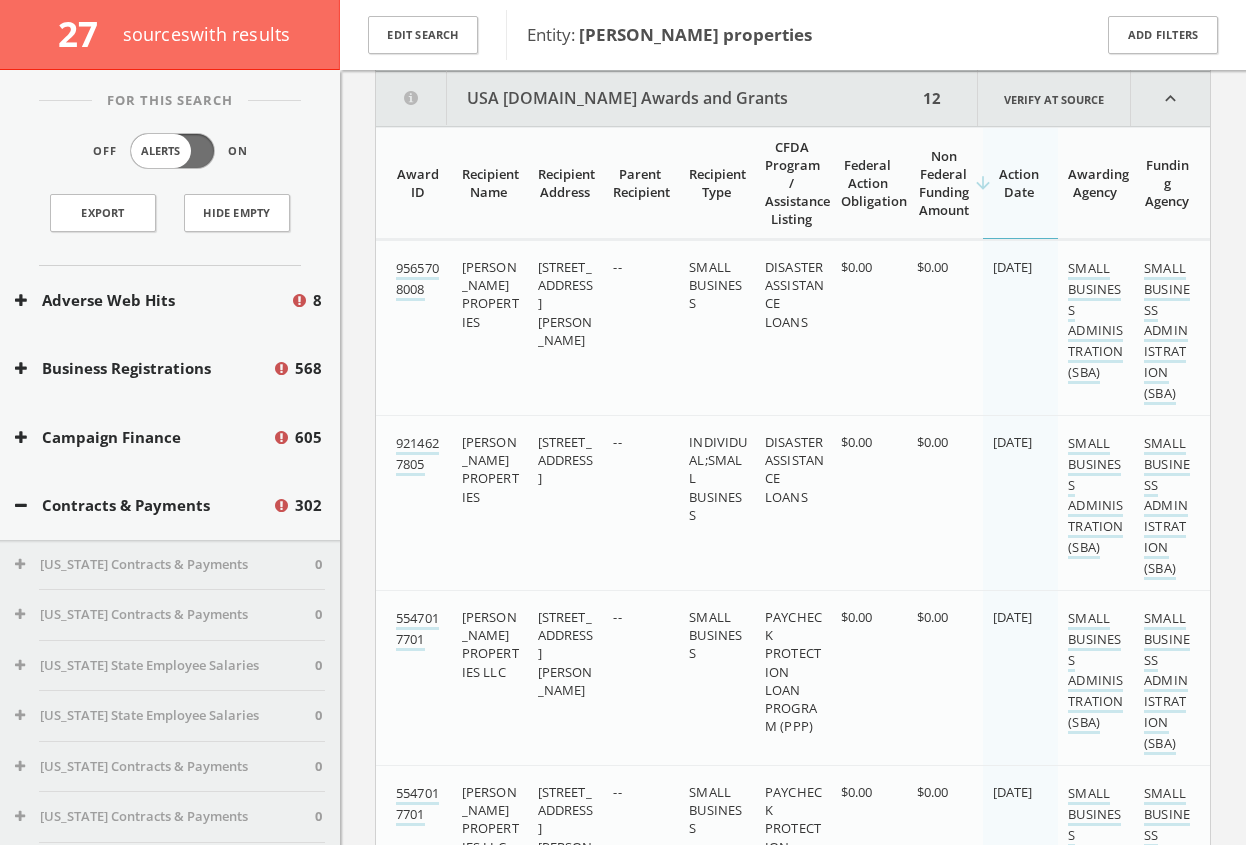 scroll, scrollTop: 1004, scrollLeft: 0, axis: vertical 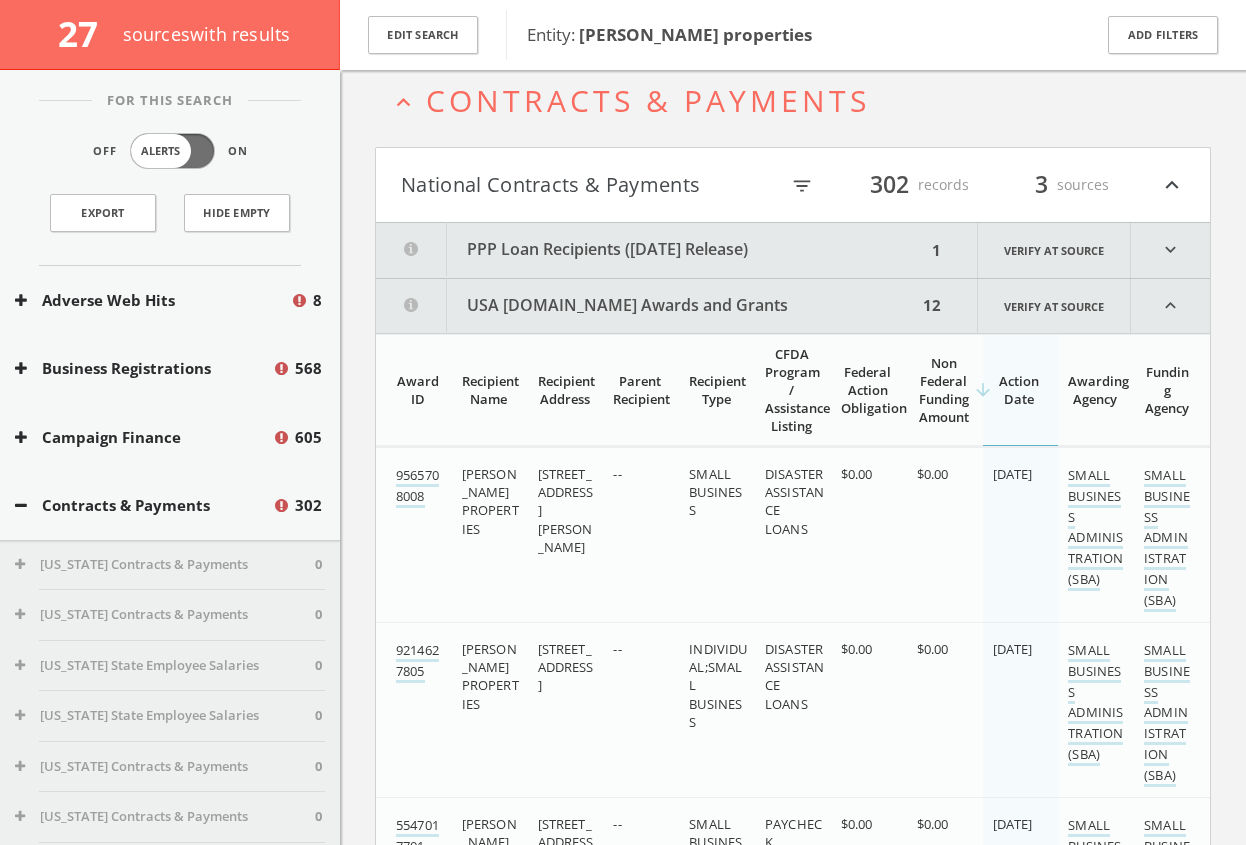 drag, startPoint x: 639, startPoint y: 267, endPoint x: 645, endPoint y: 286, distance: 19.924858 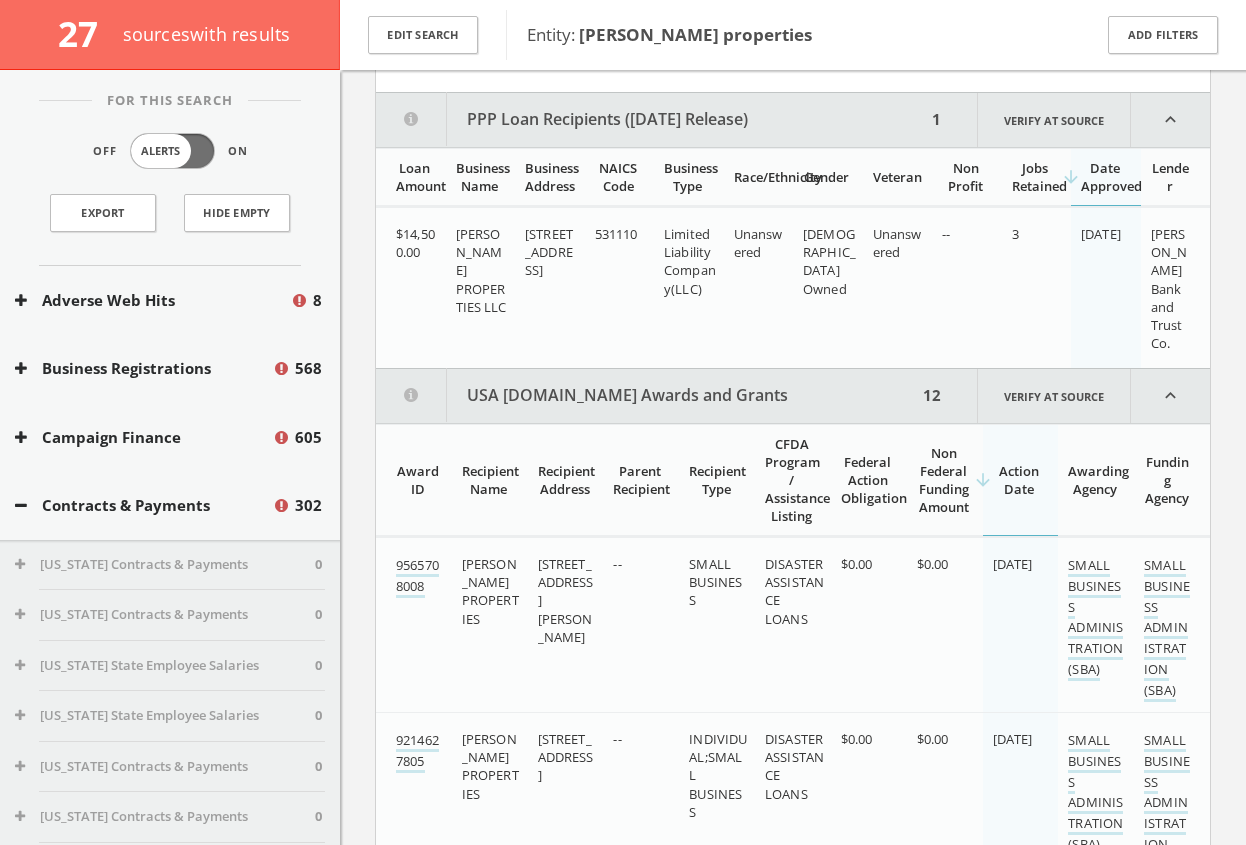 scroll, scrollTop: 536, scrollLeft: 0, axis: vertical 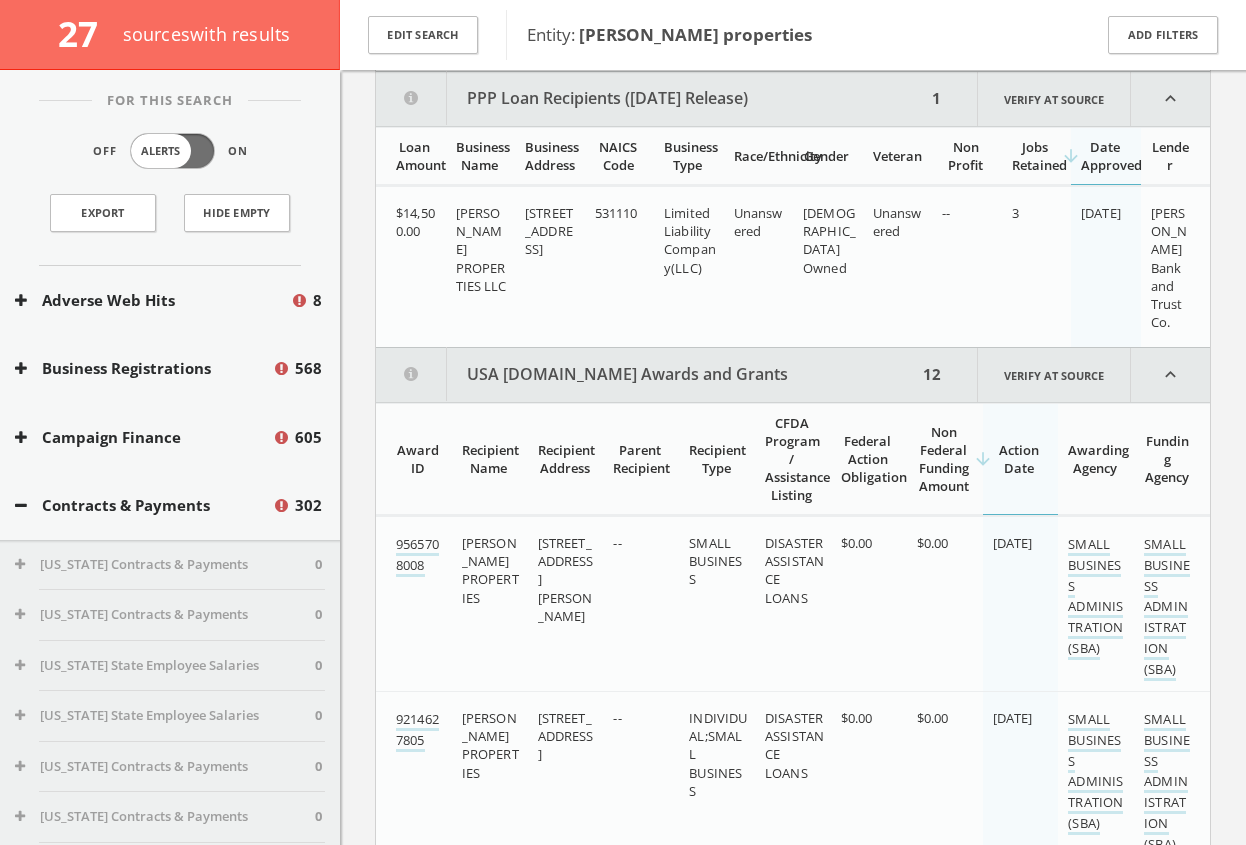 click on "USA [DOMAIN_NAME] Awards and Grants" at bounding box center (646, 375) 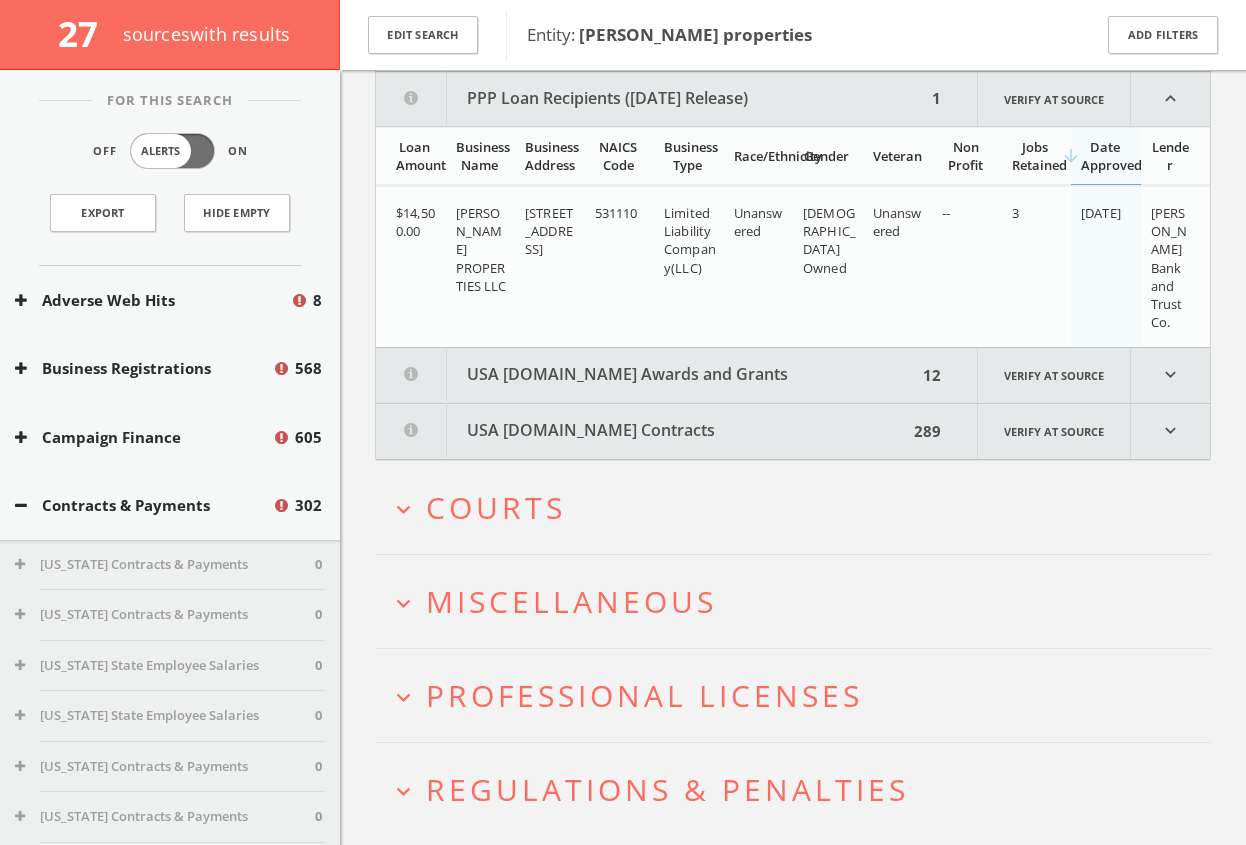 scroll, scrollTop: 172, scrollLeft: 0, axis: vertical 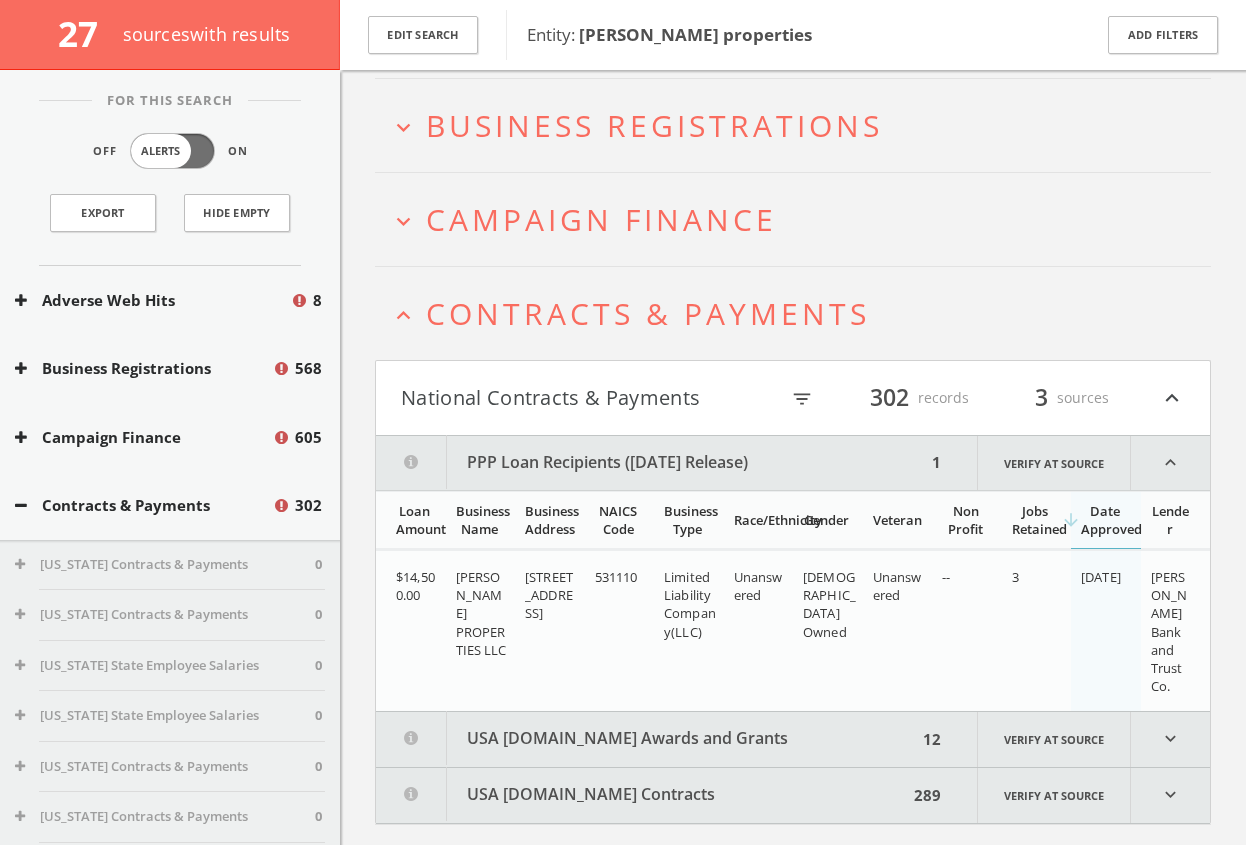 click on "National Contracts & Payments" at bounding box center [589, 398] 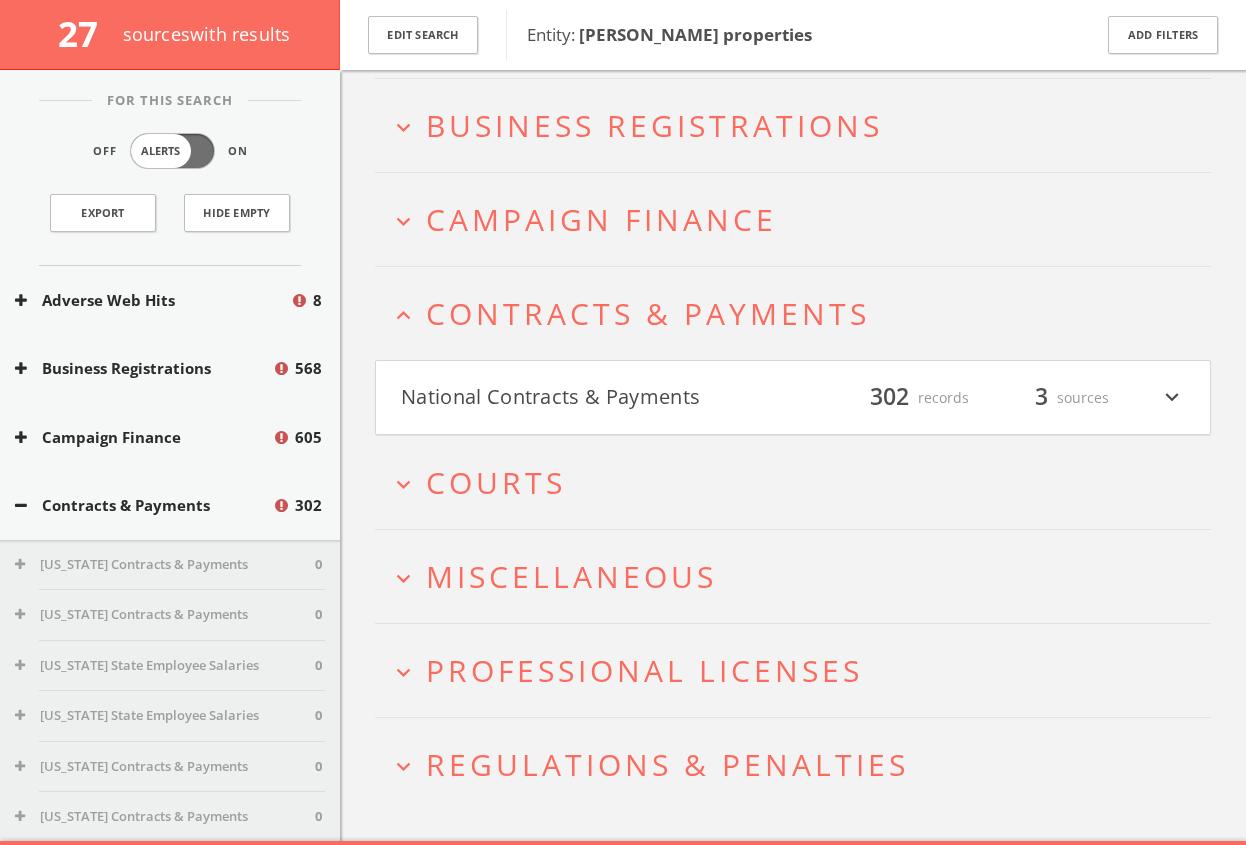 click on "Contracts & Payments" at bounding box center (648, 313) 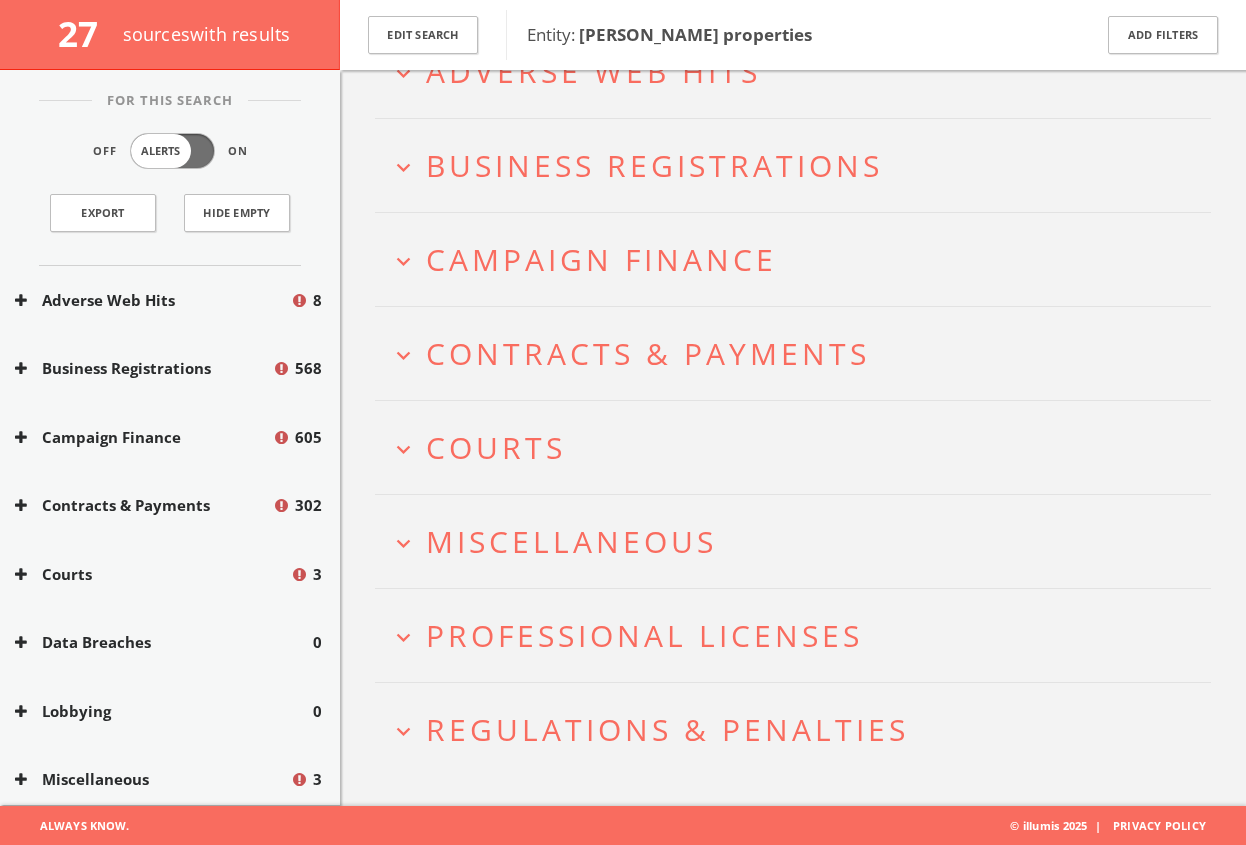 click on "expand_more Campaign Finance" at bounding box center (793, 259) 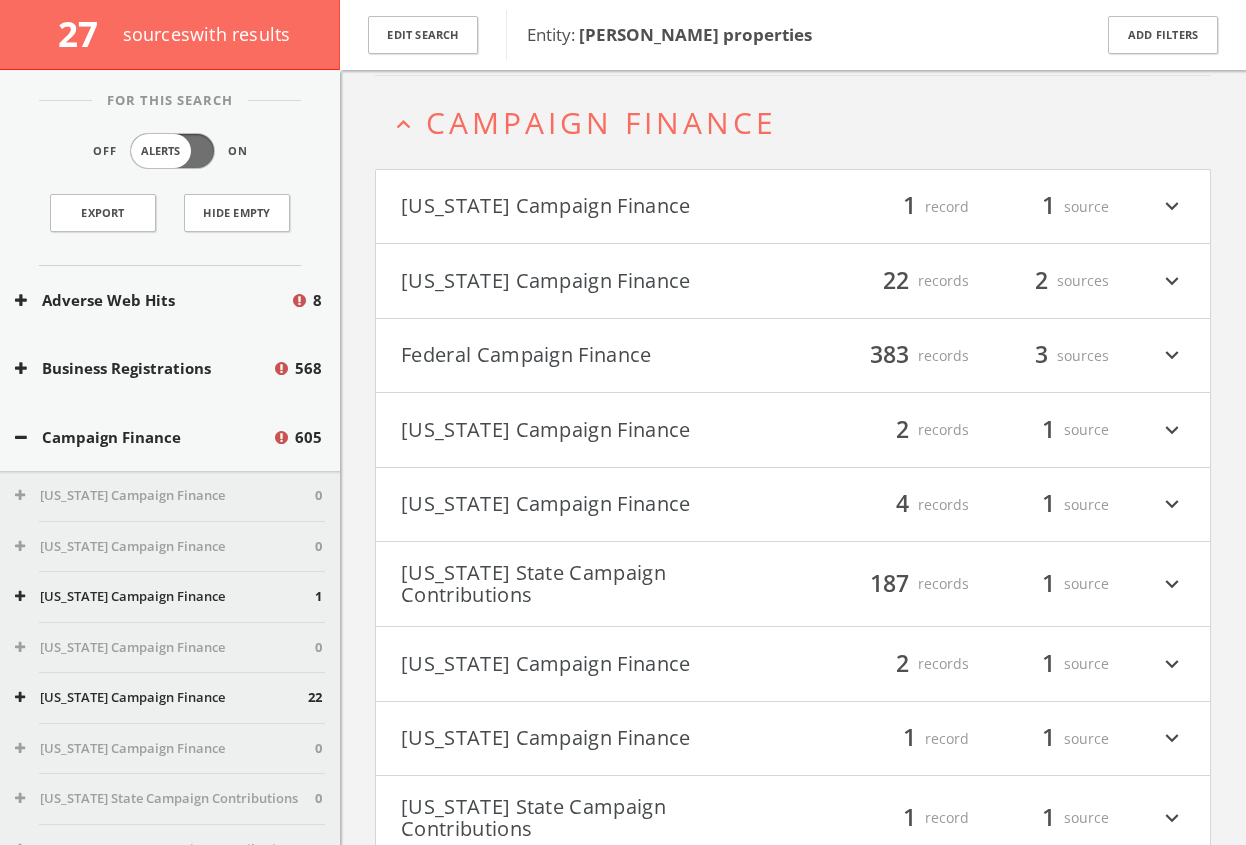 scroll, scrollTop: 274, scrollLeft: 0, axis: vertical 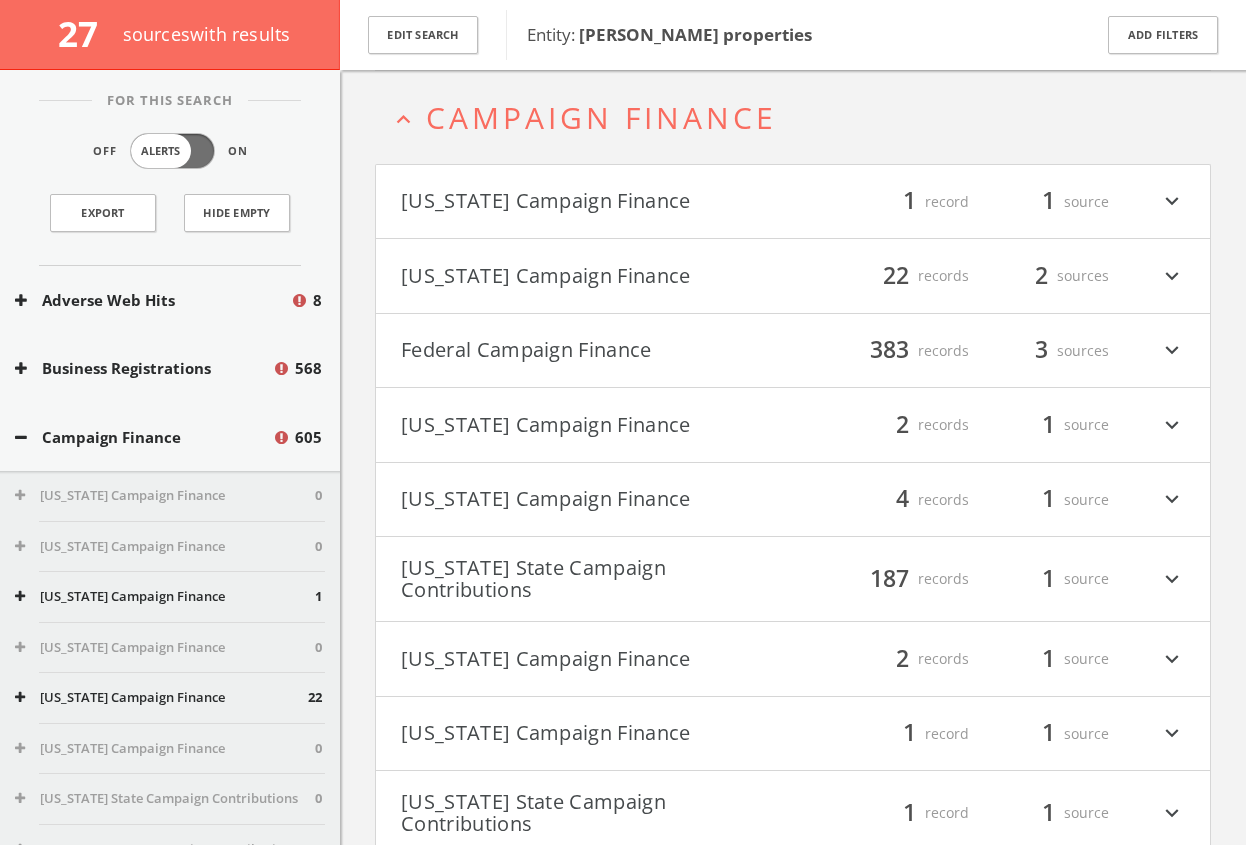 click on "[US_STATE] State Campaign Contributions filter_list 187 records 1 source  expand_more" at bounding box center (793, 579) 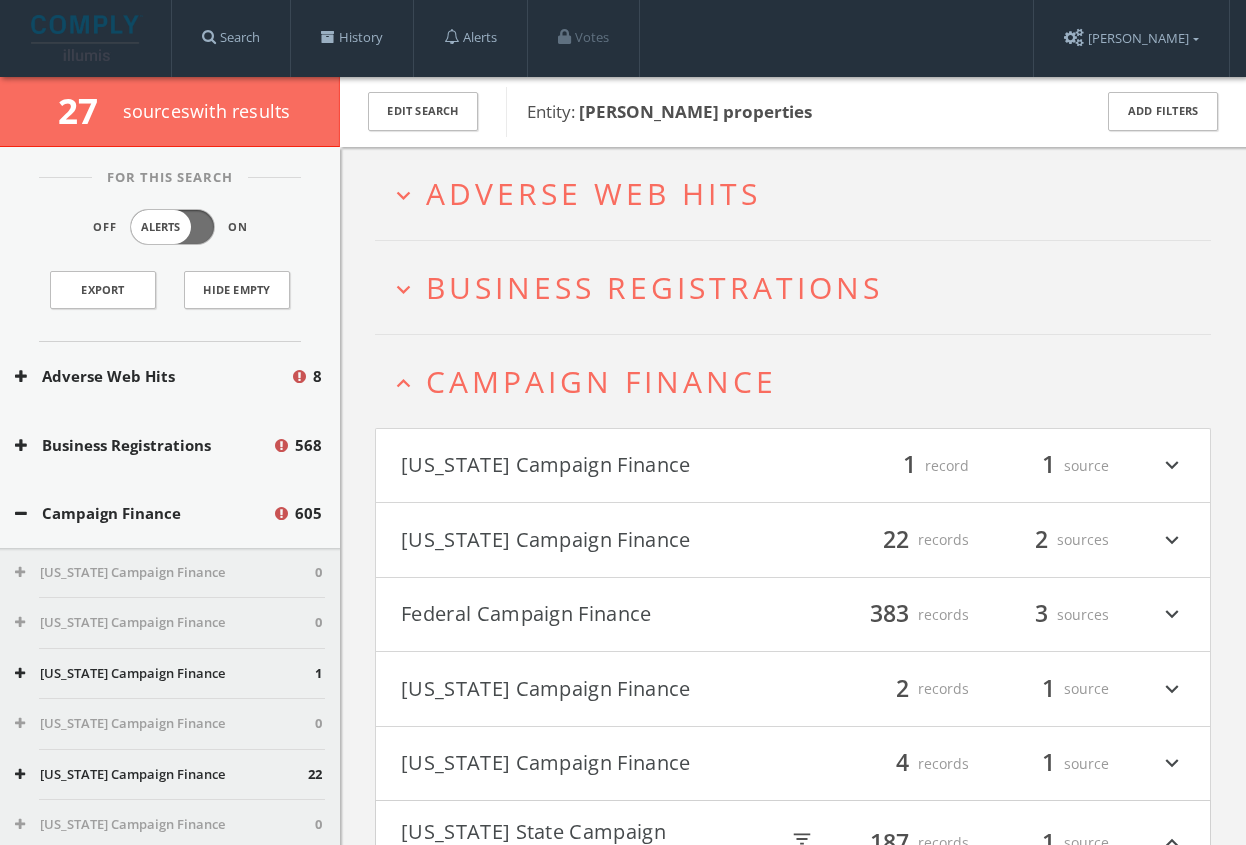 scroll, scrollTop: 674, scrollLeft: 0, axis: vertical 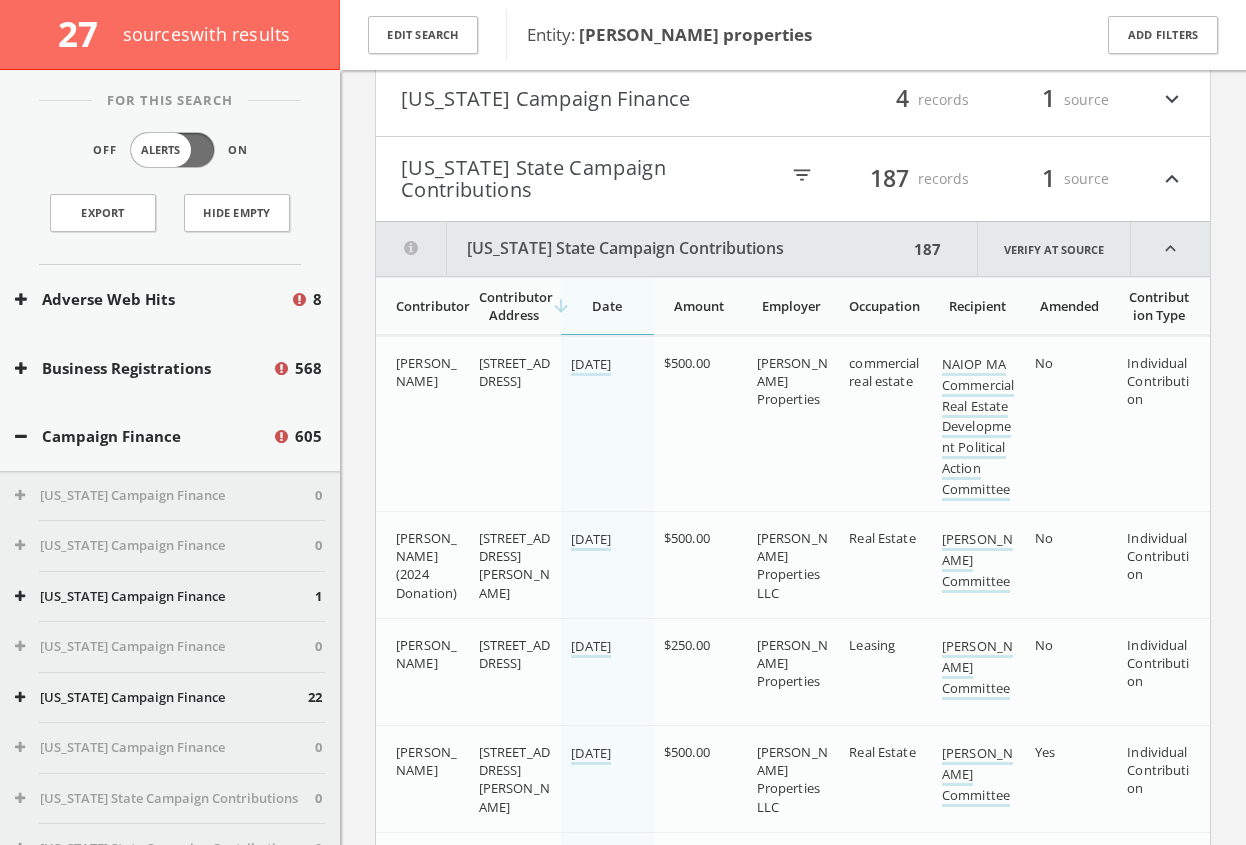 click on "[US_STATE] State Campaign Contributions filter_list 187 records 1 source  expand_less" at bounding box center (793, 179) 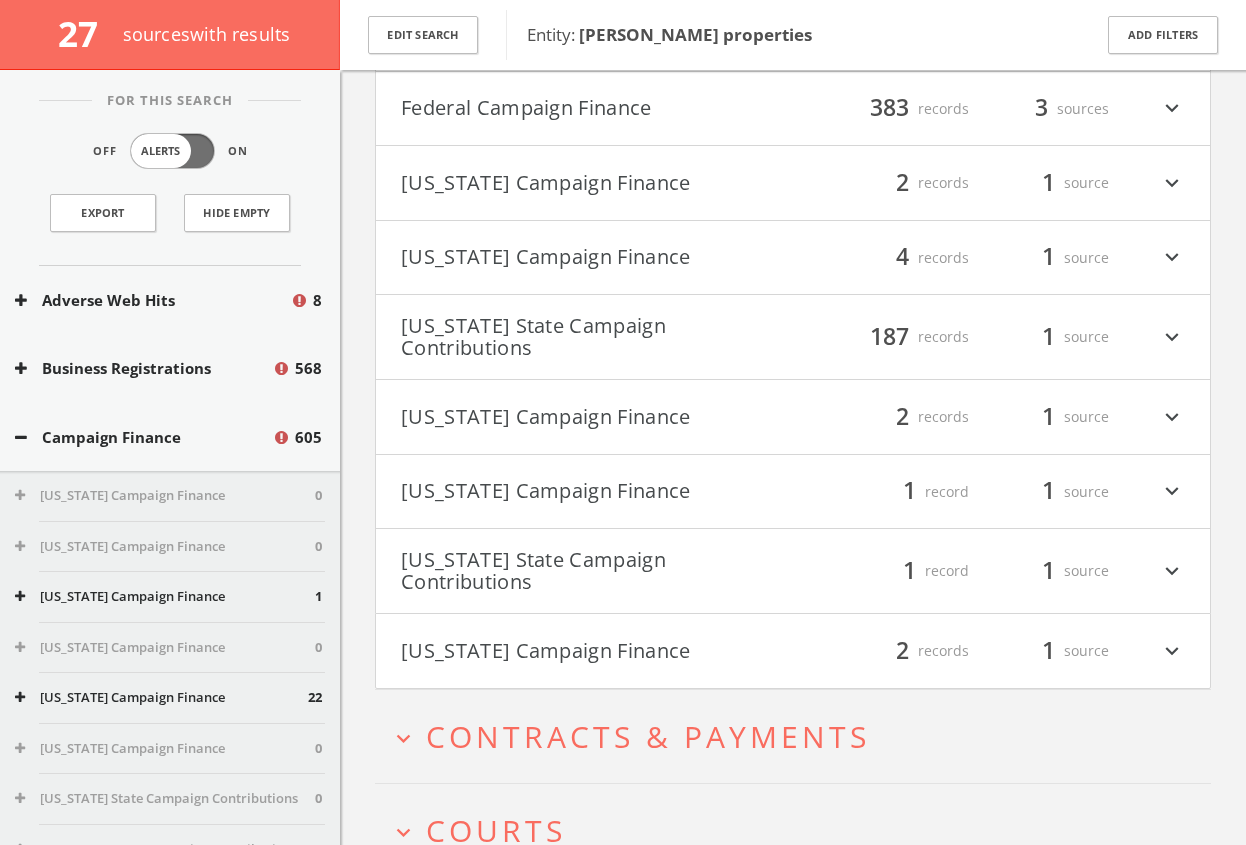 click on "[US_STATE] Campaign Finance filter_list 2 records 1 source  expand_more" at bounding box center [793, 183] 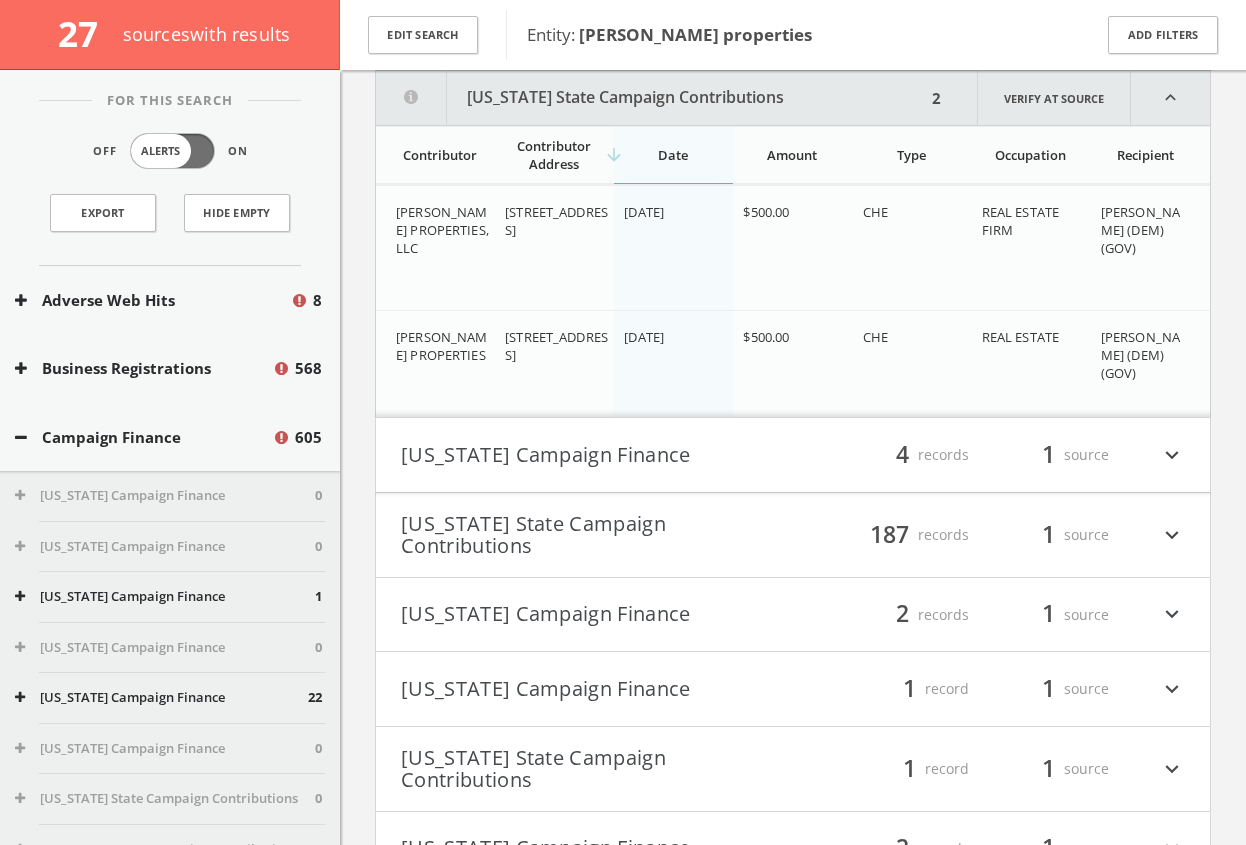 scroll, scrollTop: 293, scrollLeft: 0, axis: vertical 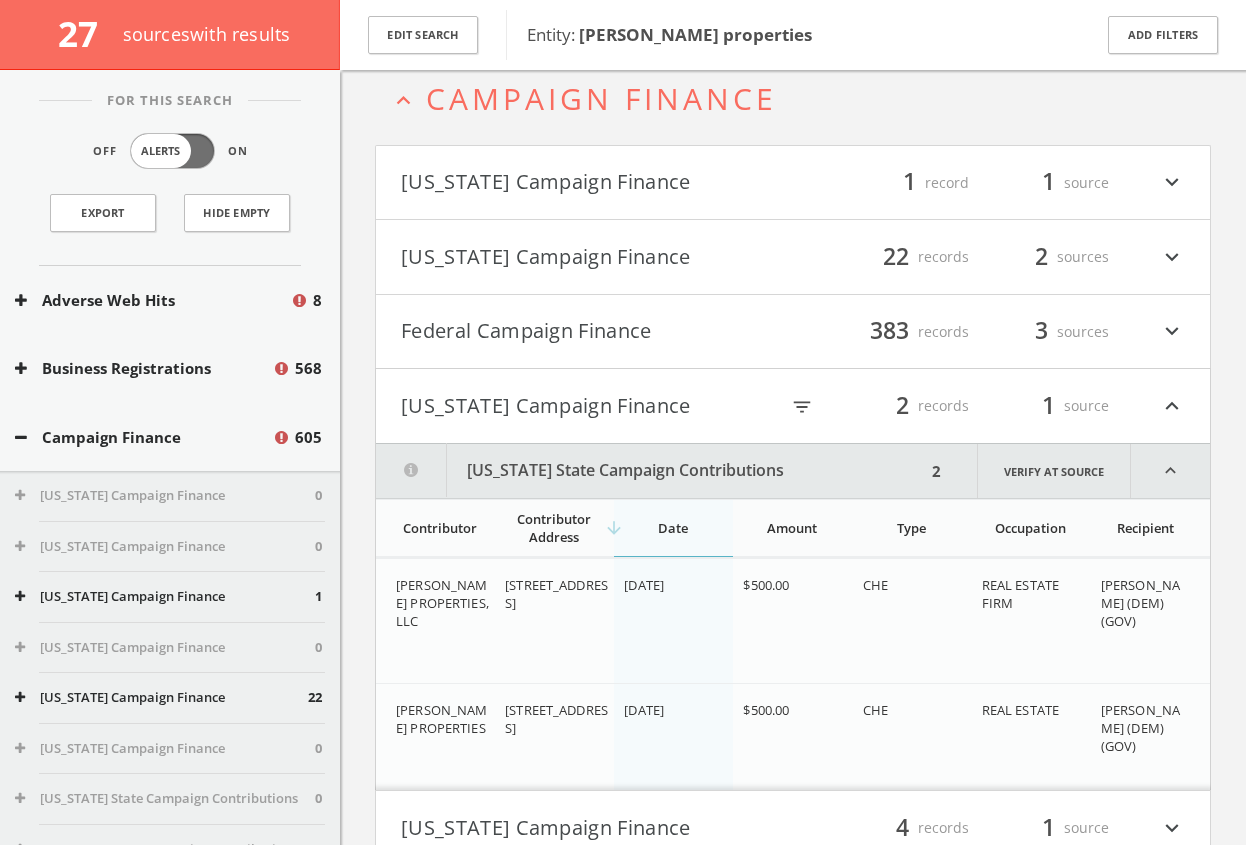 click on "[US_STATE] Campaign Finance" at bounding box center (589, 406) 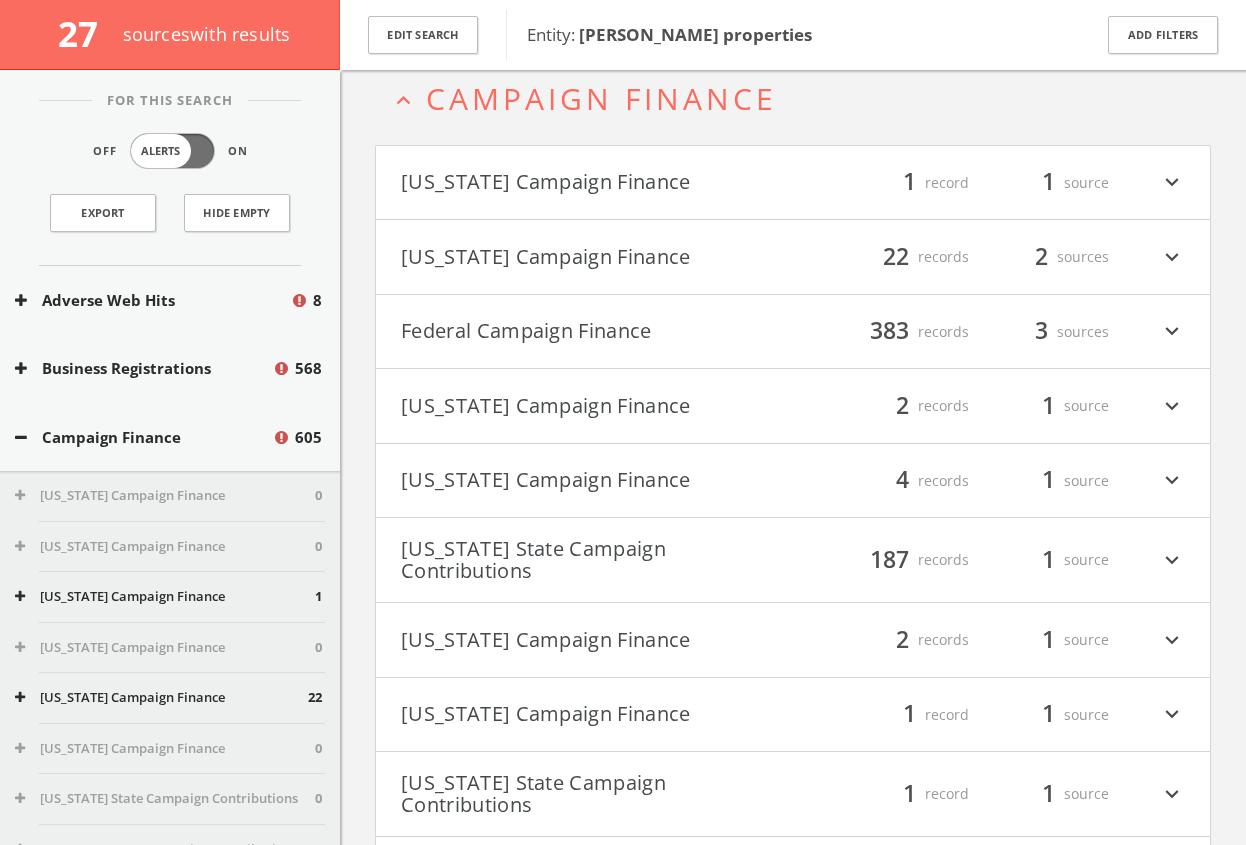 click on "Federal Campaign Finance" at bounding box center [597, 332] 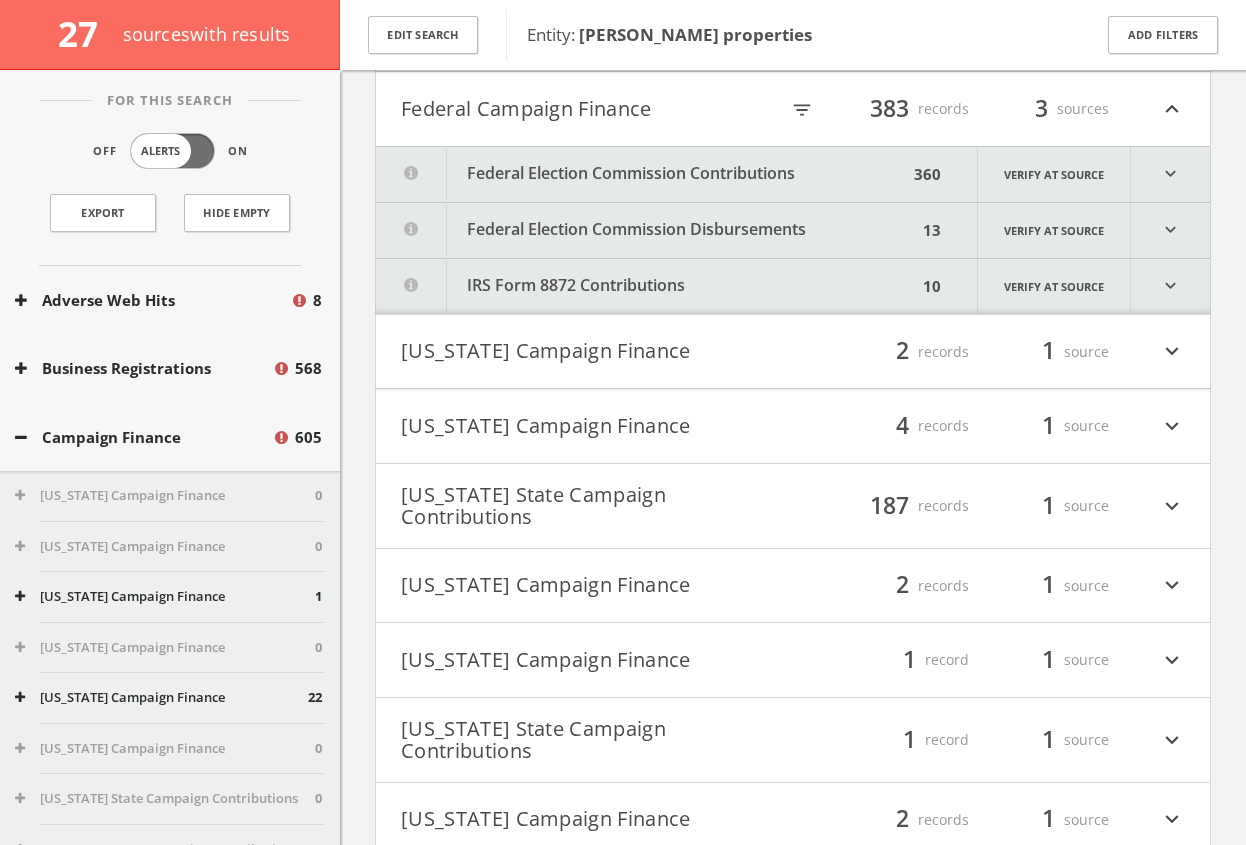 click on "IRS Form 8872 Contributions" at bounding box center [646, 286] 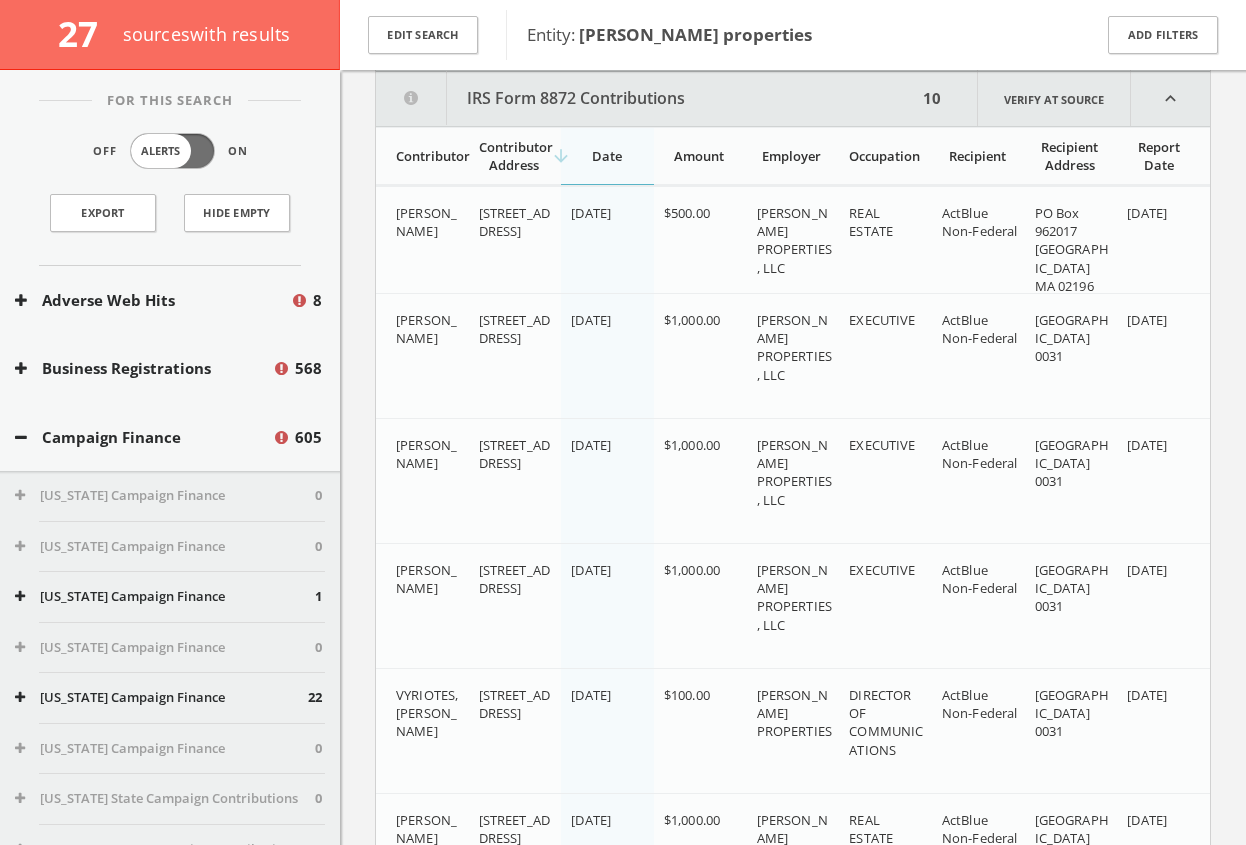 scroll, scrollTop: 324, scrollLeft: 0, axis: vertical 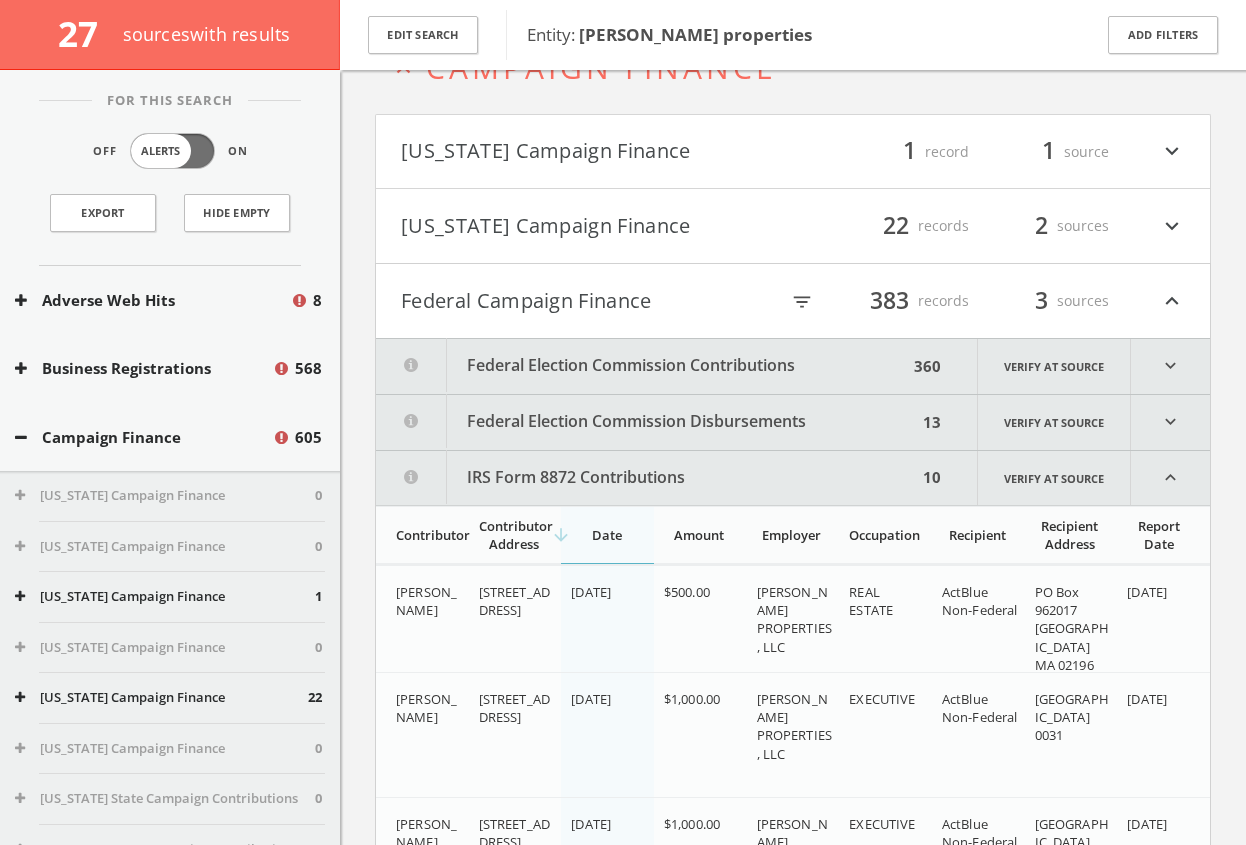 click on "IRS Form 8872 Contributions" at bounding box center (646, 478) 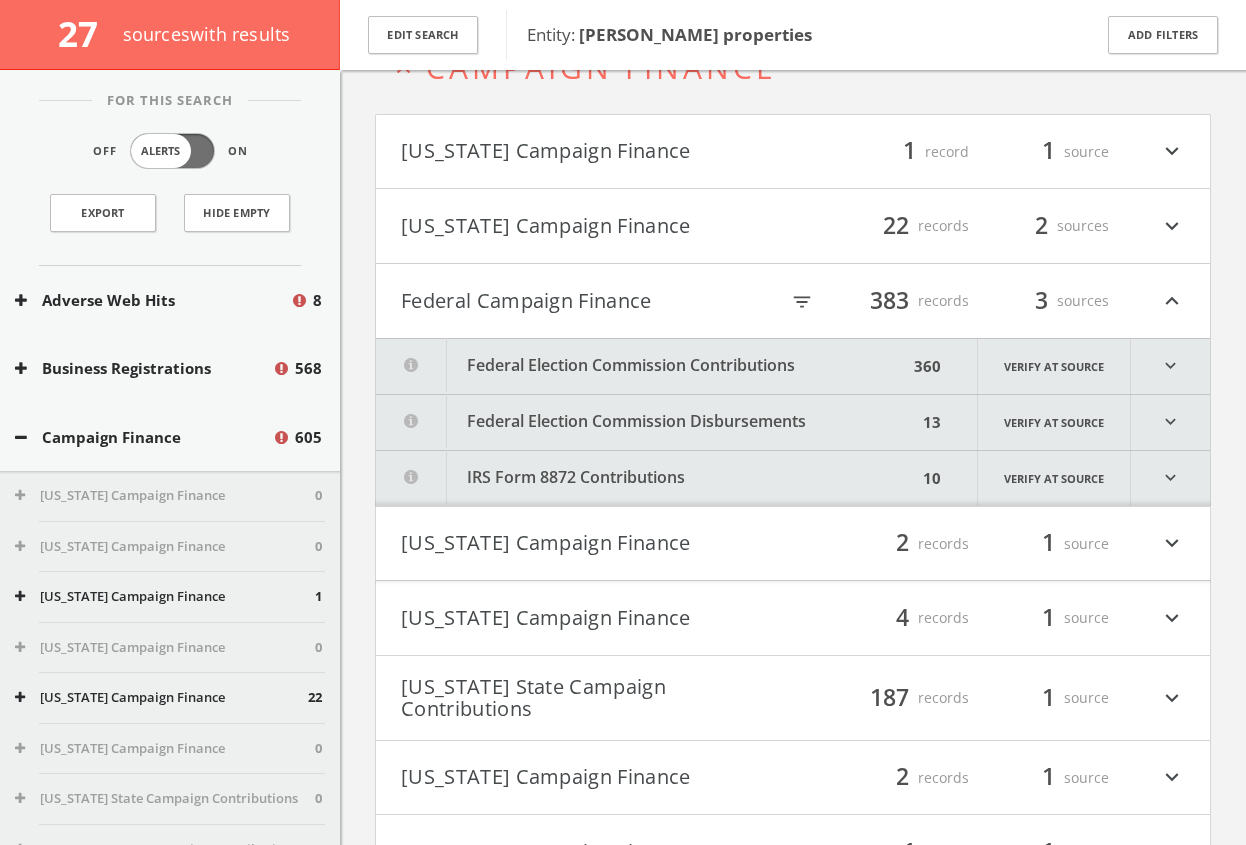 click on "Federal Election Commission Disbursements" at bounding box center [646, 422] 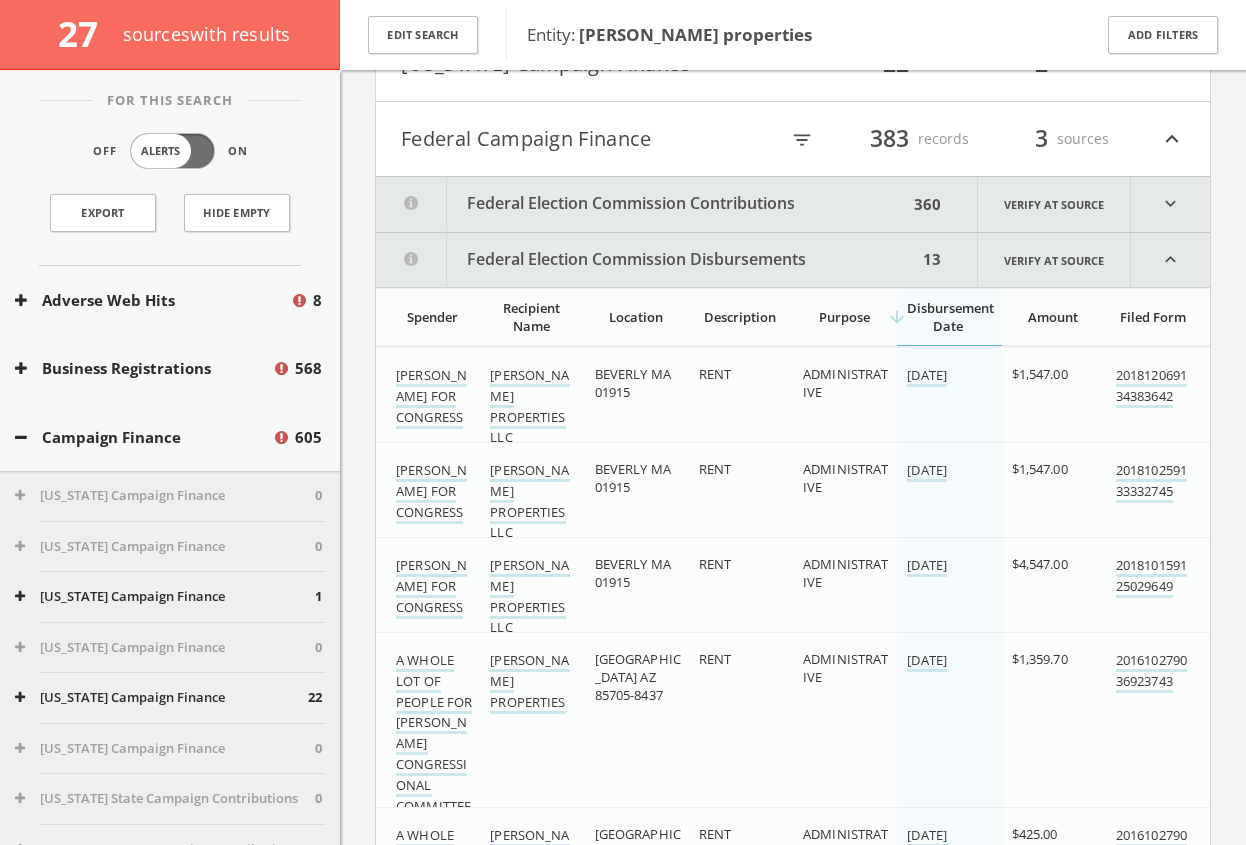 scroll, scrollTop: 313, scrollLeft: 0, axis: vertical 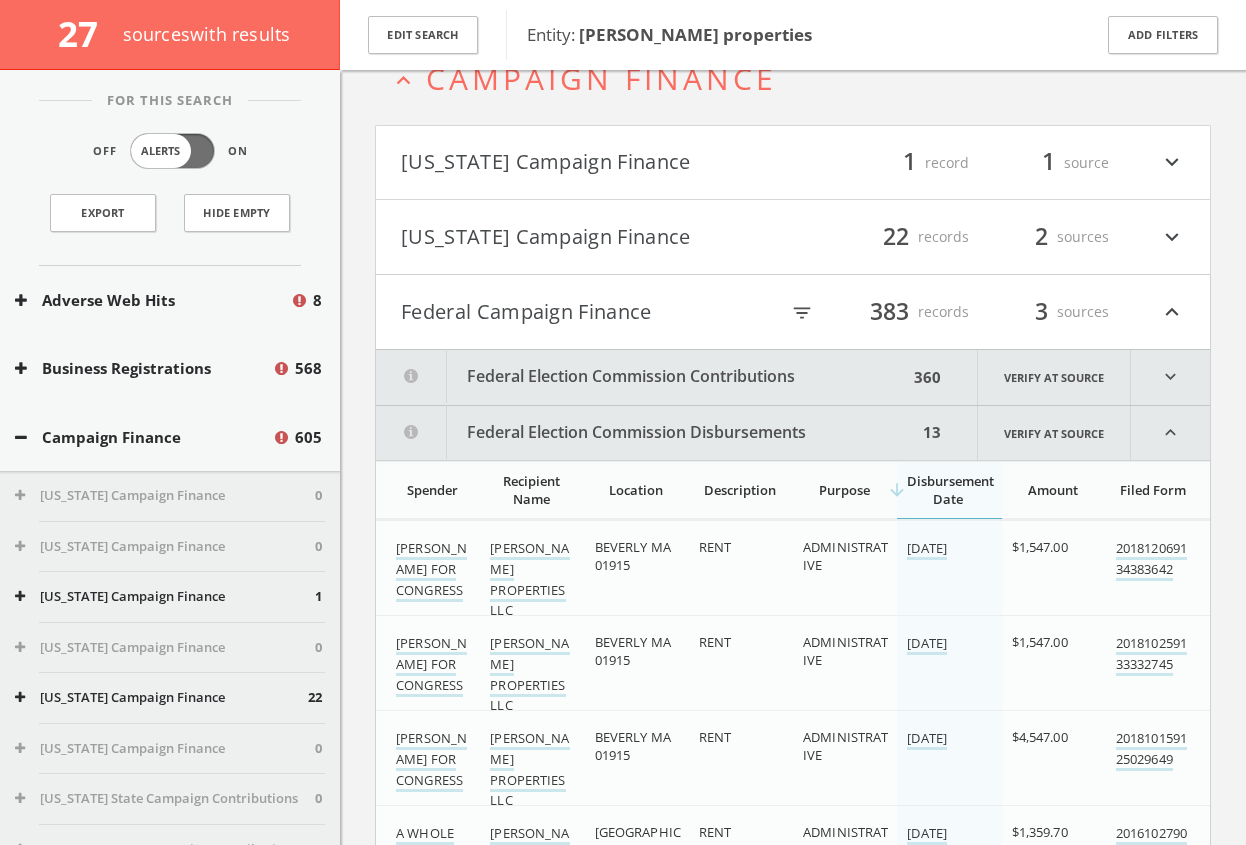 click on "Federal Campaign Finance" at bounding box center [589, 312] 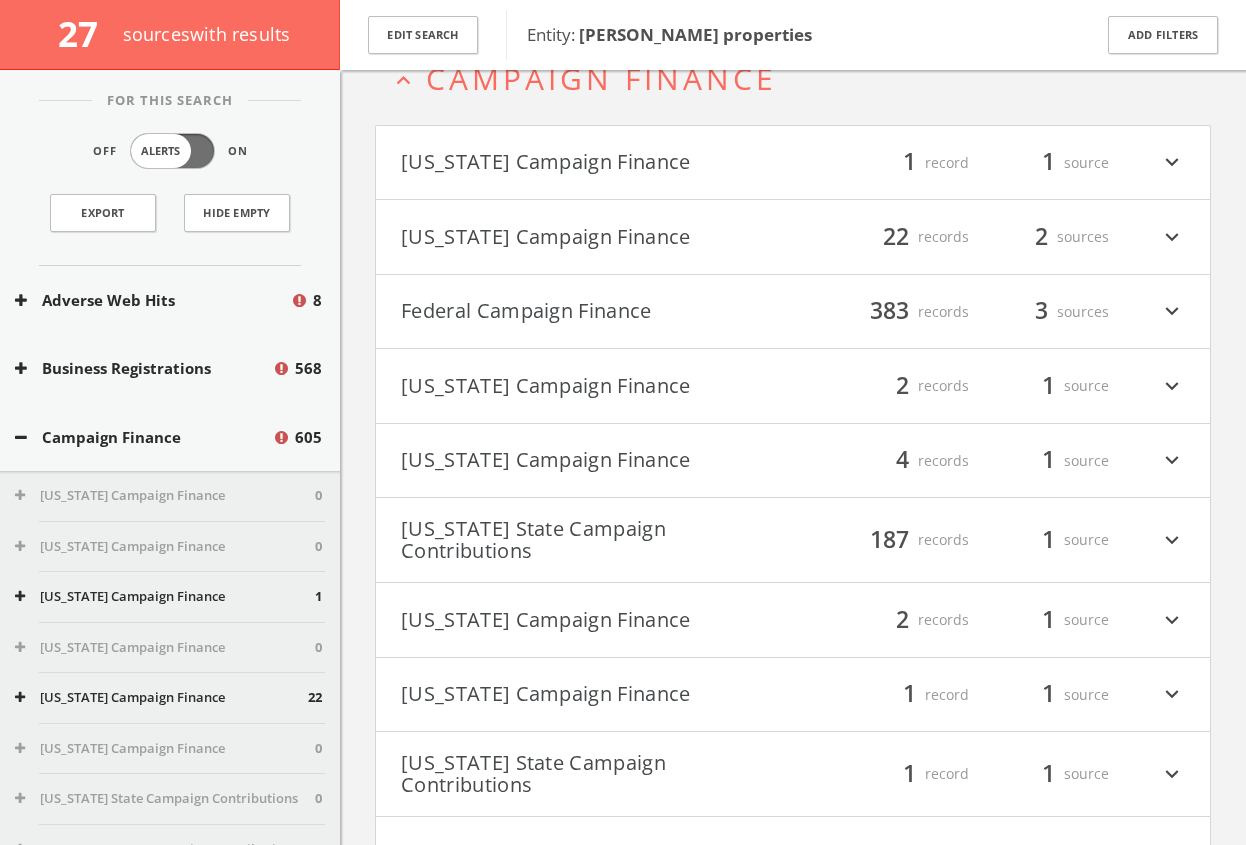 click on "Federal Campaign Finance" at bounding box center (597, 312) 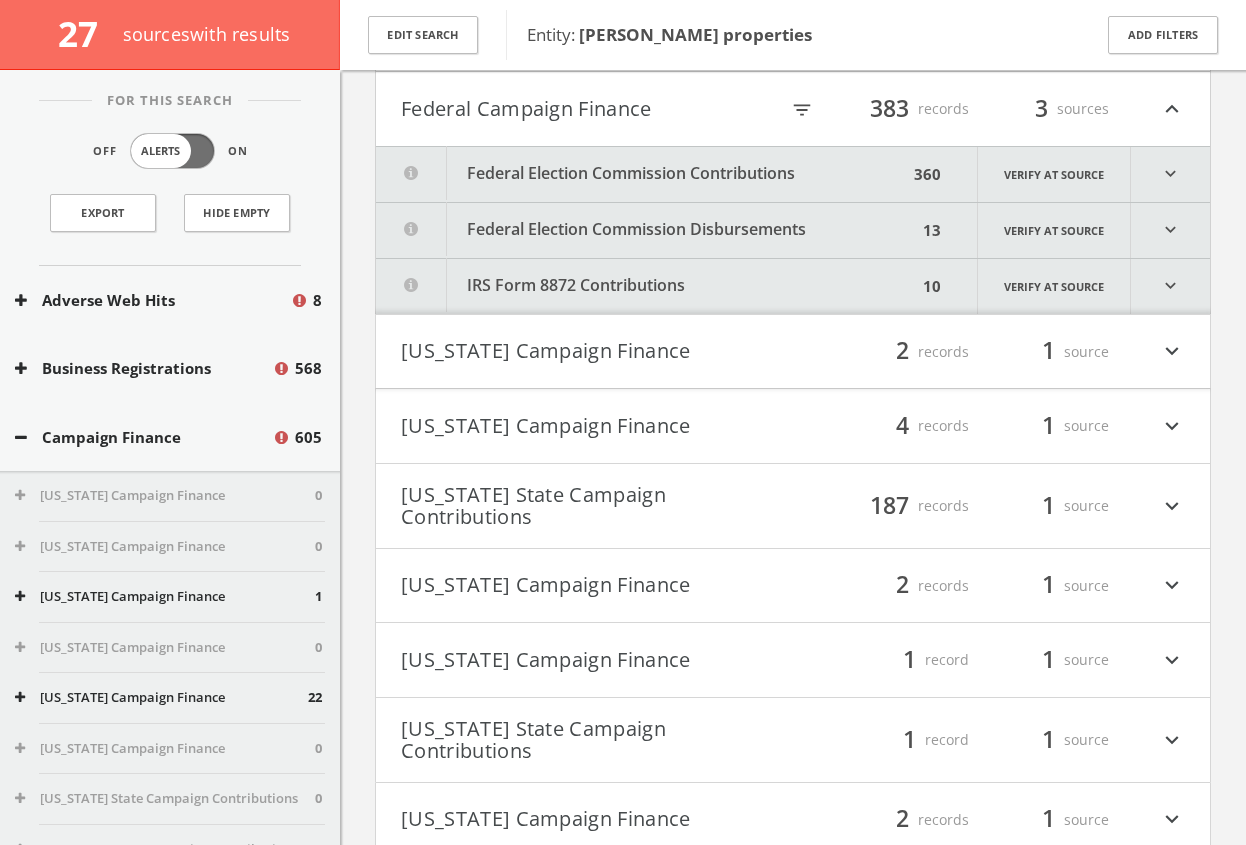 click on "Federal Election Commission Contributions" at bounding box center [642, 174] 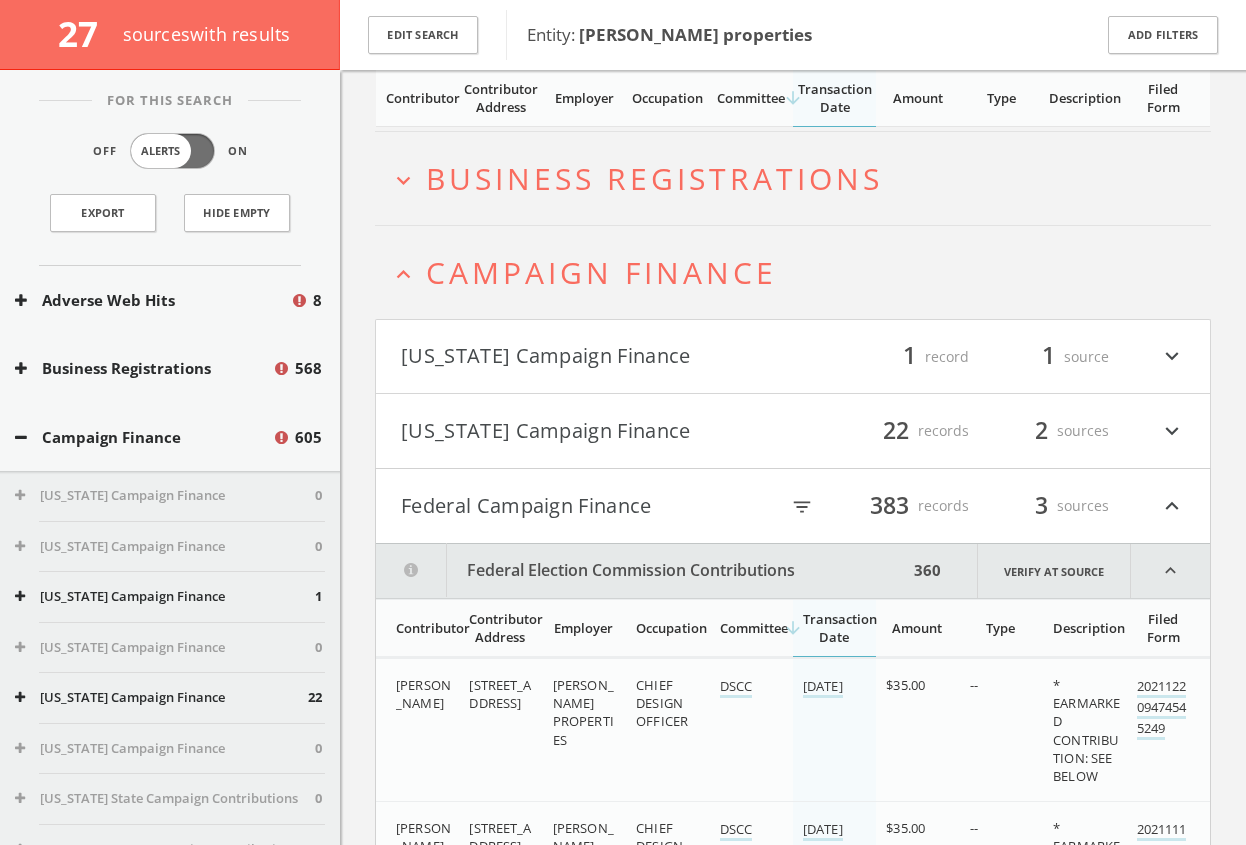 scroll, scrollTop: 0, scrollLeft: 0, axis: both 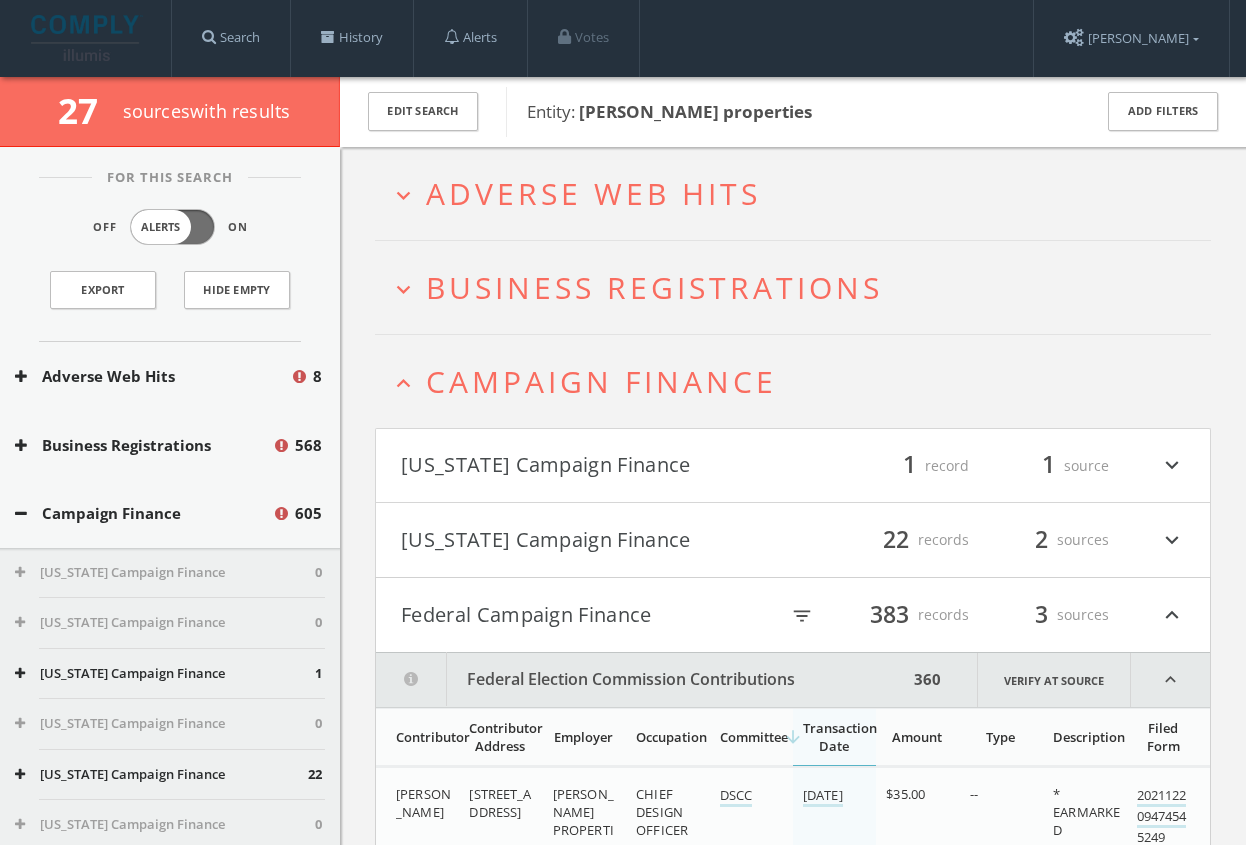 click on "Federal Campaign Finance" at bounding box center [589, 615] 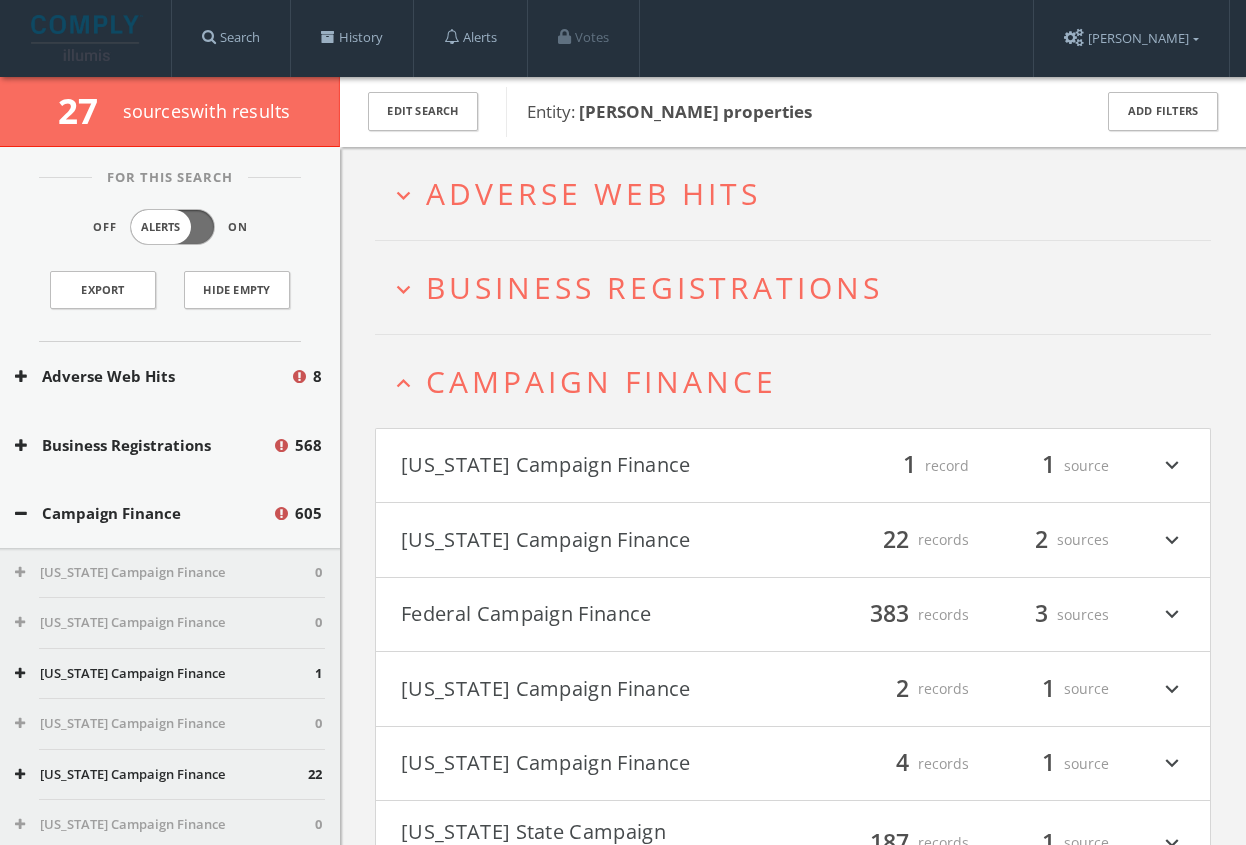 click on "Campaign Finance" at bounding box center [601, 381] 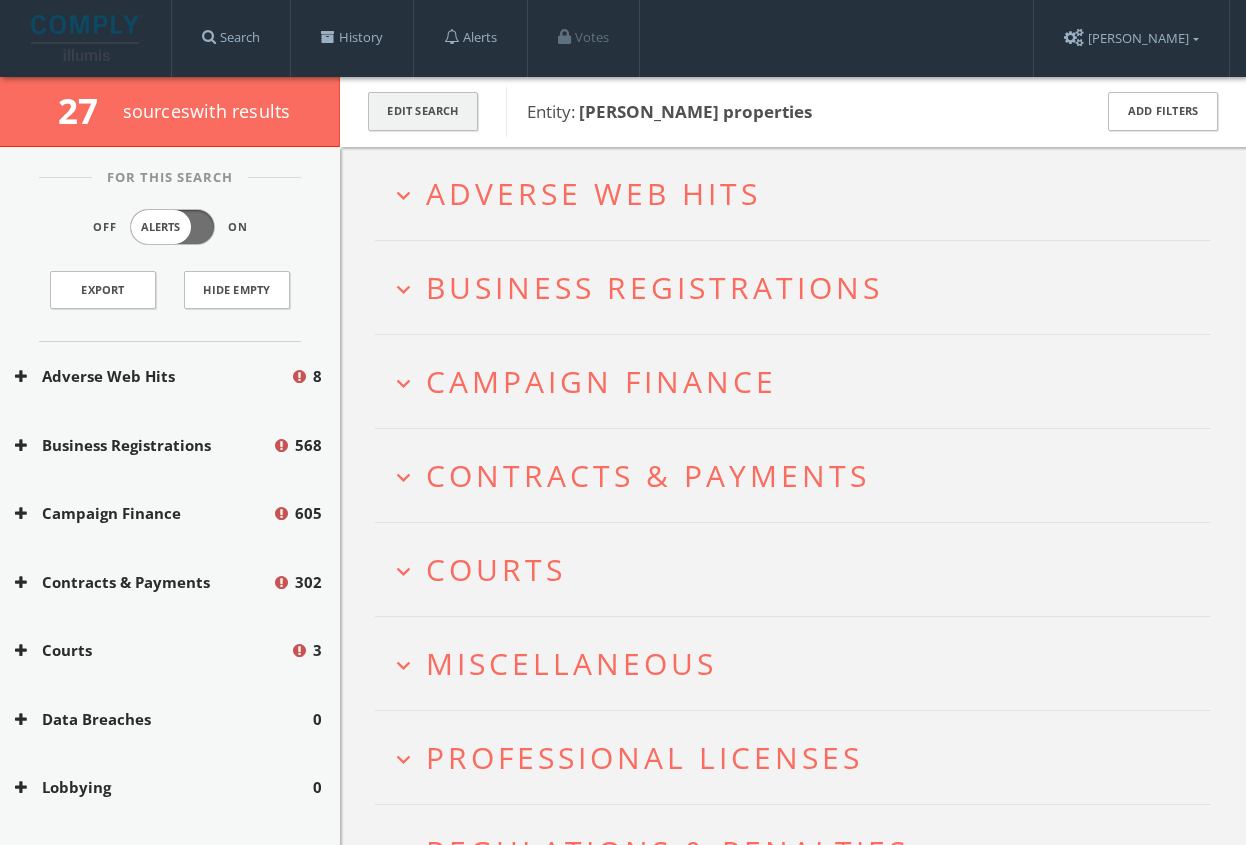 click on "Edit Search" at bounding box center (423, 111) 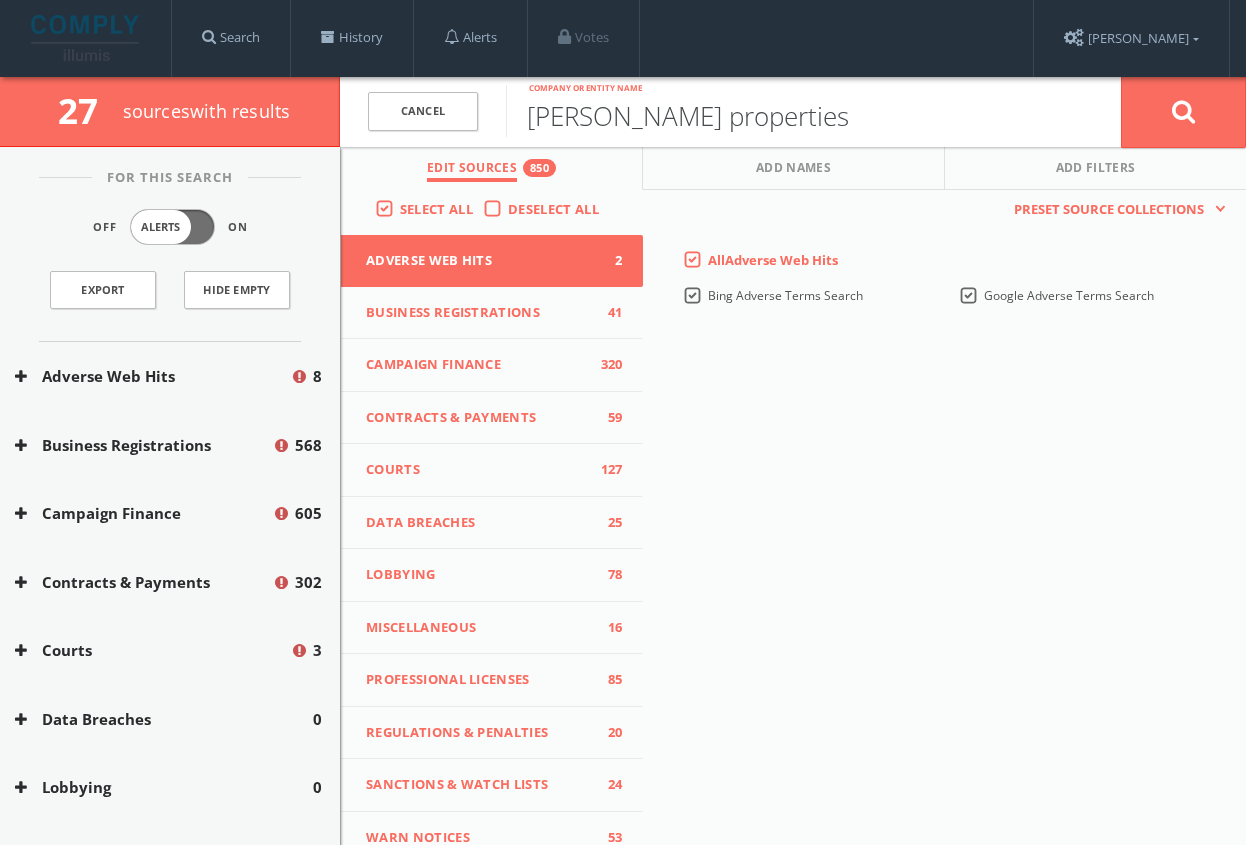 drag, startPoint x: 807, startPoint y: 105, endPoint x: 659, endPoint y: 119, distance: 148.66069 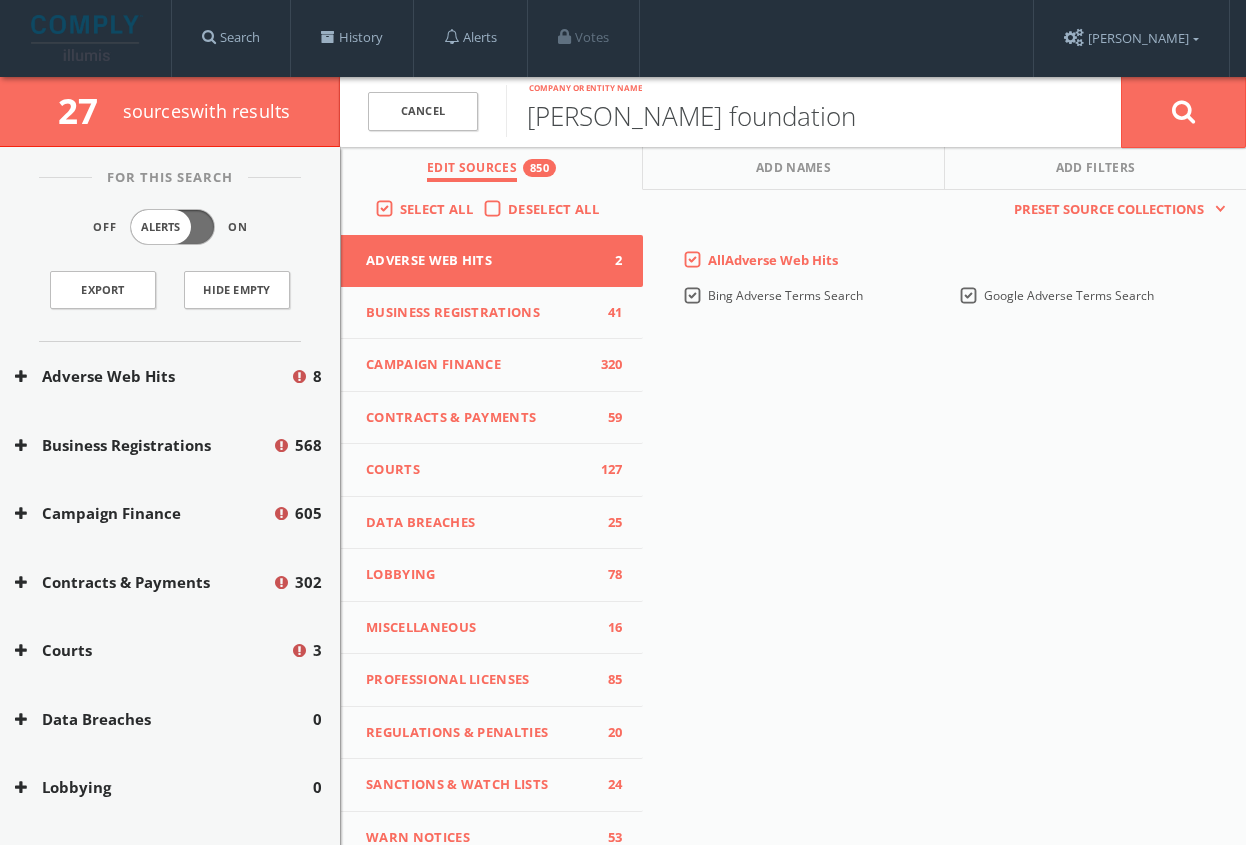 type on "[PERSON_NAME] foundation" 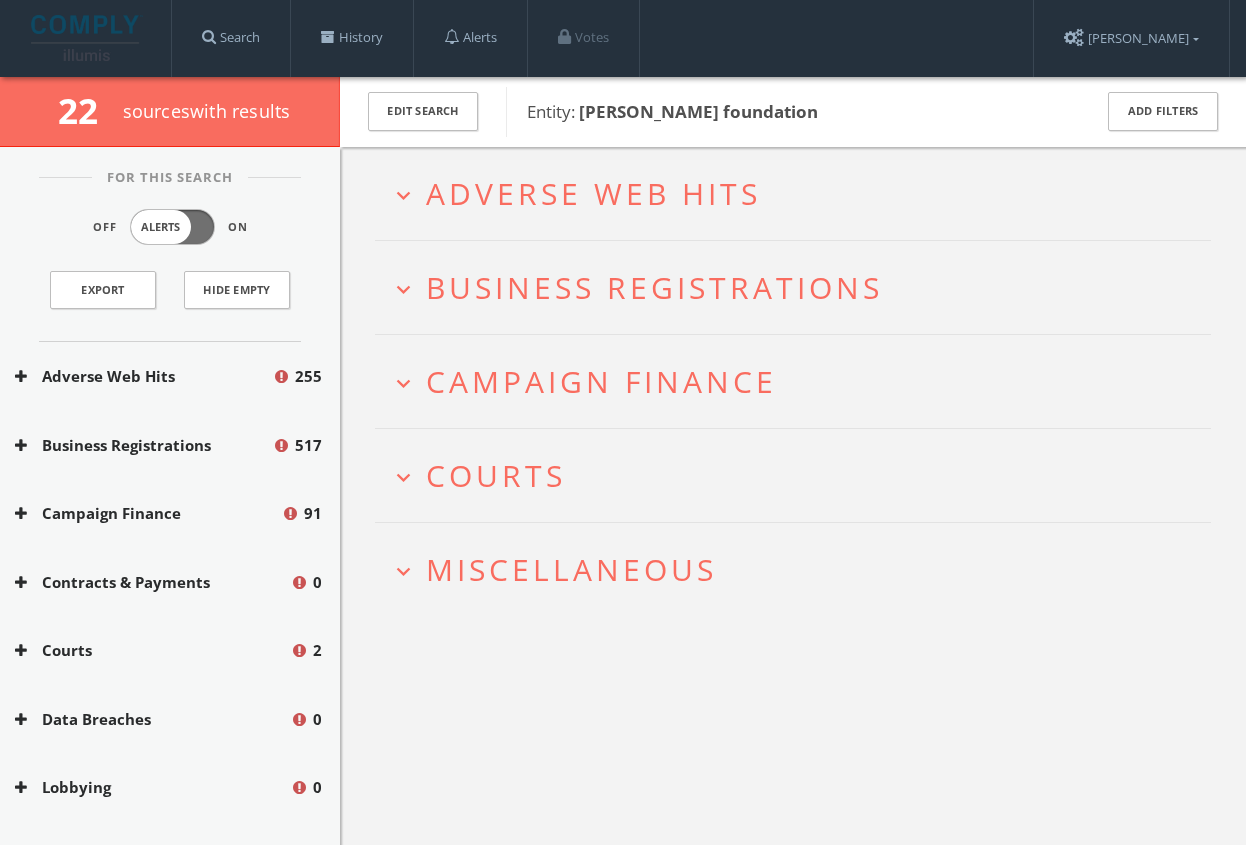 click on "expand_more Miscellaneous" at bounding box center [793, 569] 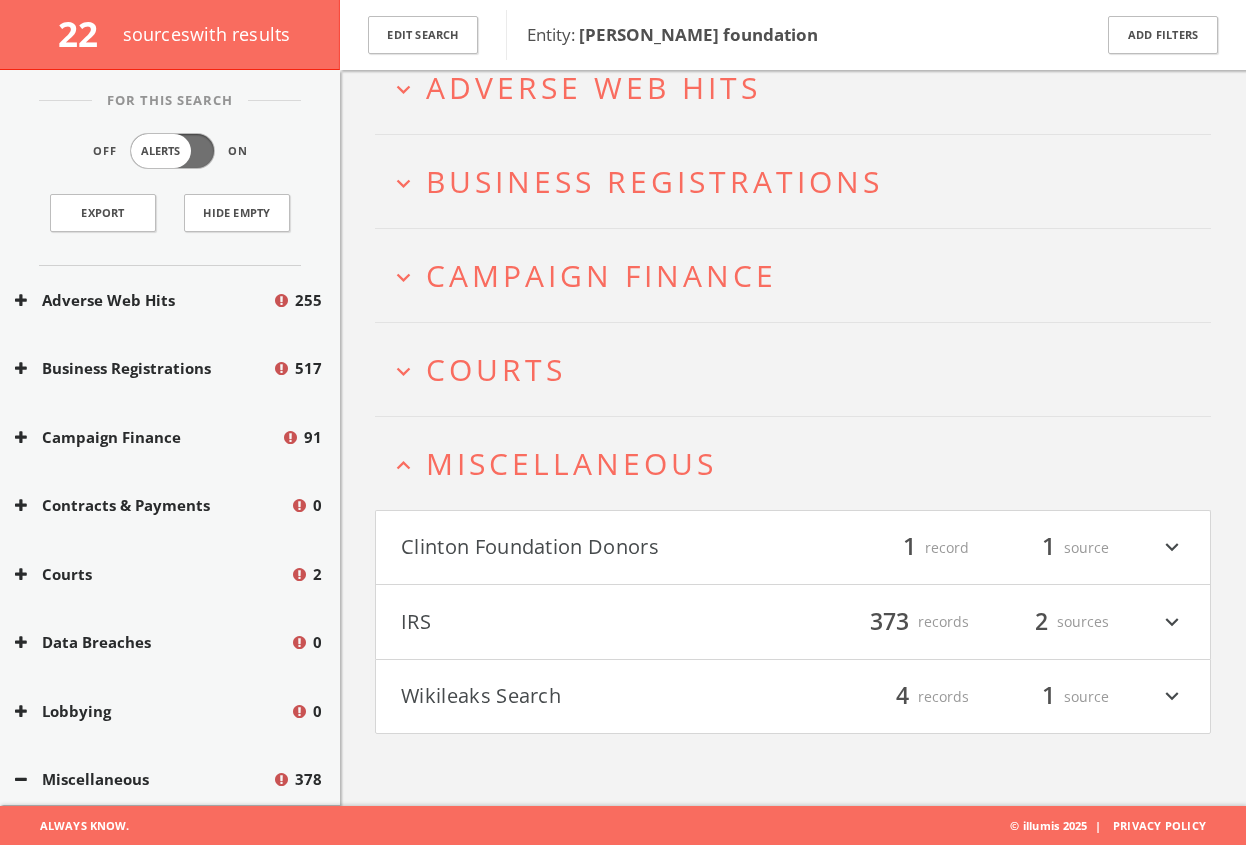 click on "Clinton Foundation Donors" at bounding box center [597, 548] 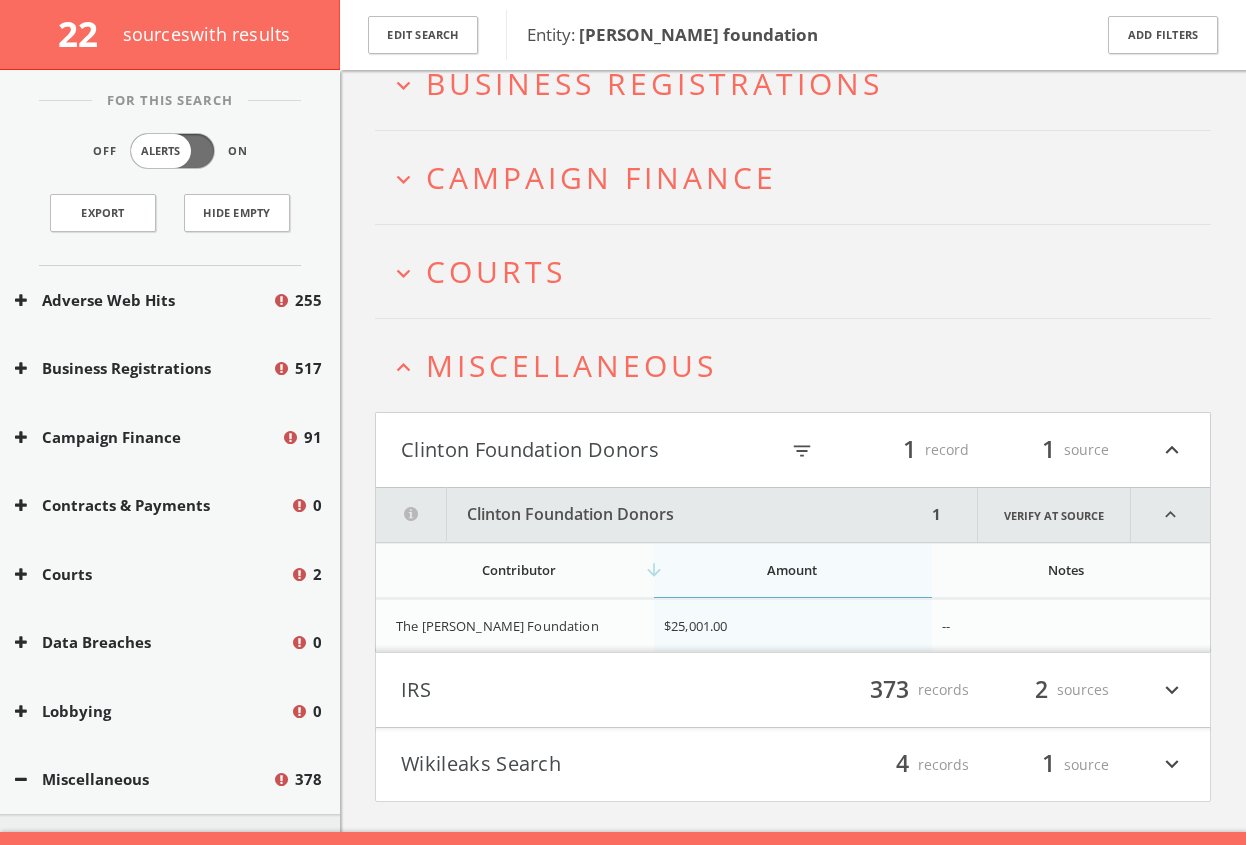 scroll, scrollTop: 241, scrollLeft: 0, axis: vertical 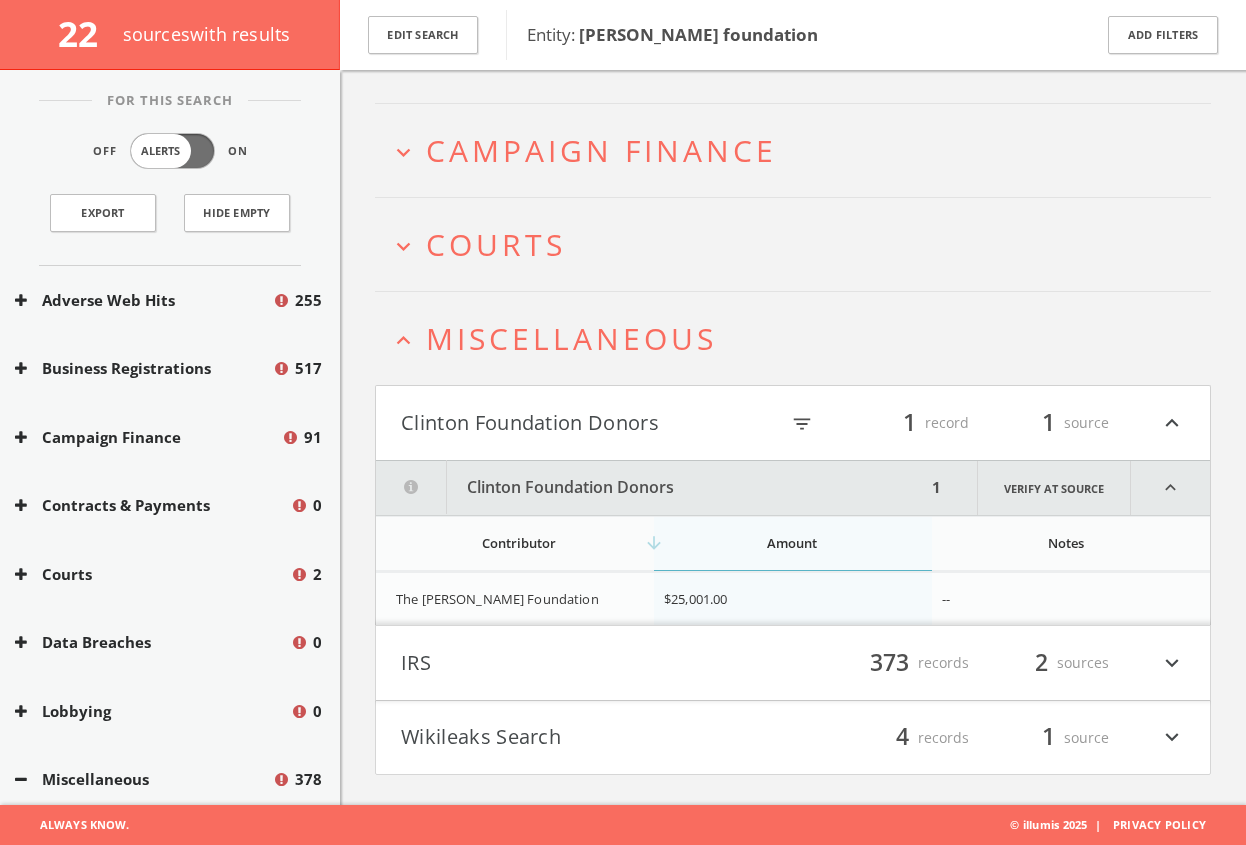 drag, startPoint x: 471, startPoint y: 427, endPoint x: 481, endPoint y: 524, distance: 97.5141 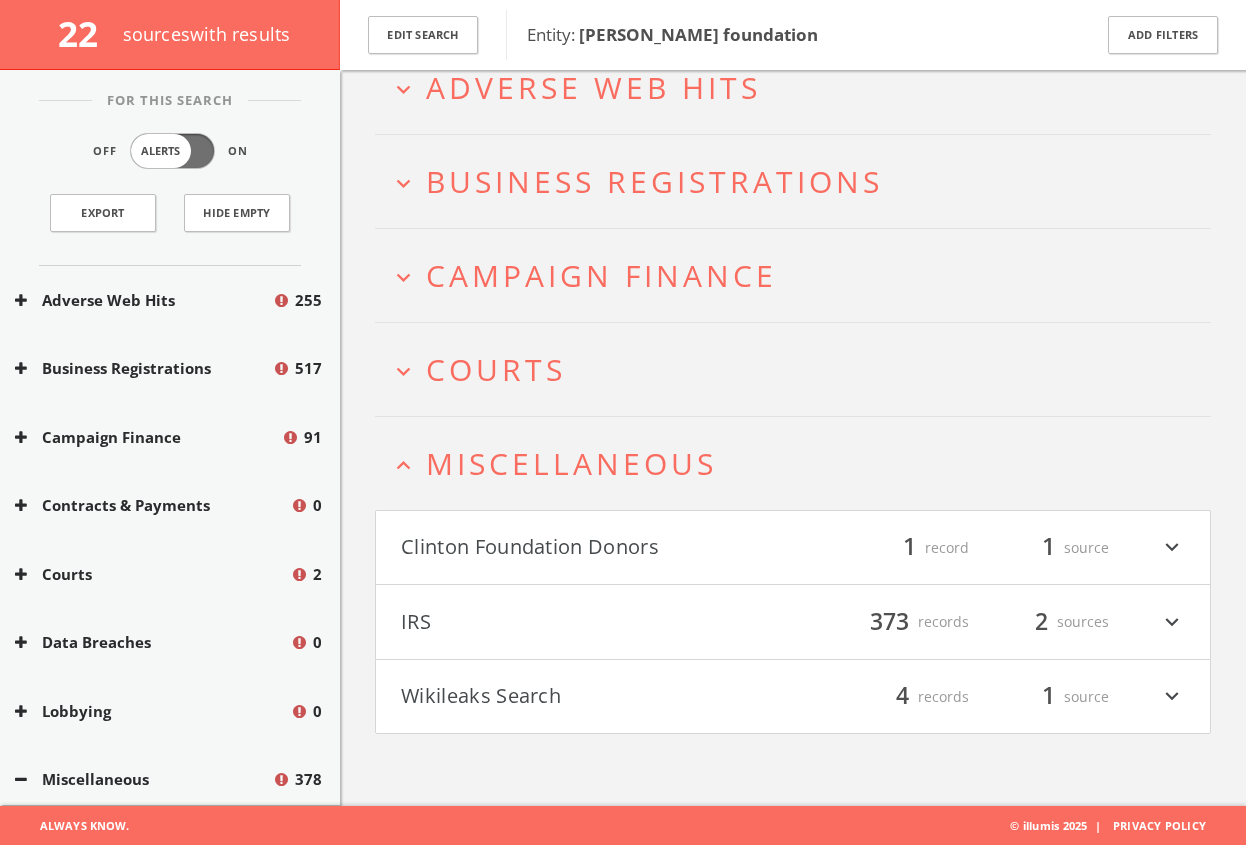 click on "IRS" at bounding box center (597, 622) 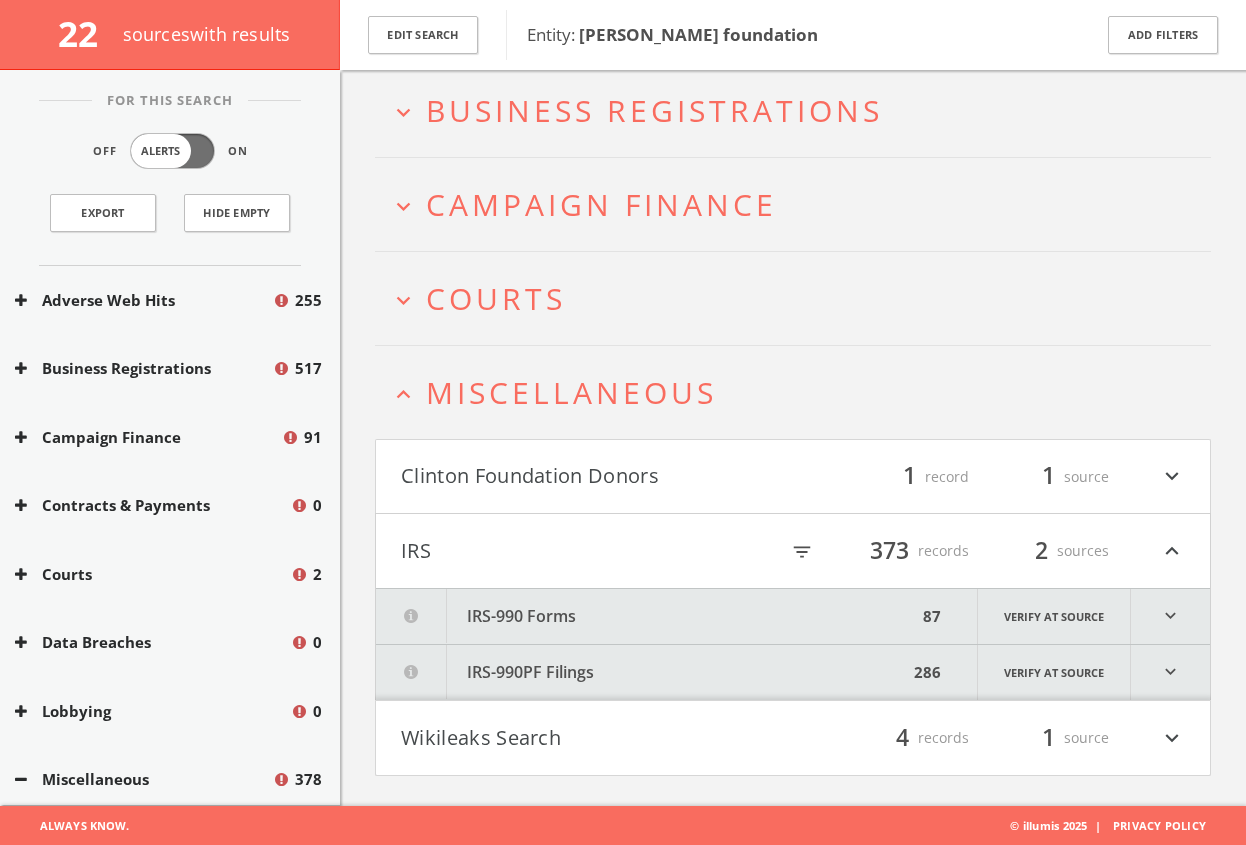 click on "IRS" at bounding box center [589, 551] 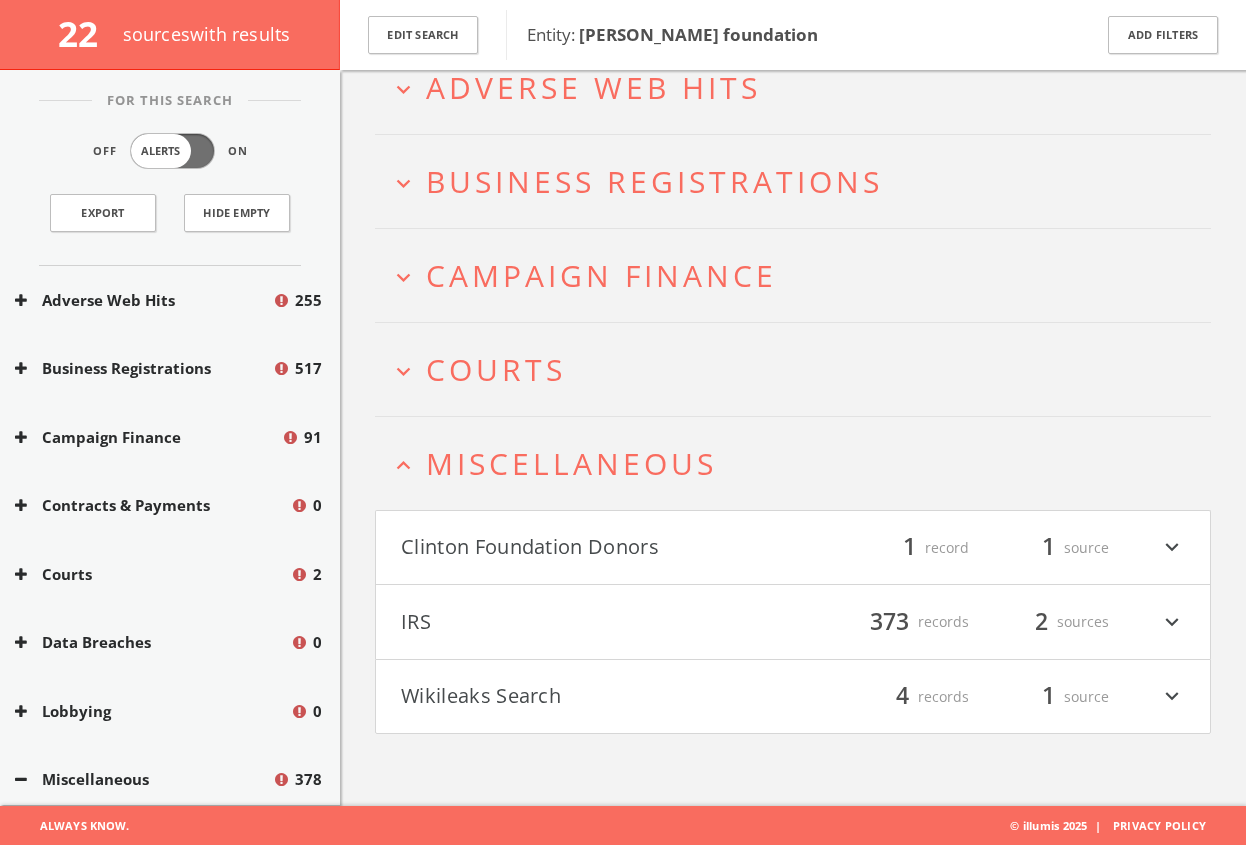 click on "Wikileaks Search" at bounding box center (597, 697) 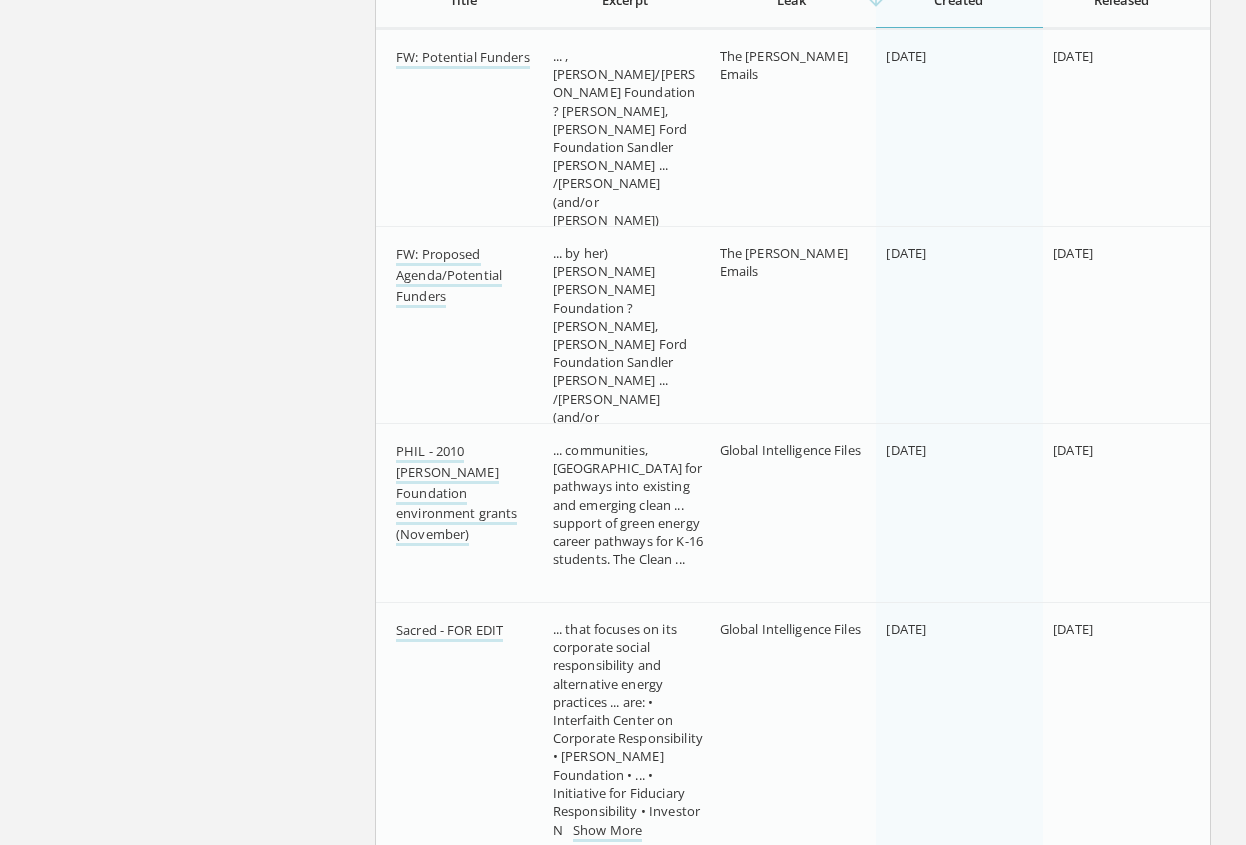 scroll, scrollTop: 0, scrollLeft: 0, axis: both 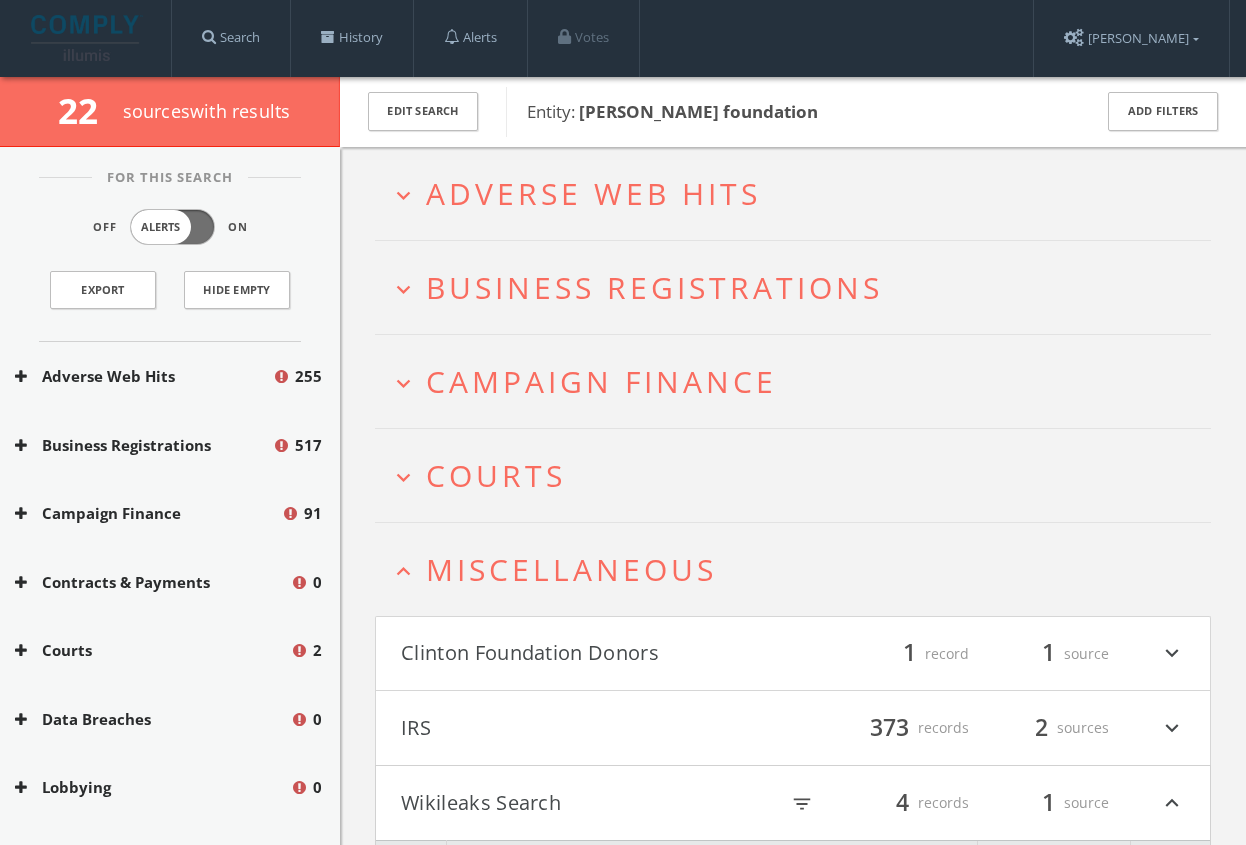 click on "Miscellaneous" at bounding box center (571, 569) 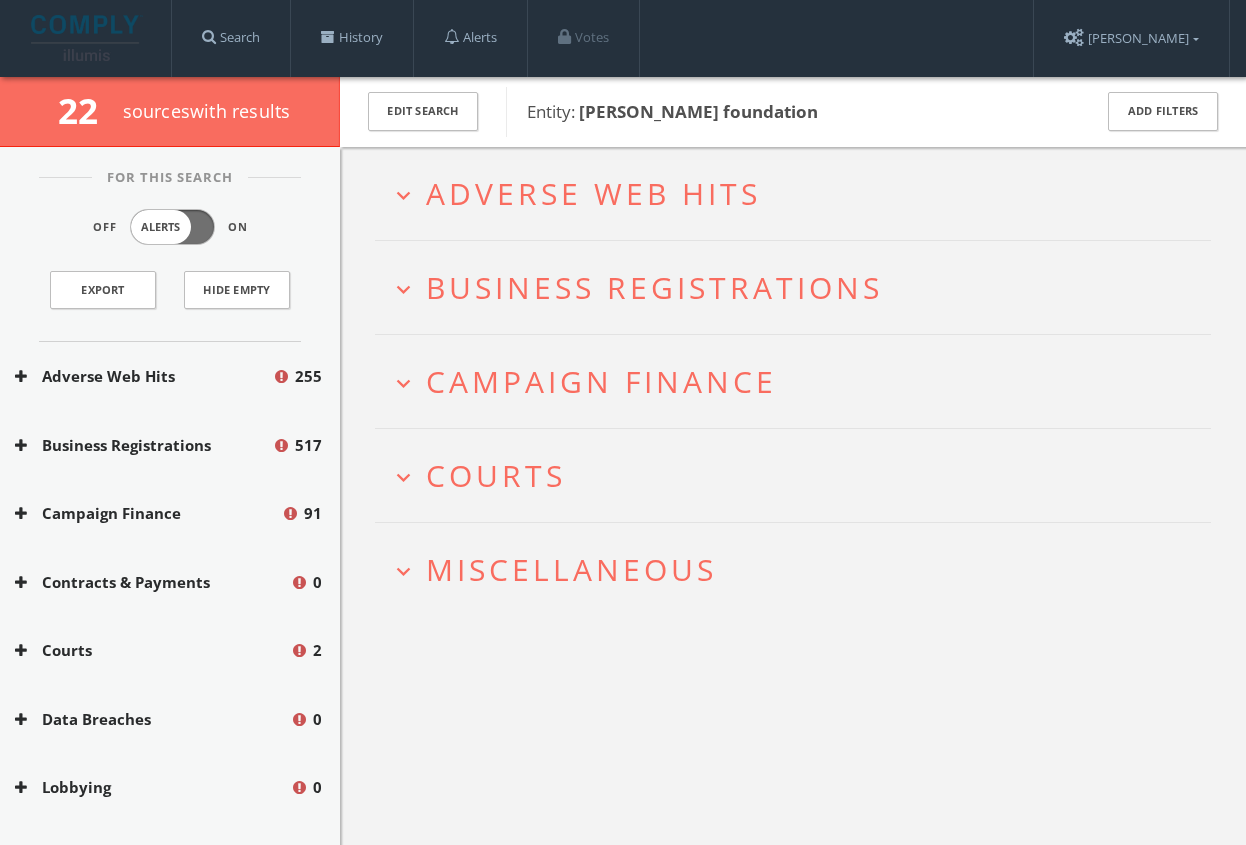 click on "Courts" at bounding box center [496, 475] 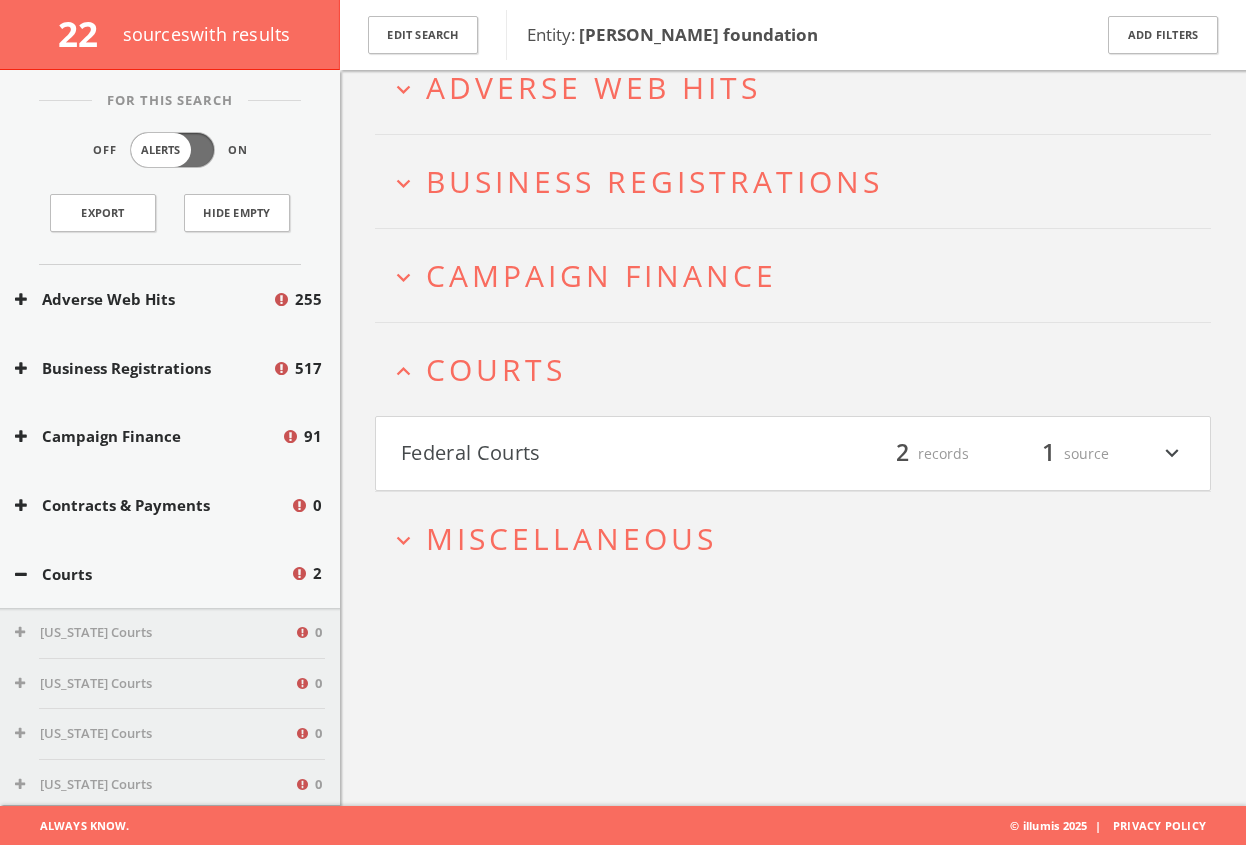 click on "Federal Courts" at bounding box center [597, 454] 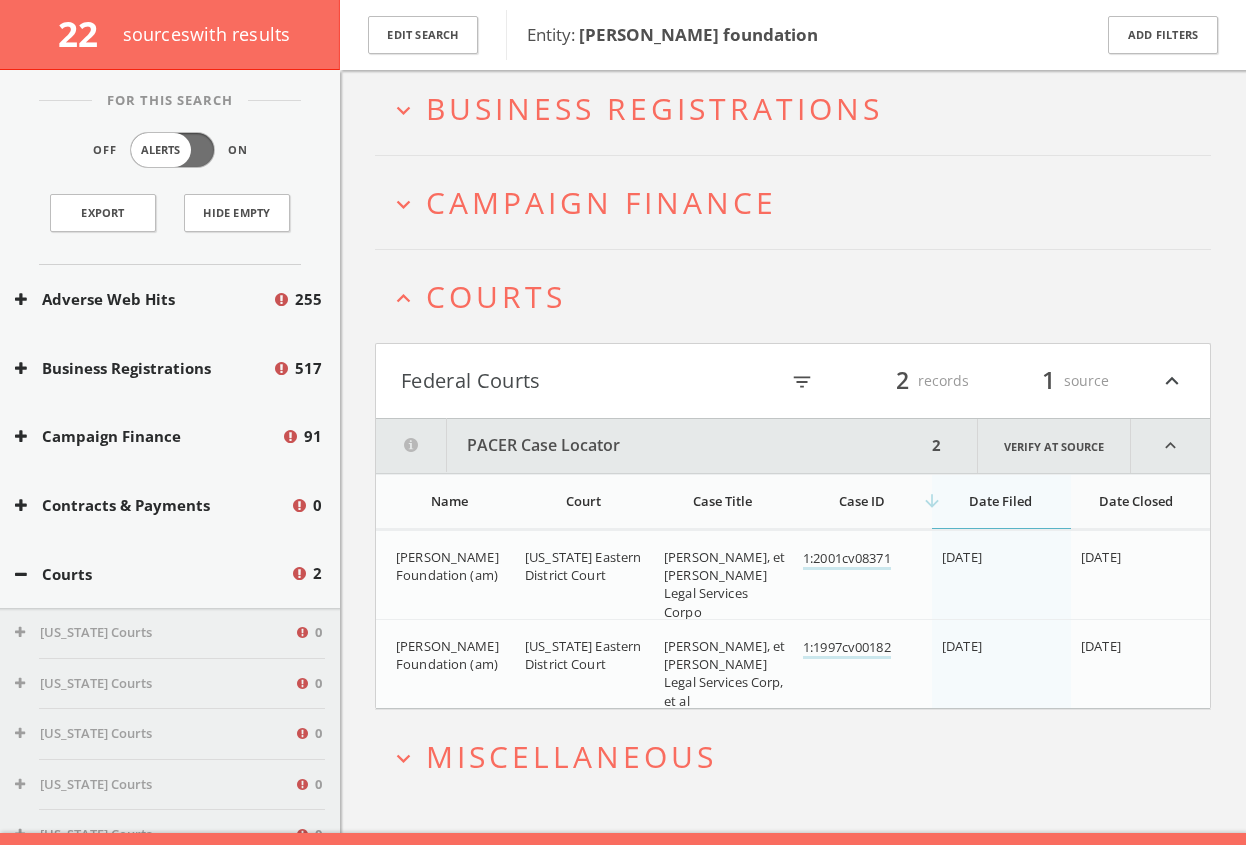 scroll, scrollTop: 217, scrollLeft: 0, axis: vertical 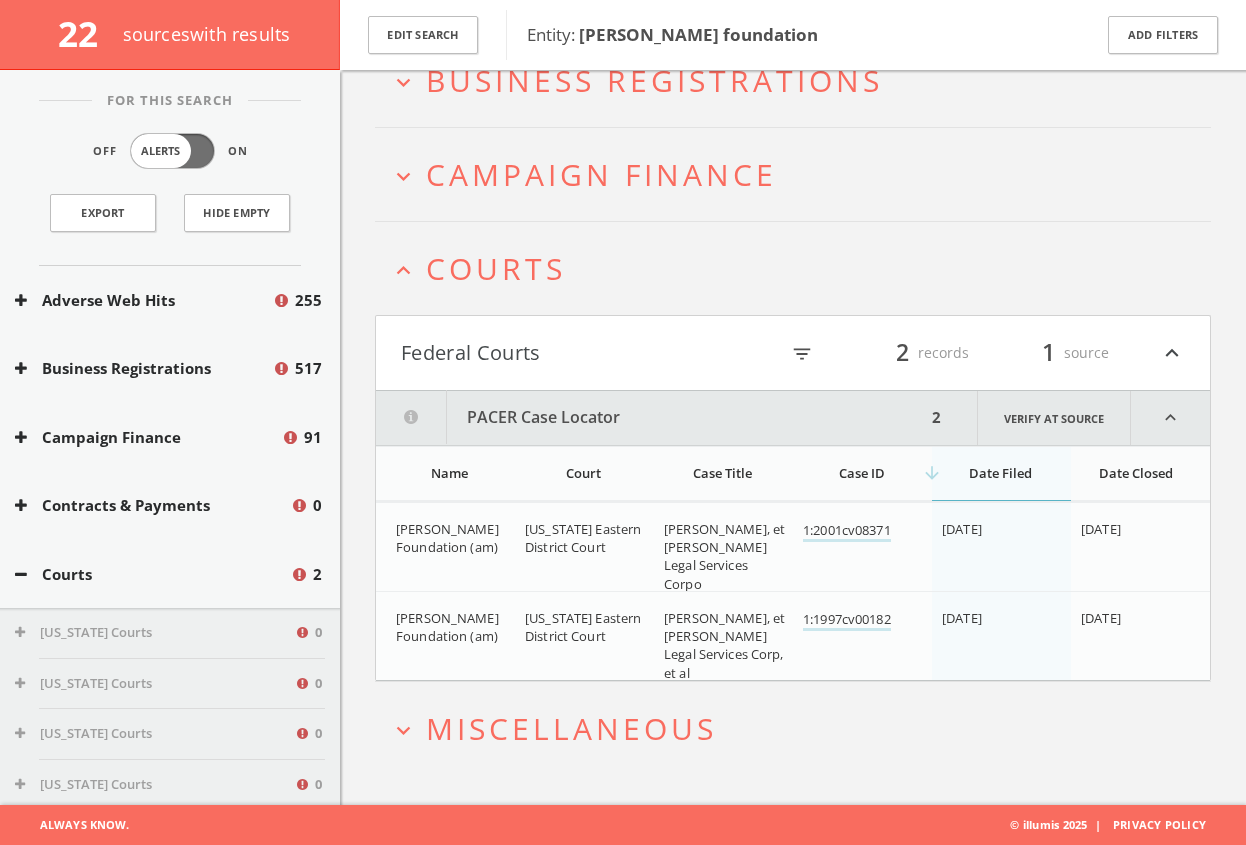 click on "Federal Courts" at bounding box center [589, 353] 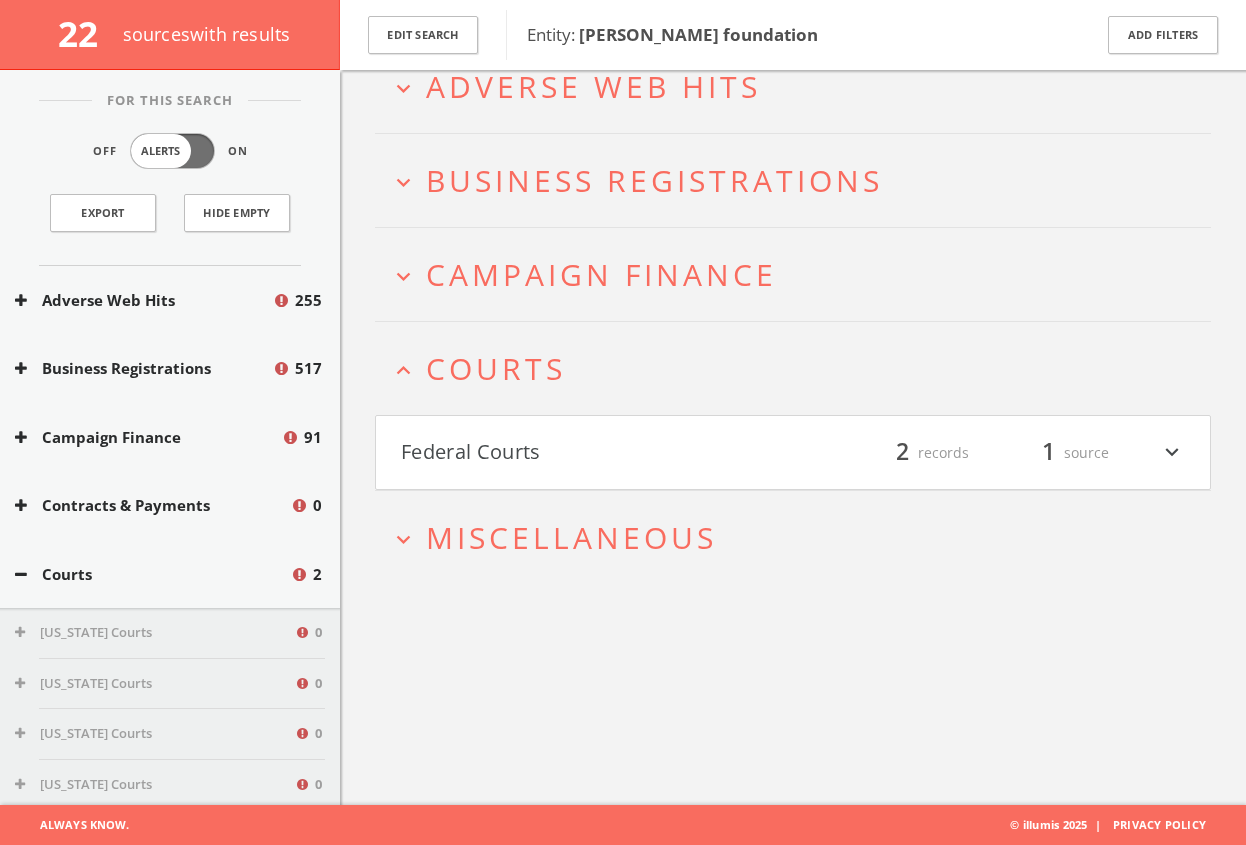 scroll, scrollTop: 116, scrollLeft: 0, axis: vertical 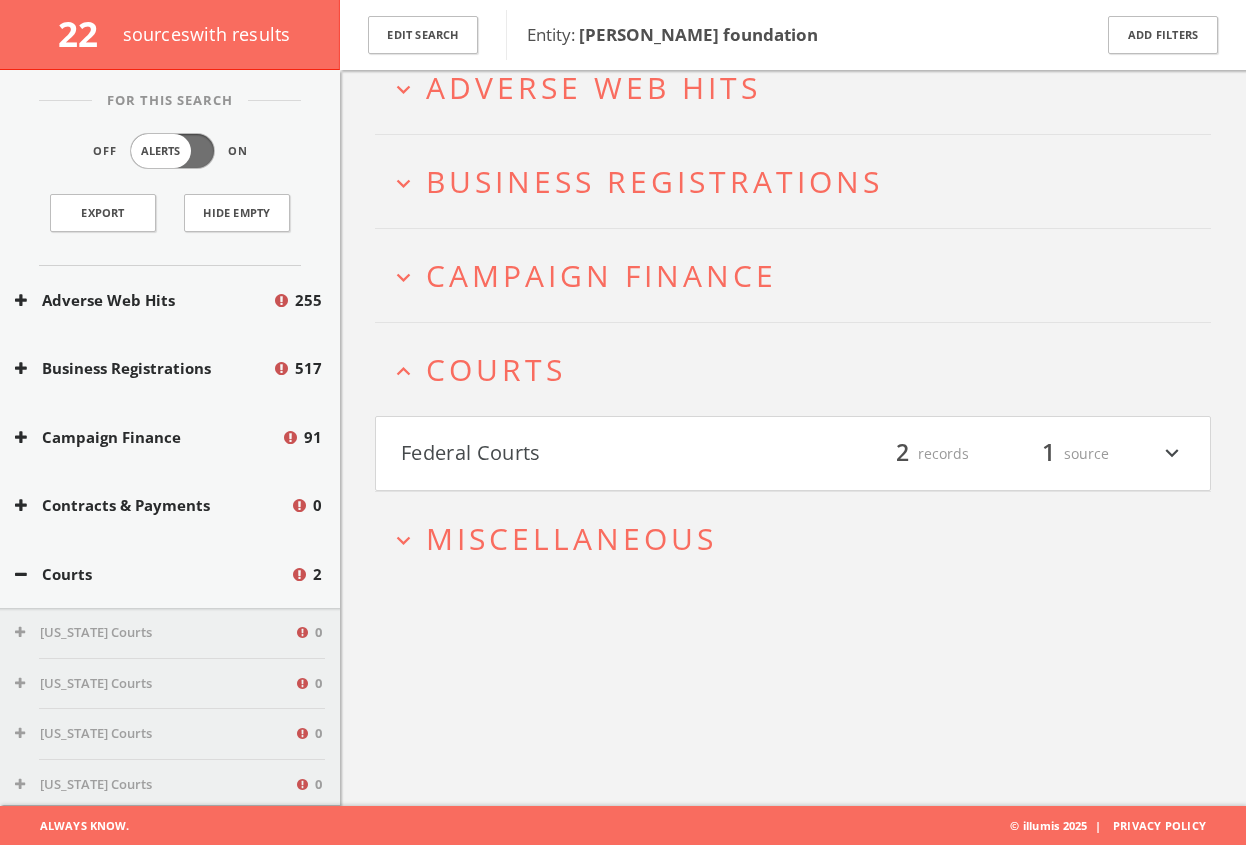 drag, startPoint x: 503, startPoint y: 371, endPoint x: 501, endPoint y: 361, distance: 10.198039 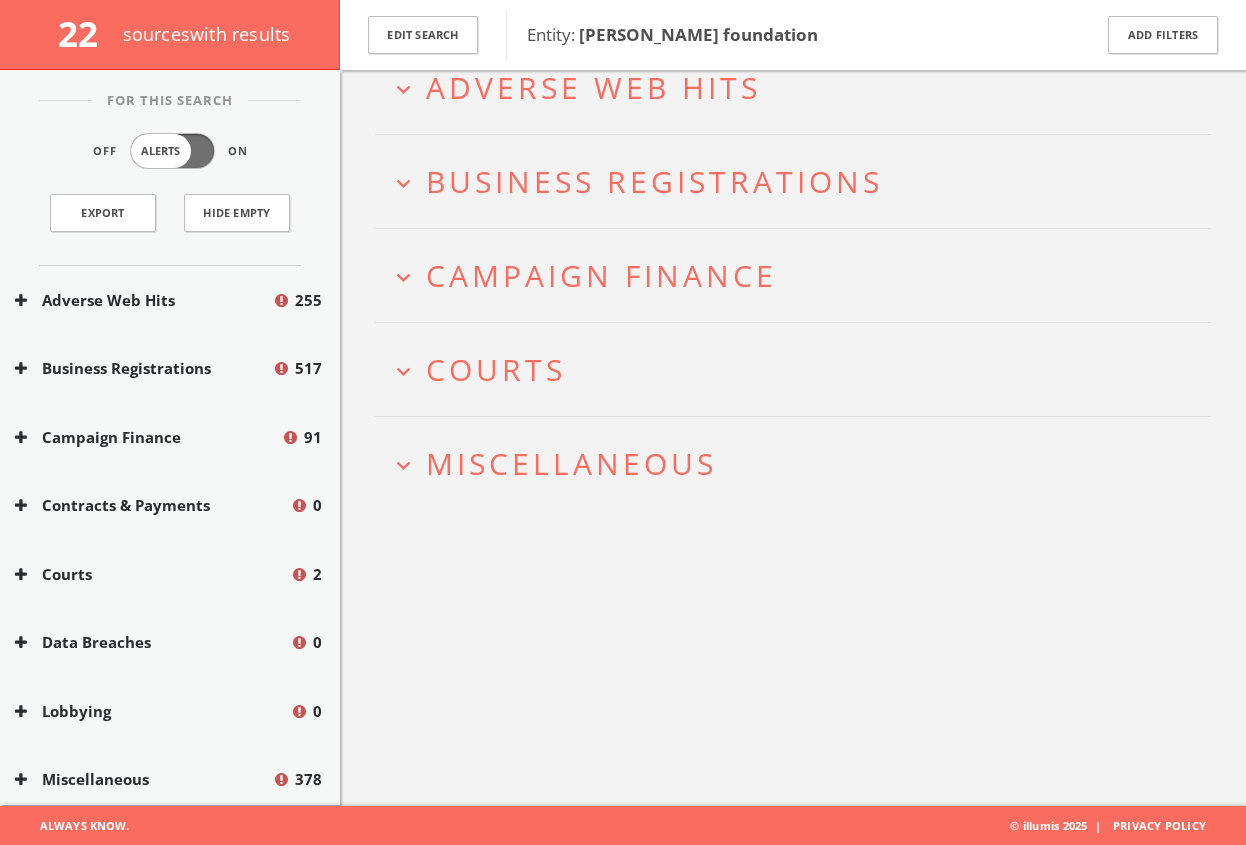 click on "Campaign Finance" at bounding box center (601, 275) 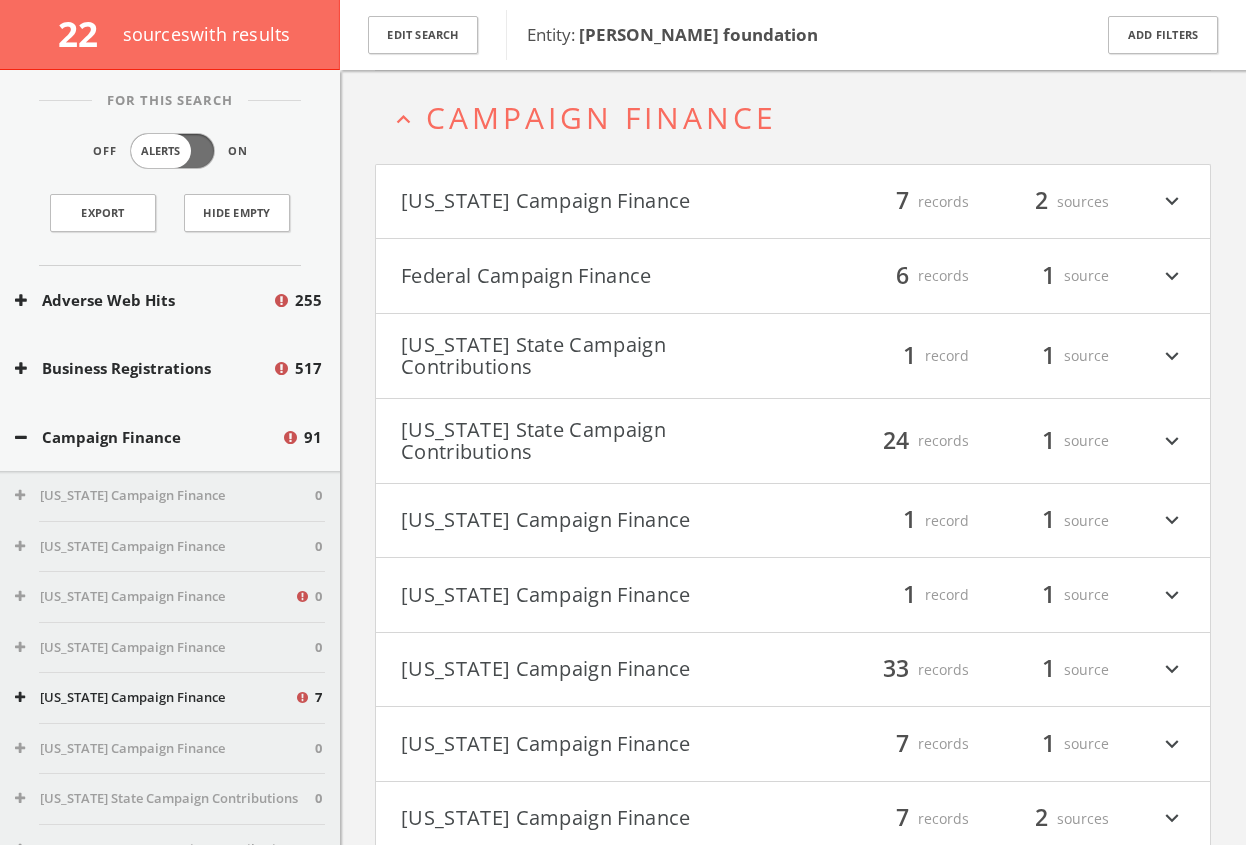 click on "Federal Campaign Finance" at bounding box center (597, 276) 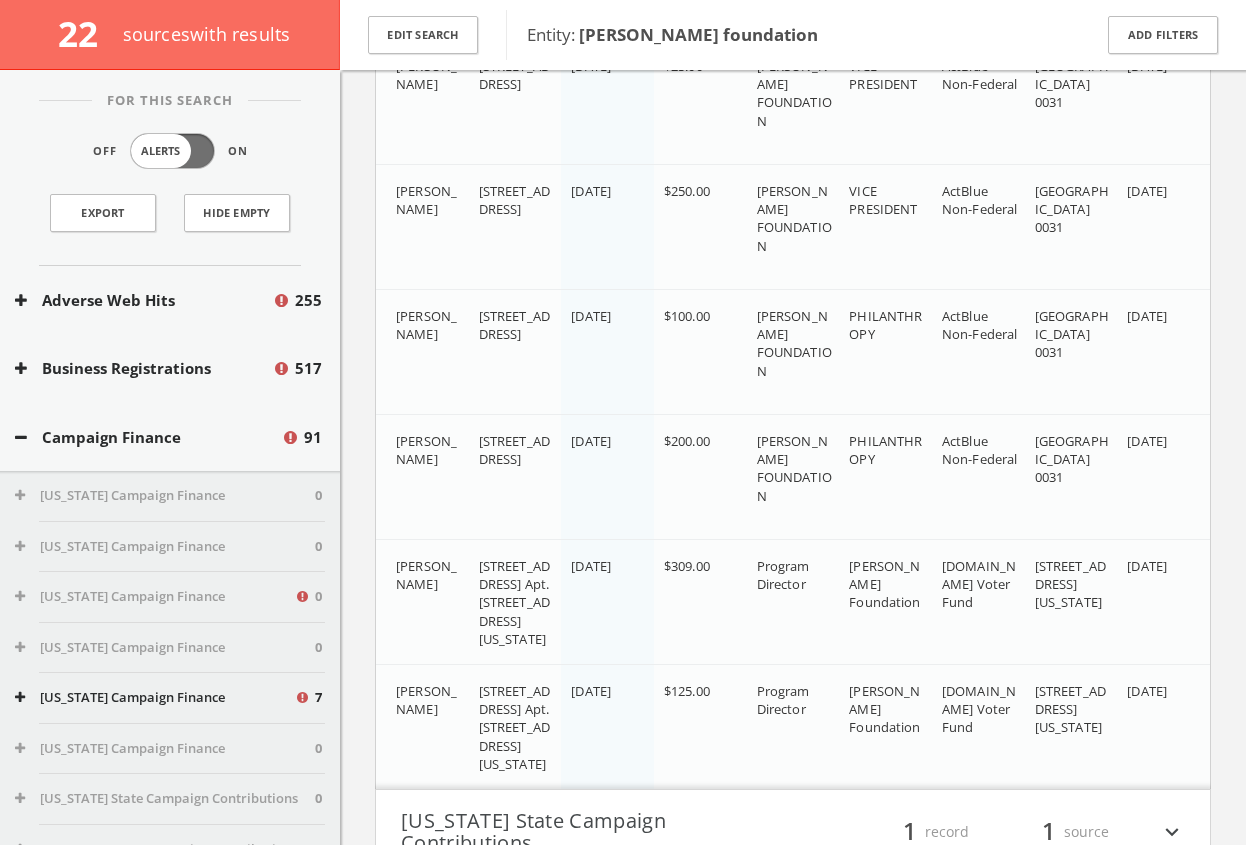 scroll, scrollTop: 0, scrollLeft: 0, axis: both 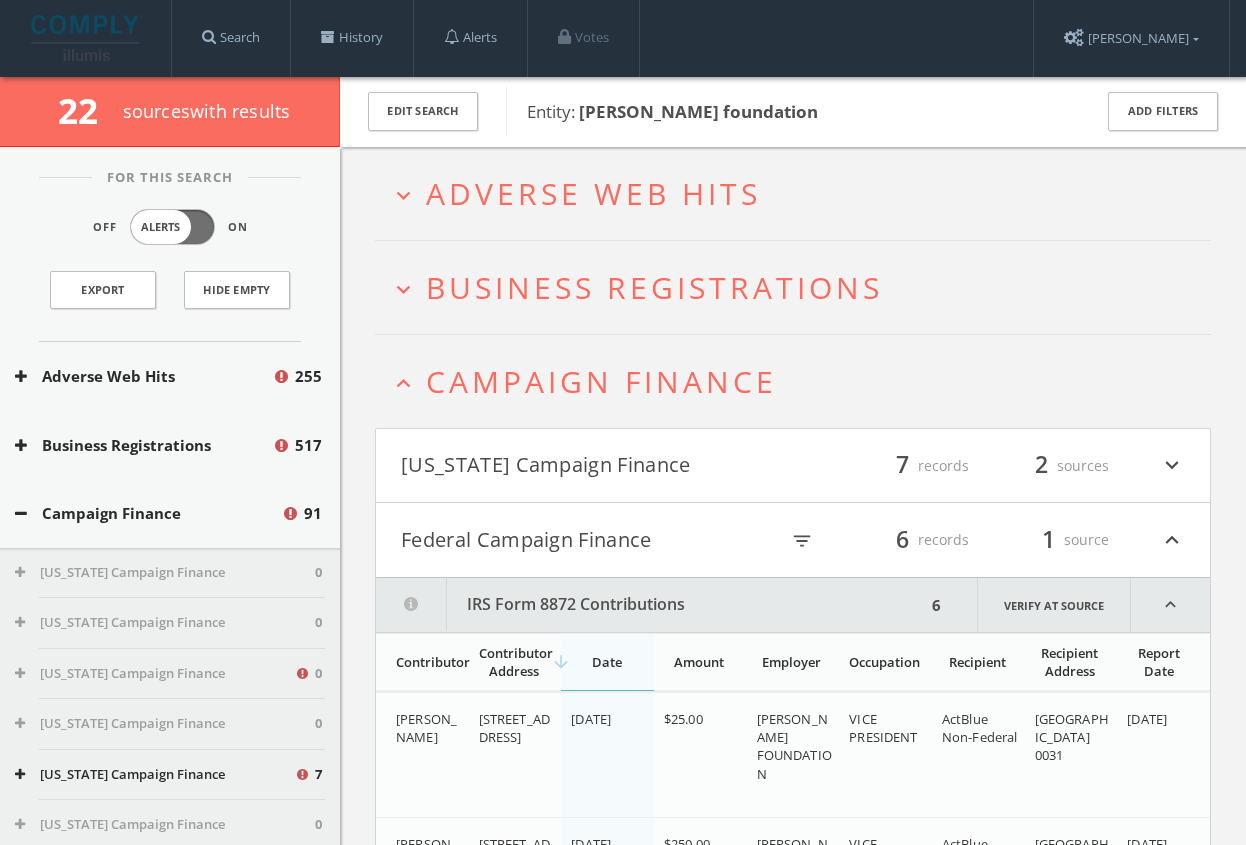 click on "Federal Campaign Finance" at bounding box center [589, 540] 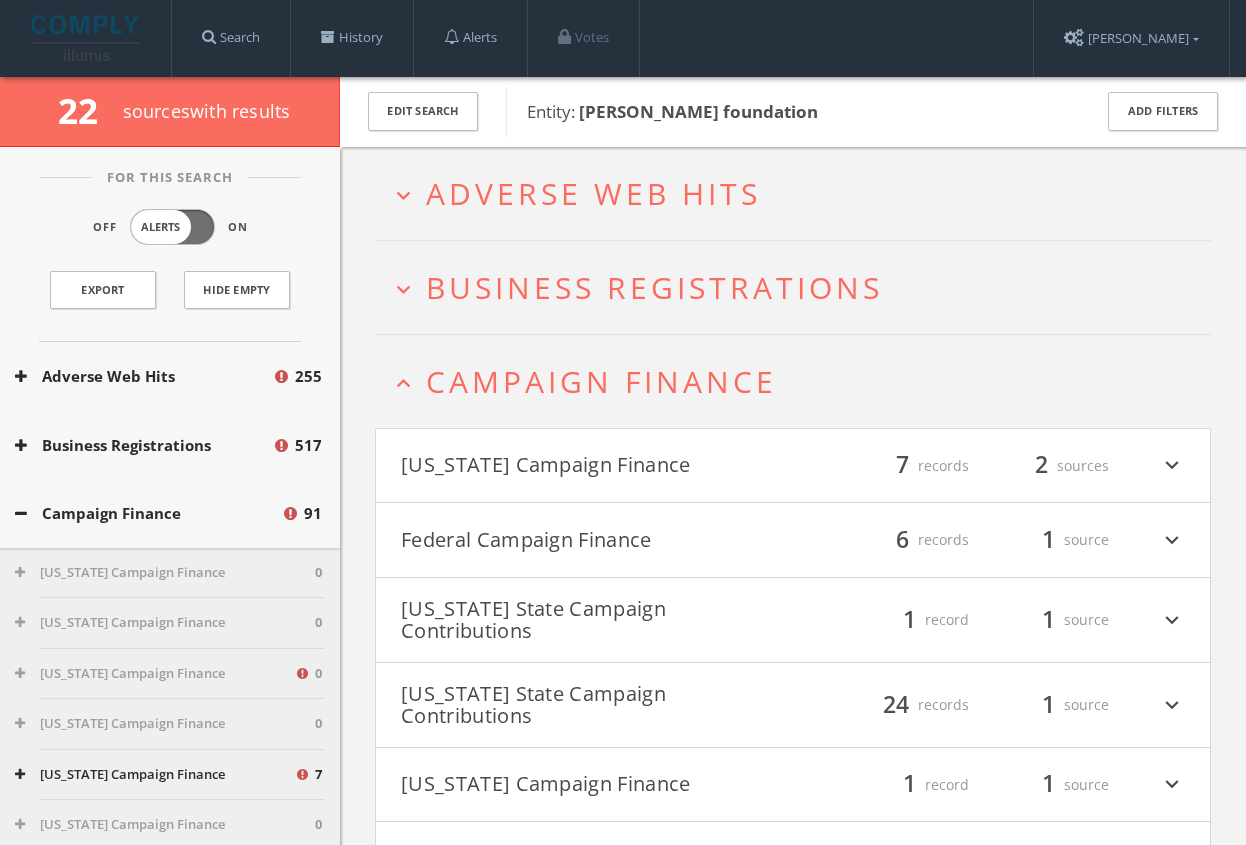 click on "Campaign Finance" at bounding box center (601, 381) 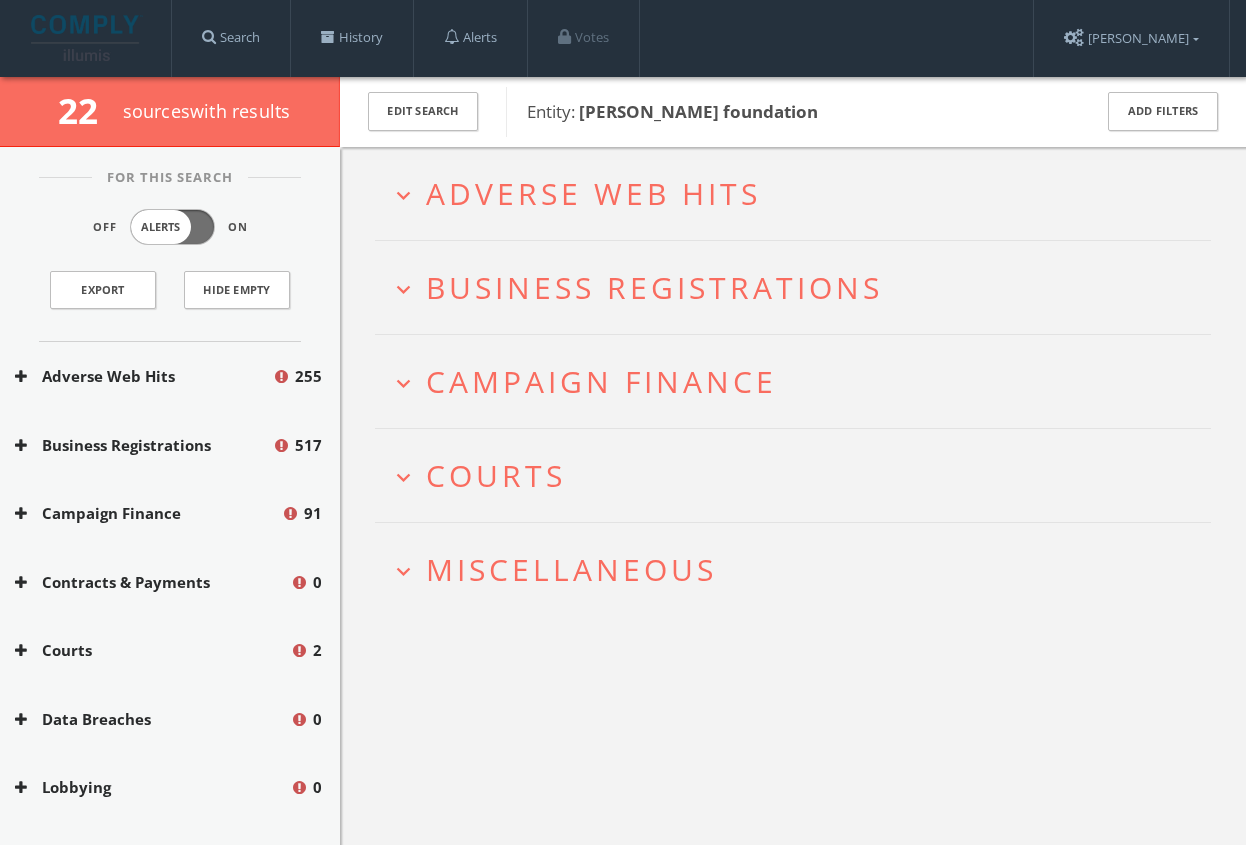 click on "expand_more Business Registrations" at bounding box center (793, 287) 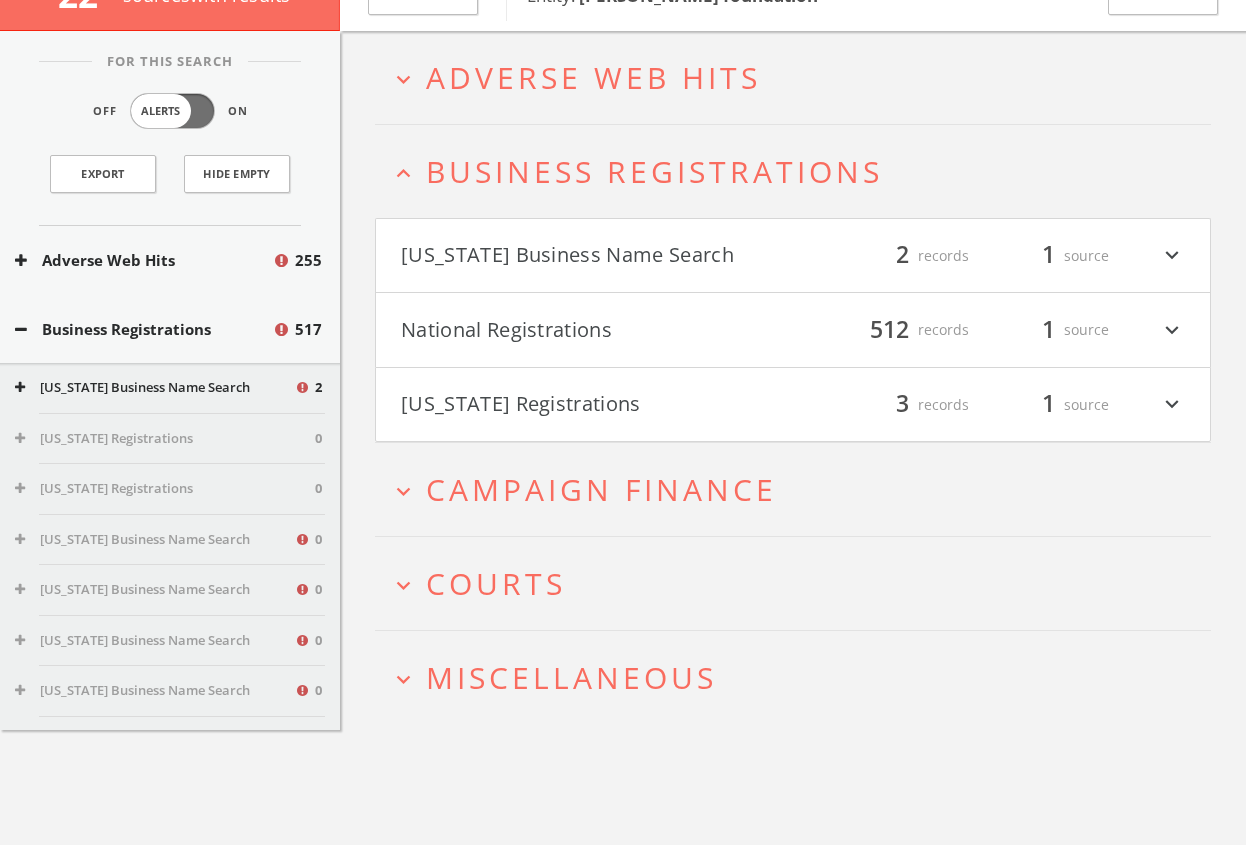 scroll, scrollTop: 0, scrollLeft: 0, axis: both 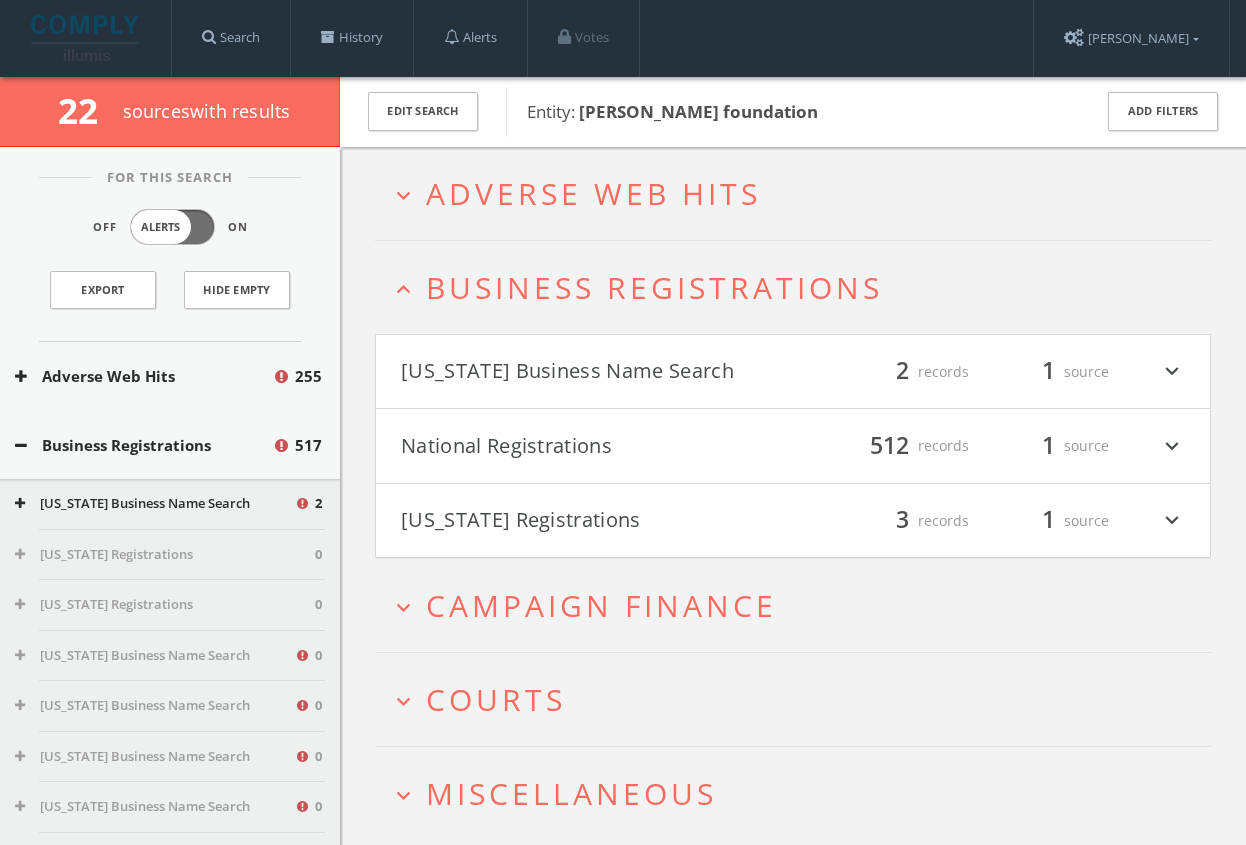 click on "expand_less Business Registrations" at bounding box center (793, 287) 